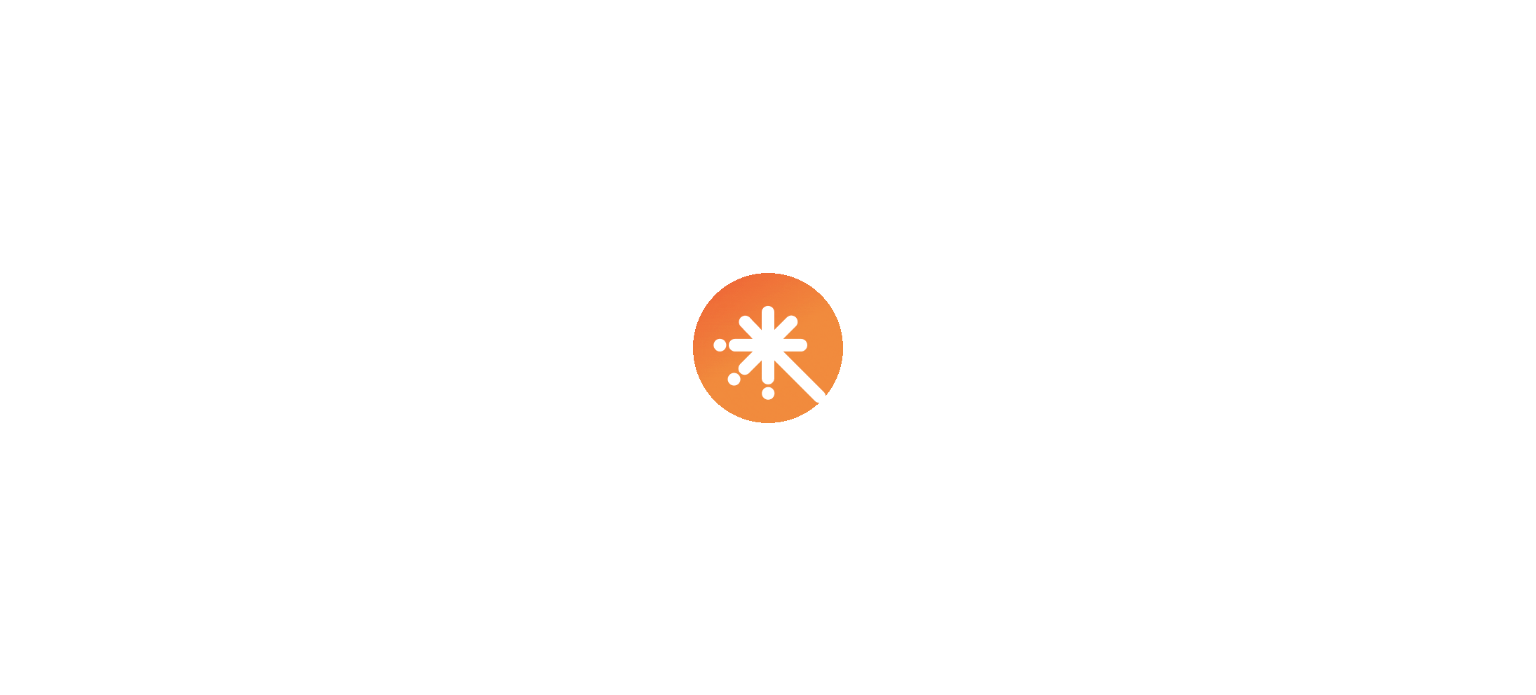 scroll, scrollTop: 0, scrollLeft: 0, axis: both 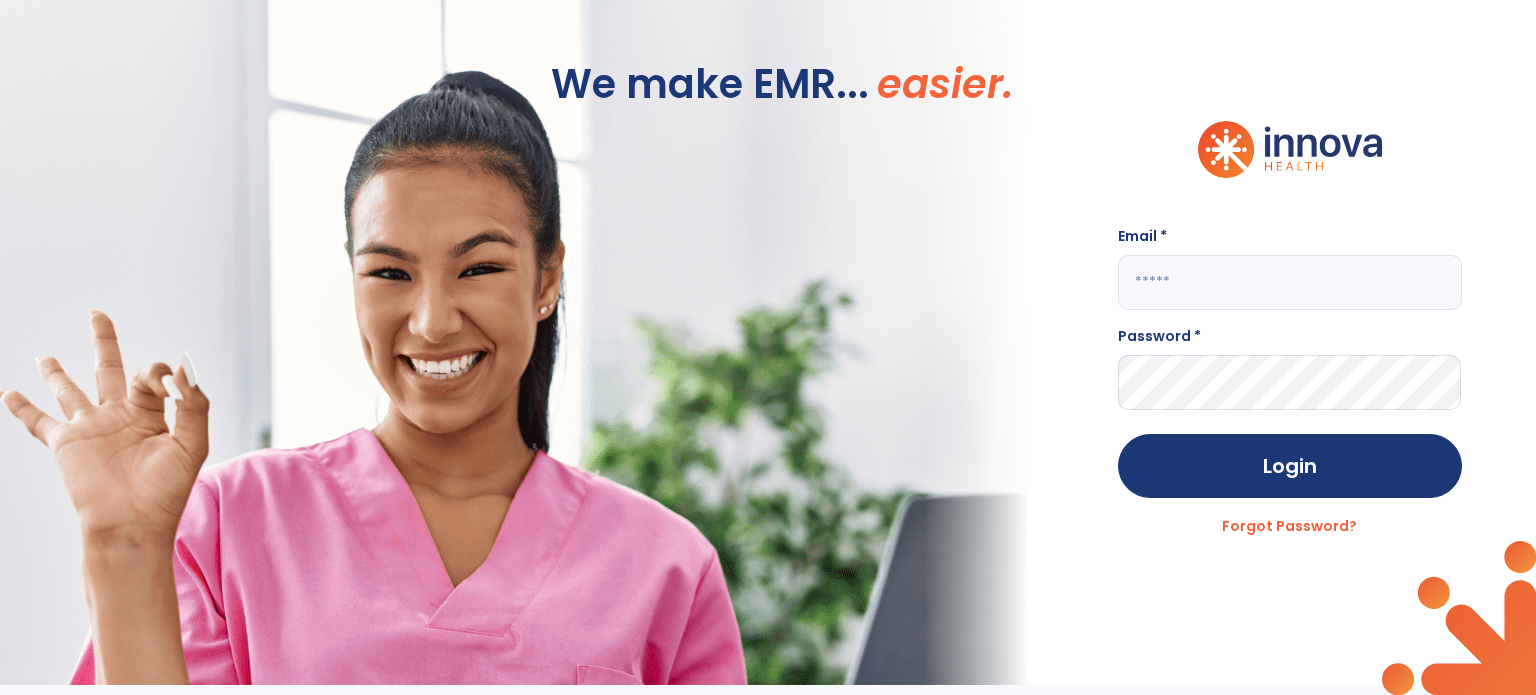 click 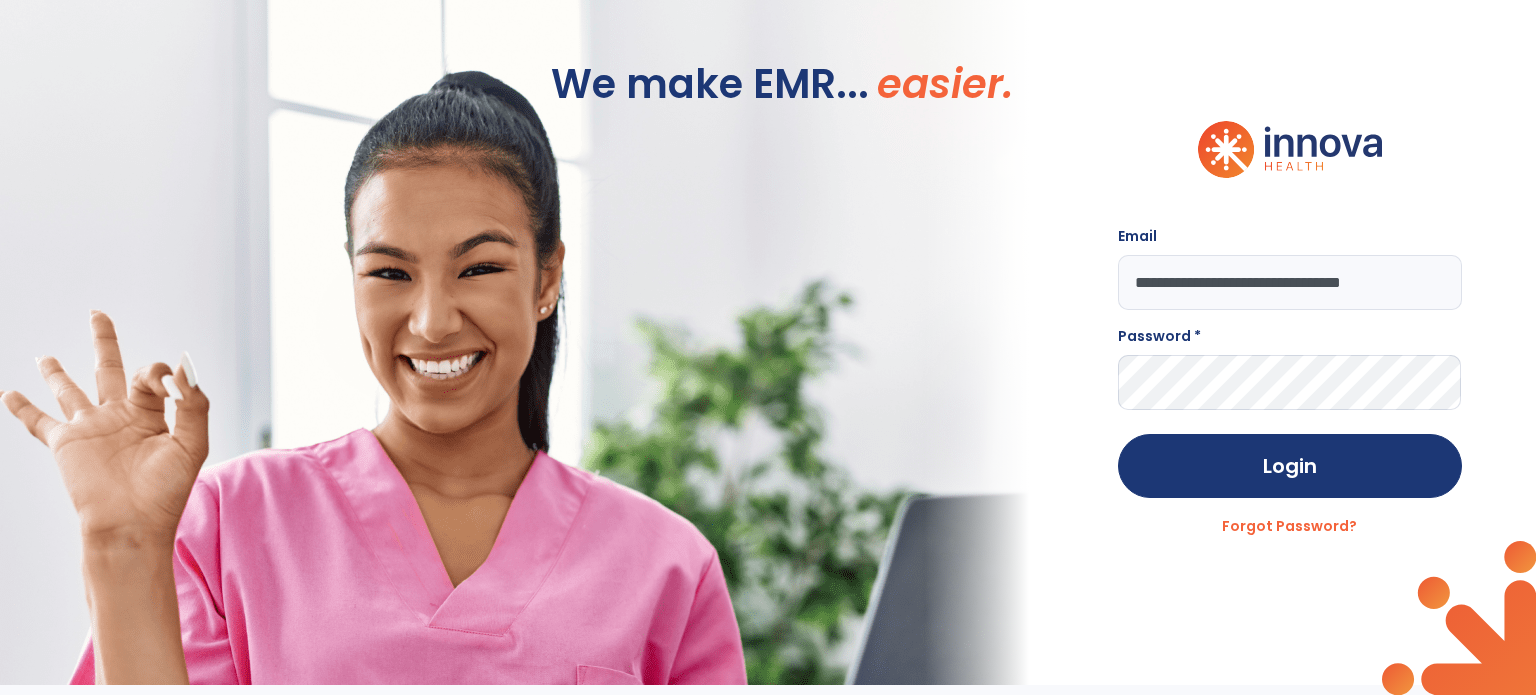 type on "**********" 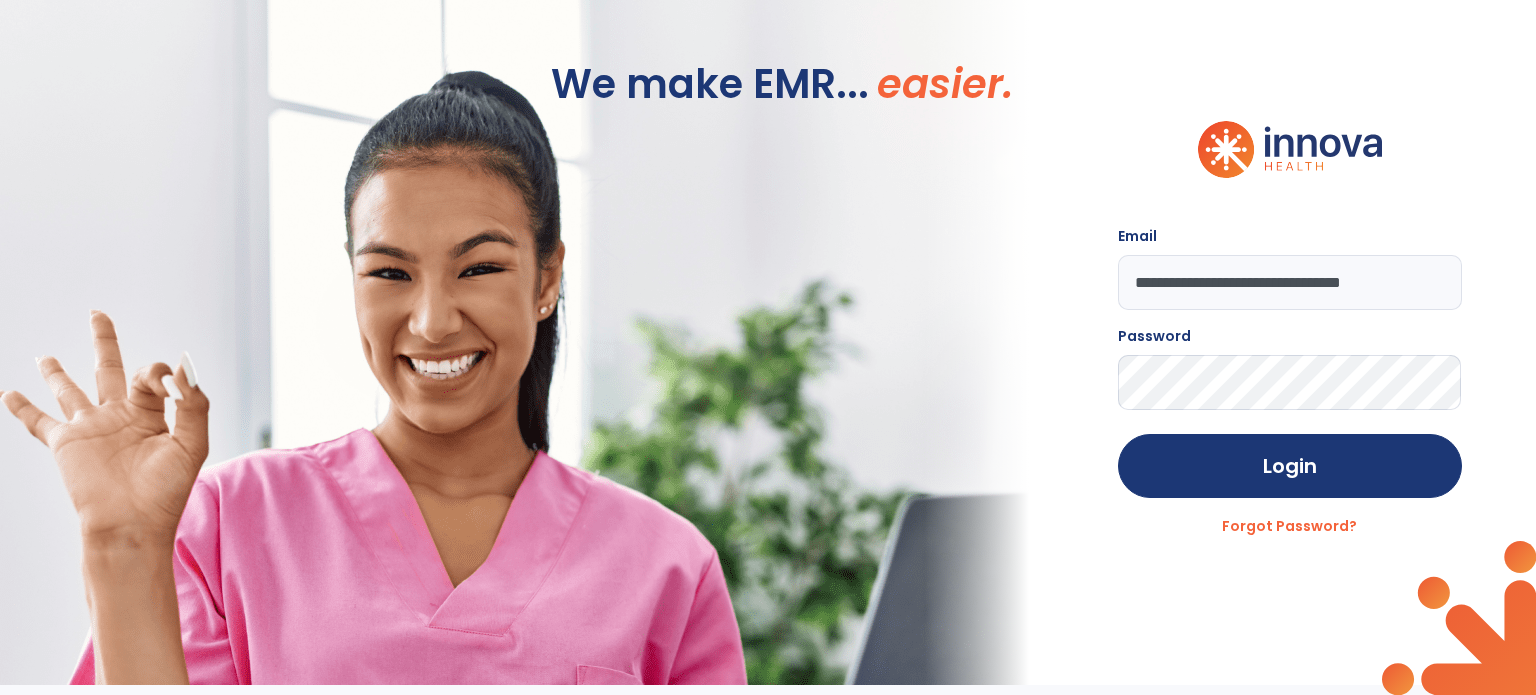 click on "Login" 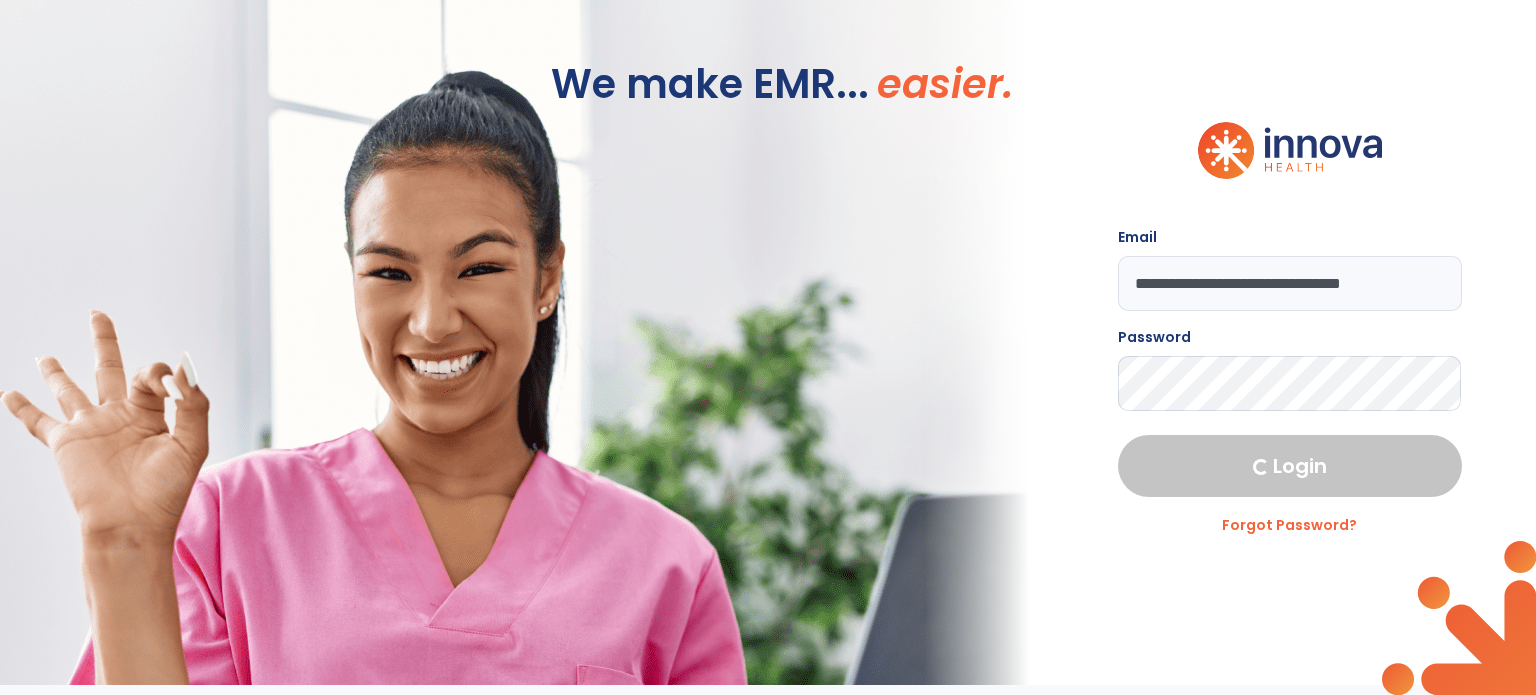 select on "****" 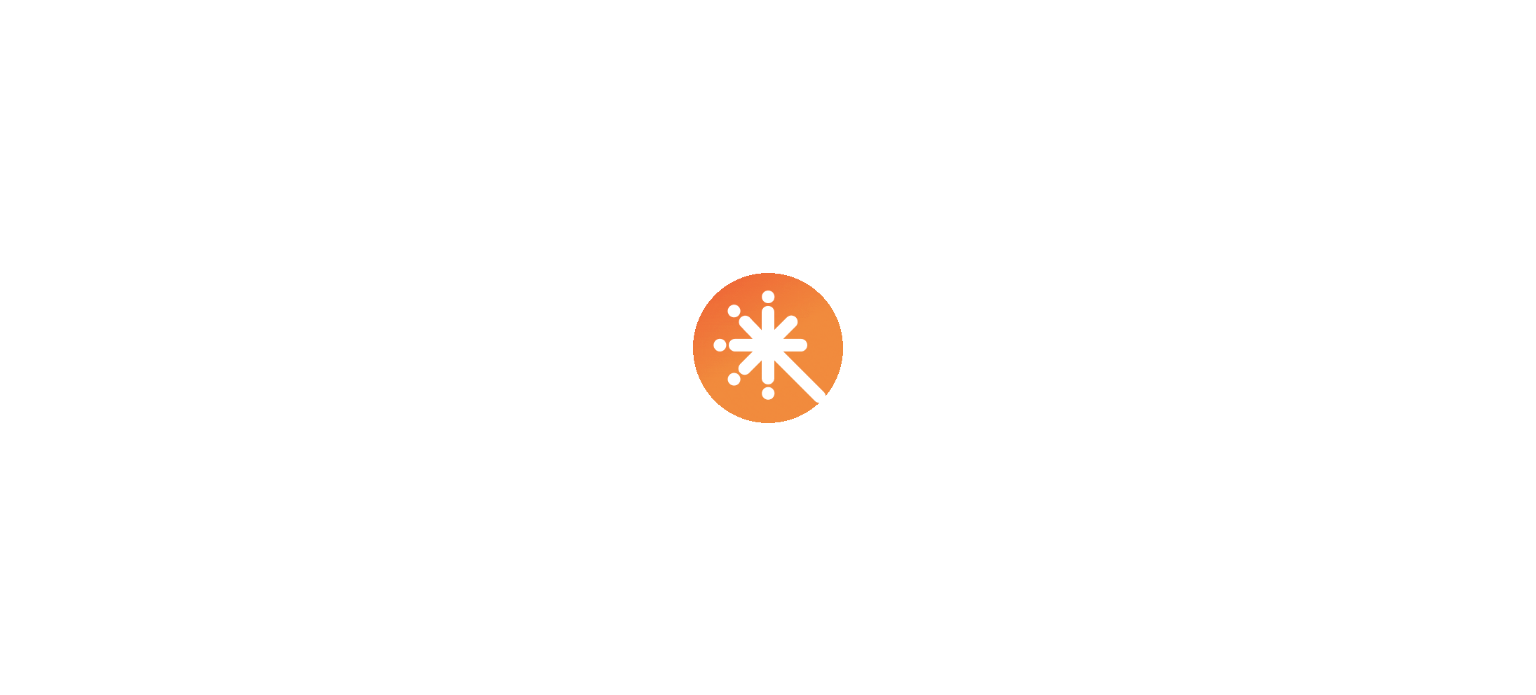 scroll, scrollTop: 0, scrollLeft: 0, axis: both 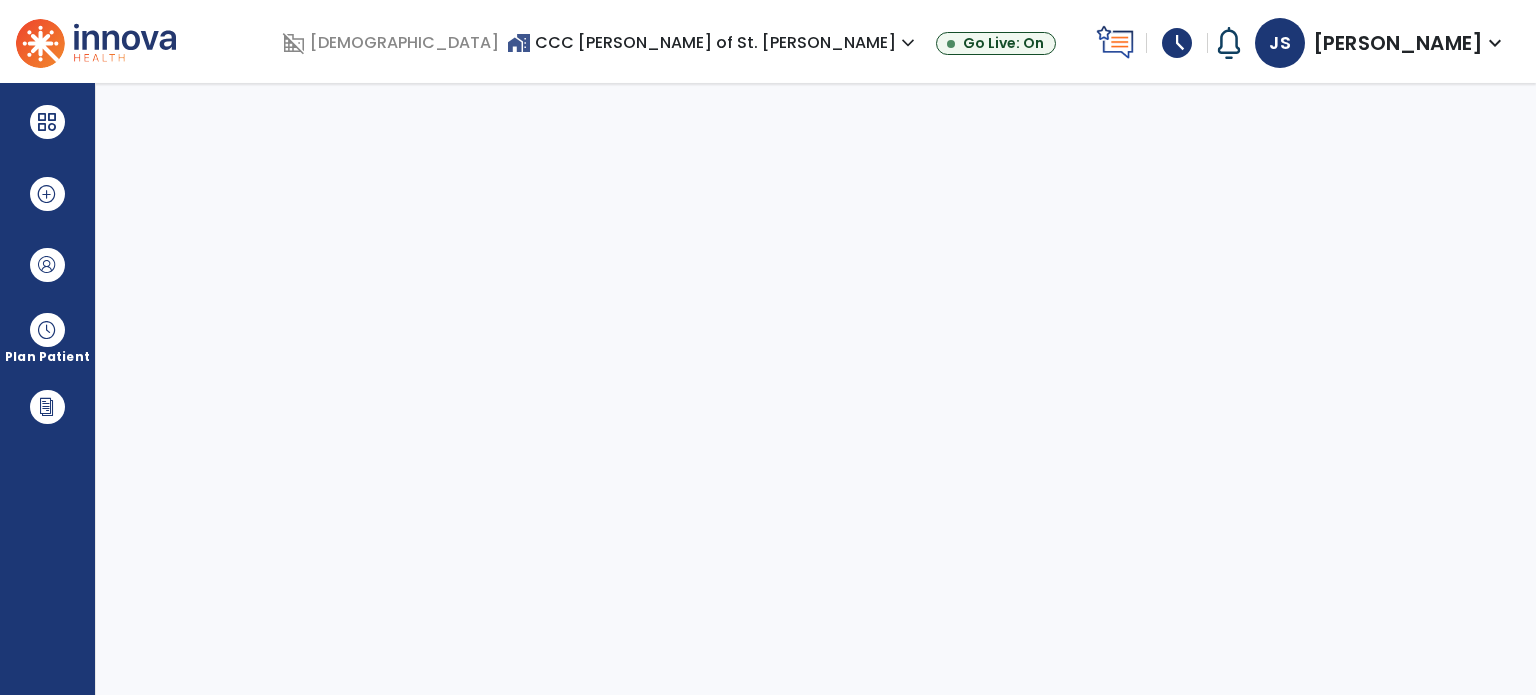 select on "****" 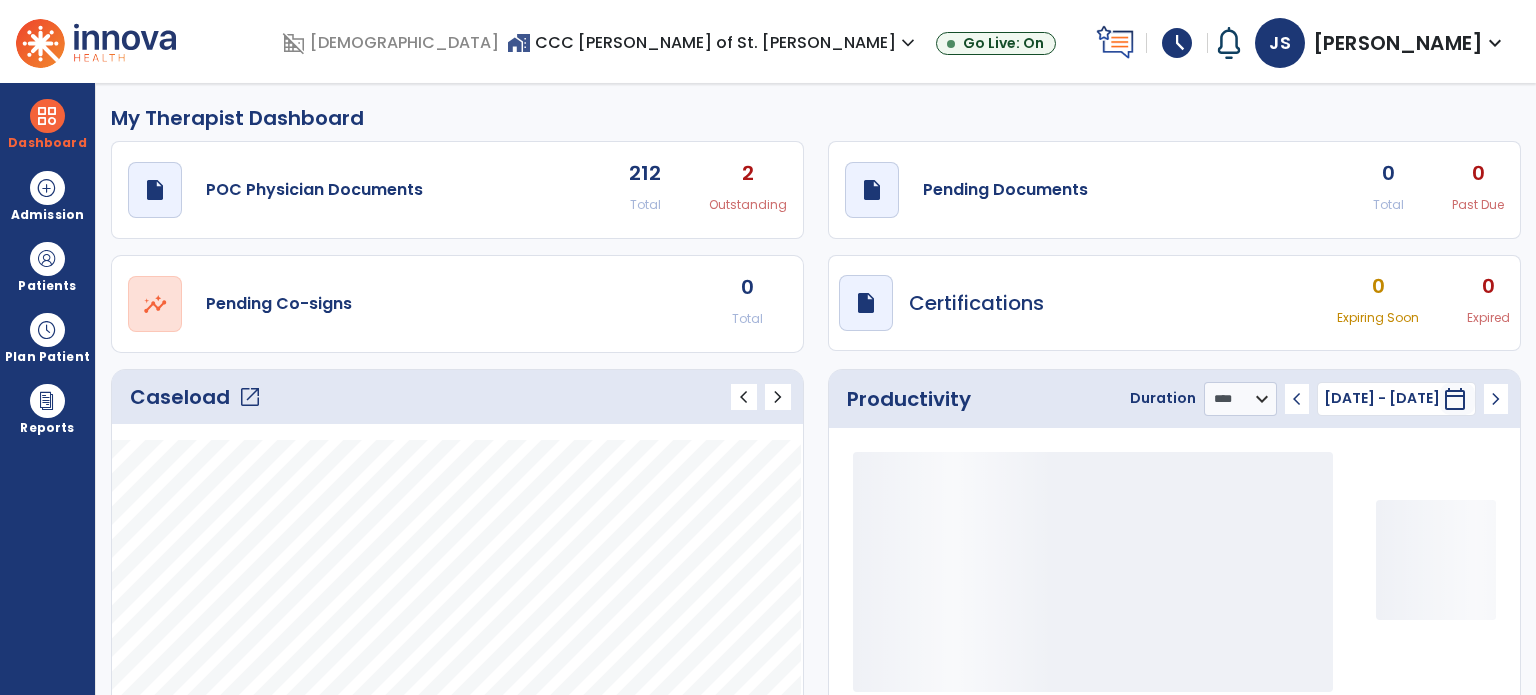 click on "schedule" at bounding box center [1177, 43] 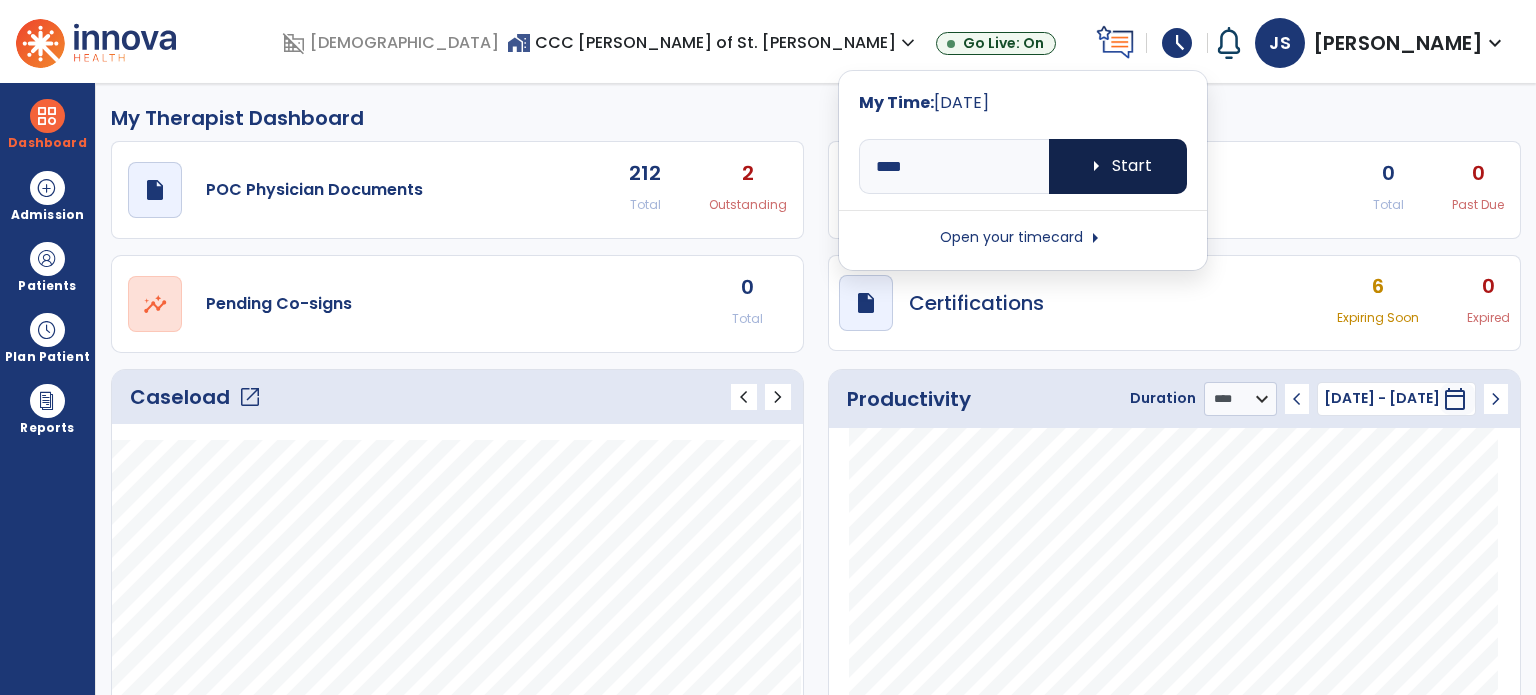 click on "arrow_right  Start" at bounding box center [1118, 166] 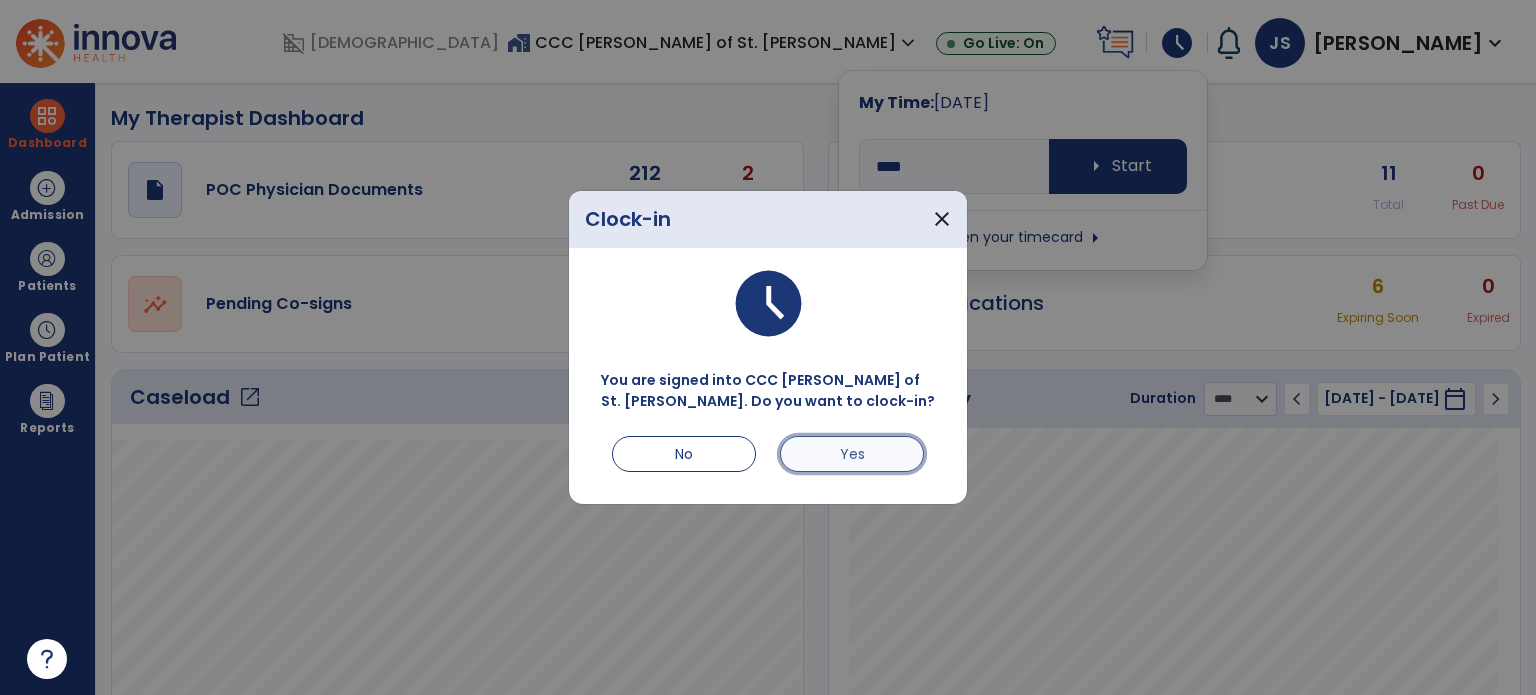 click on "Yes" at bounding box center (852, 454) 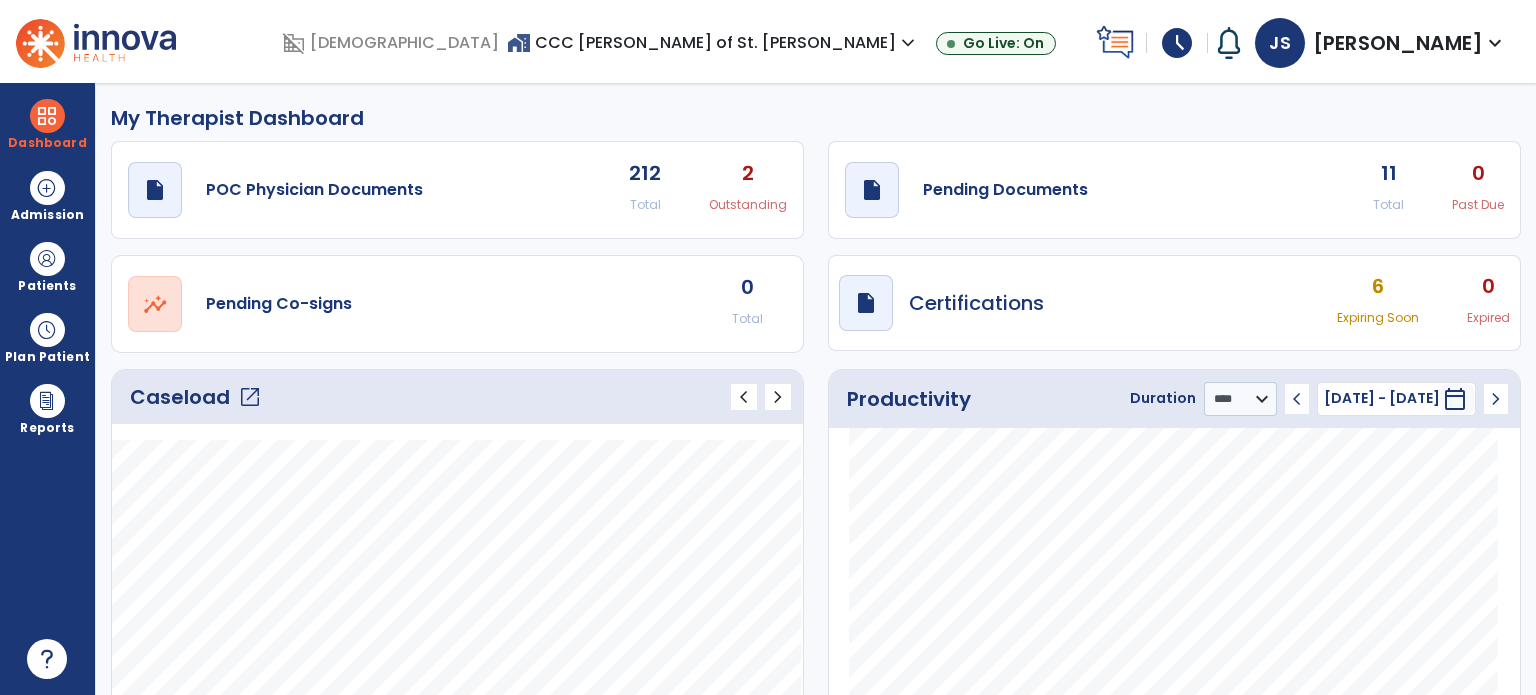 click on "open_in_new" 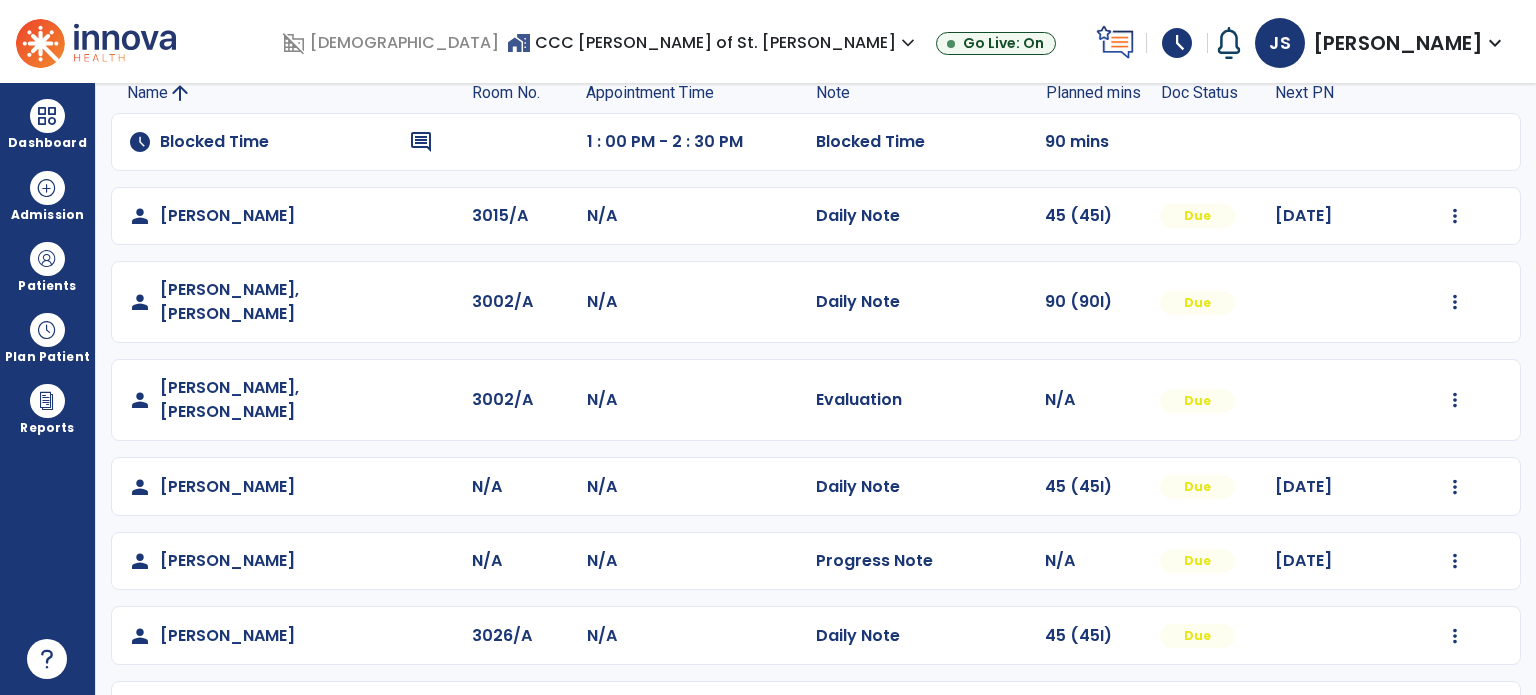 scroll, scrollTop: 151, scrollLeft: 0, axis: vertical 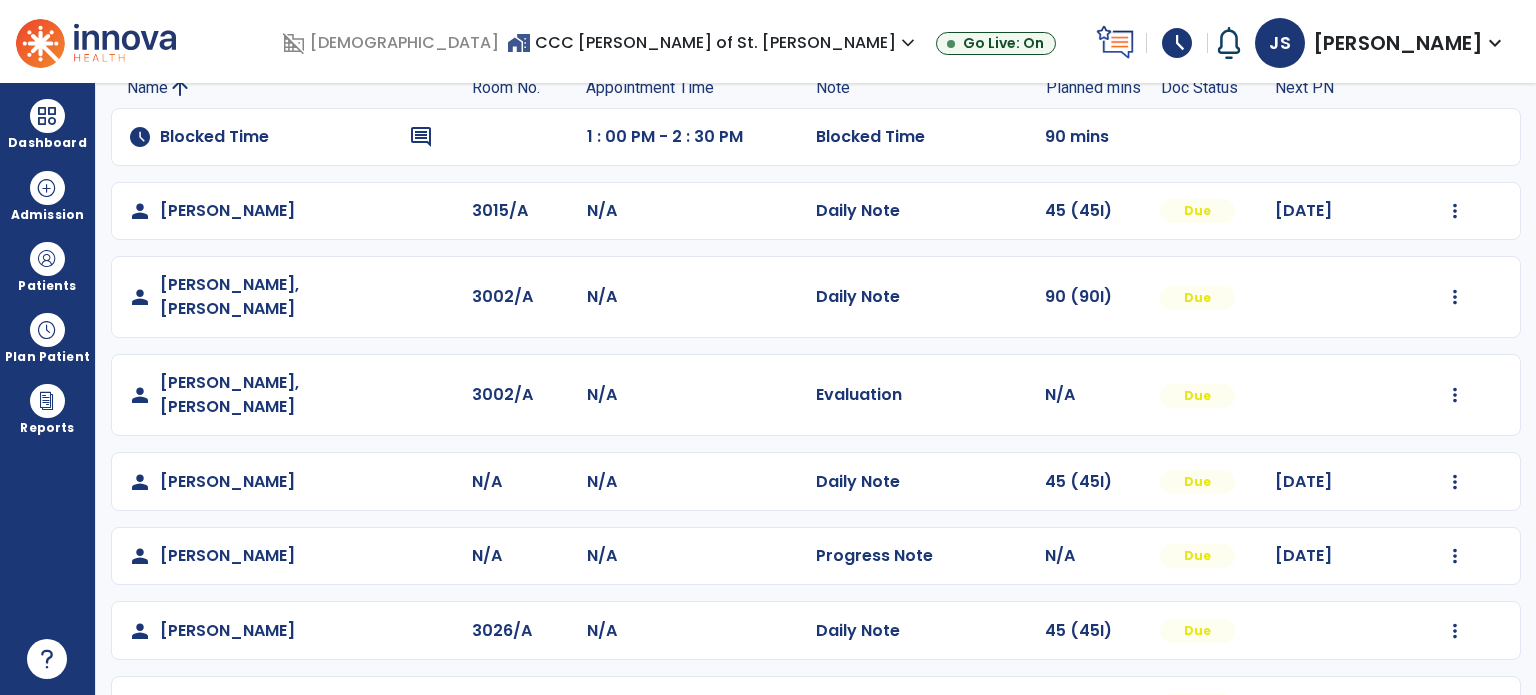 click on "Mark Visit As Complete   Reset Note   Open Document   G + C Mins" 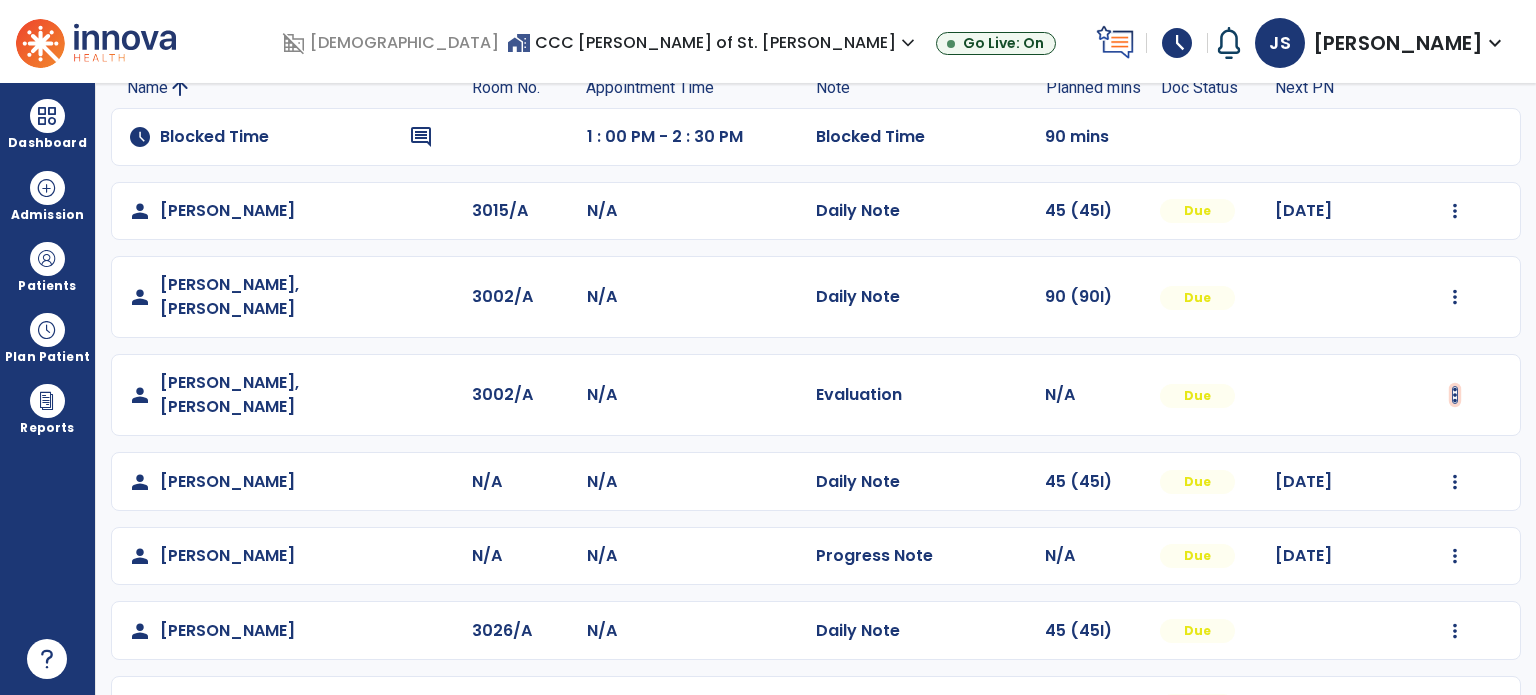 click at bounding box center (1455, 211) 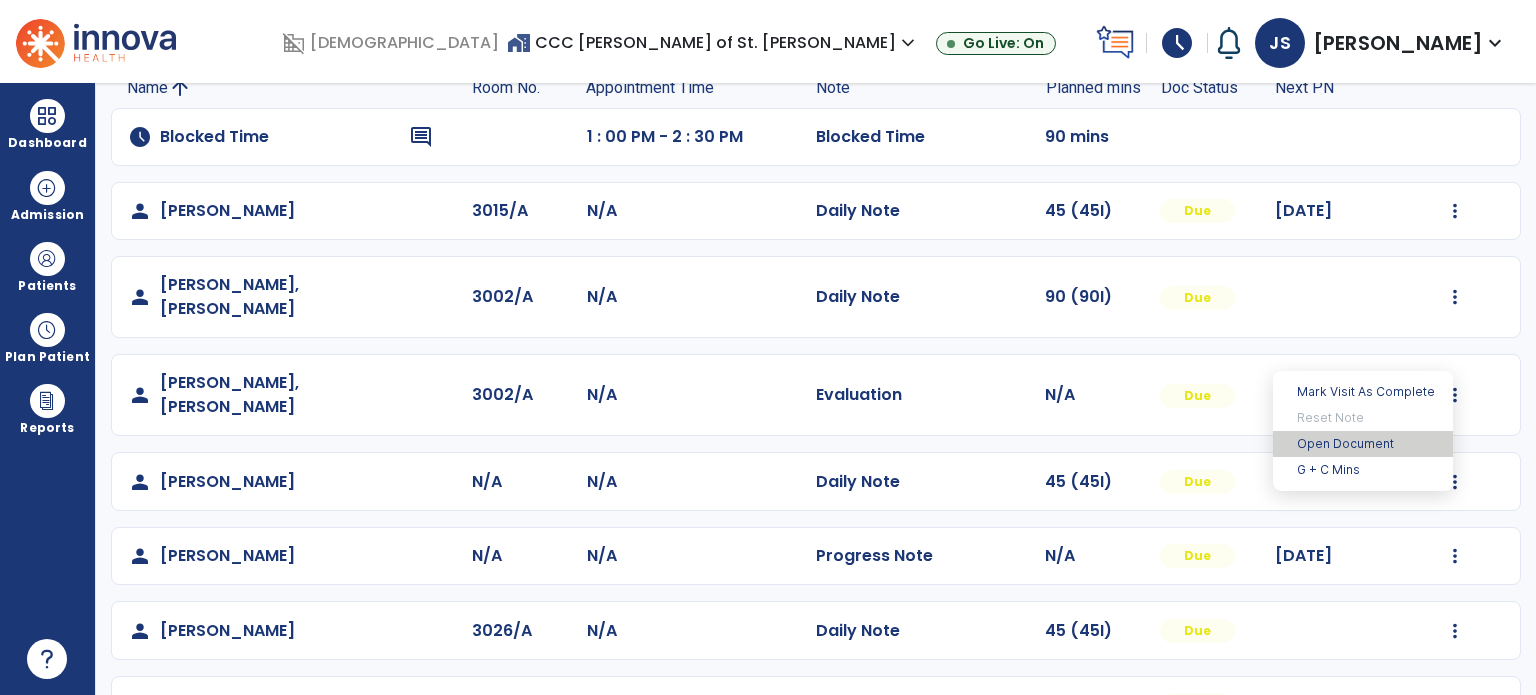 click on "Open Document" at bounding box center [1363, 444] 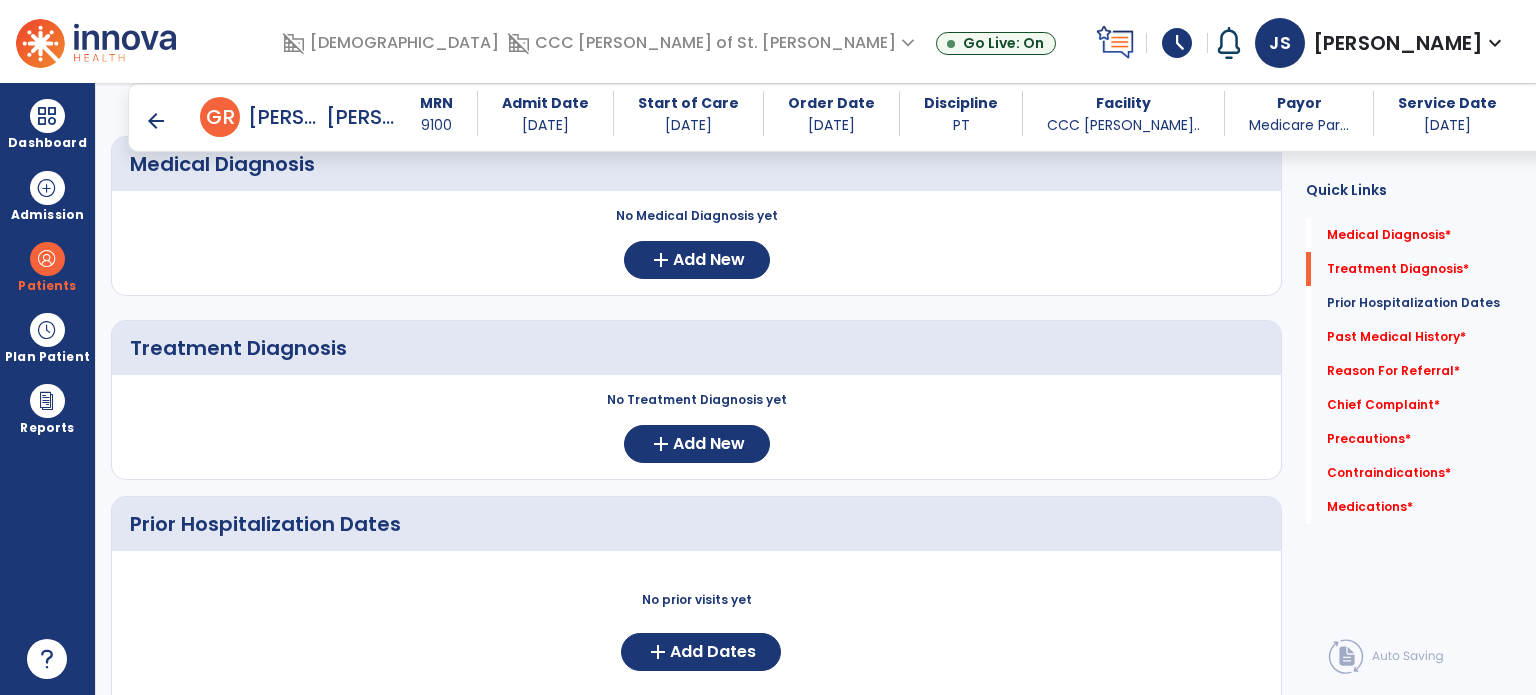 scroll, scrollTop: 192, scrollLeft: 0, axis: vertical 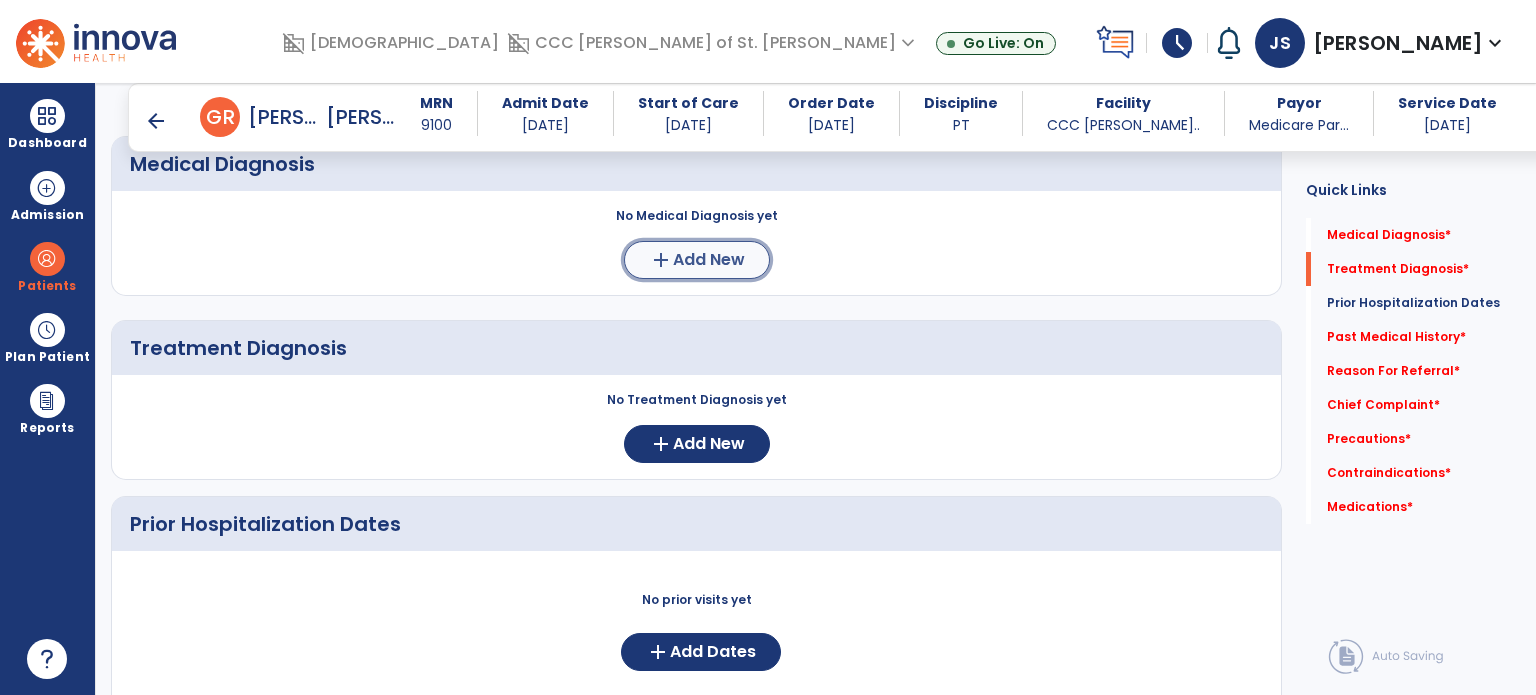 click on "add  Add New" 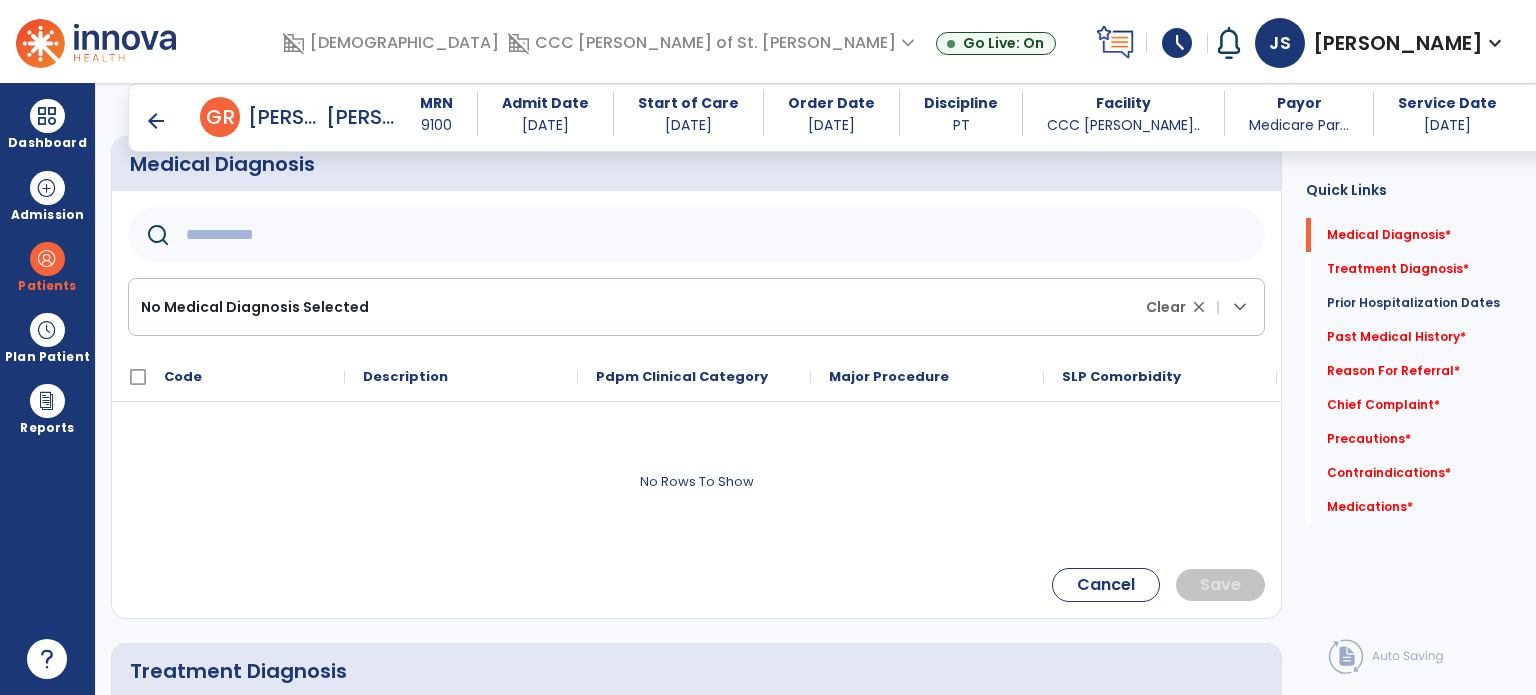 click 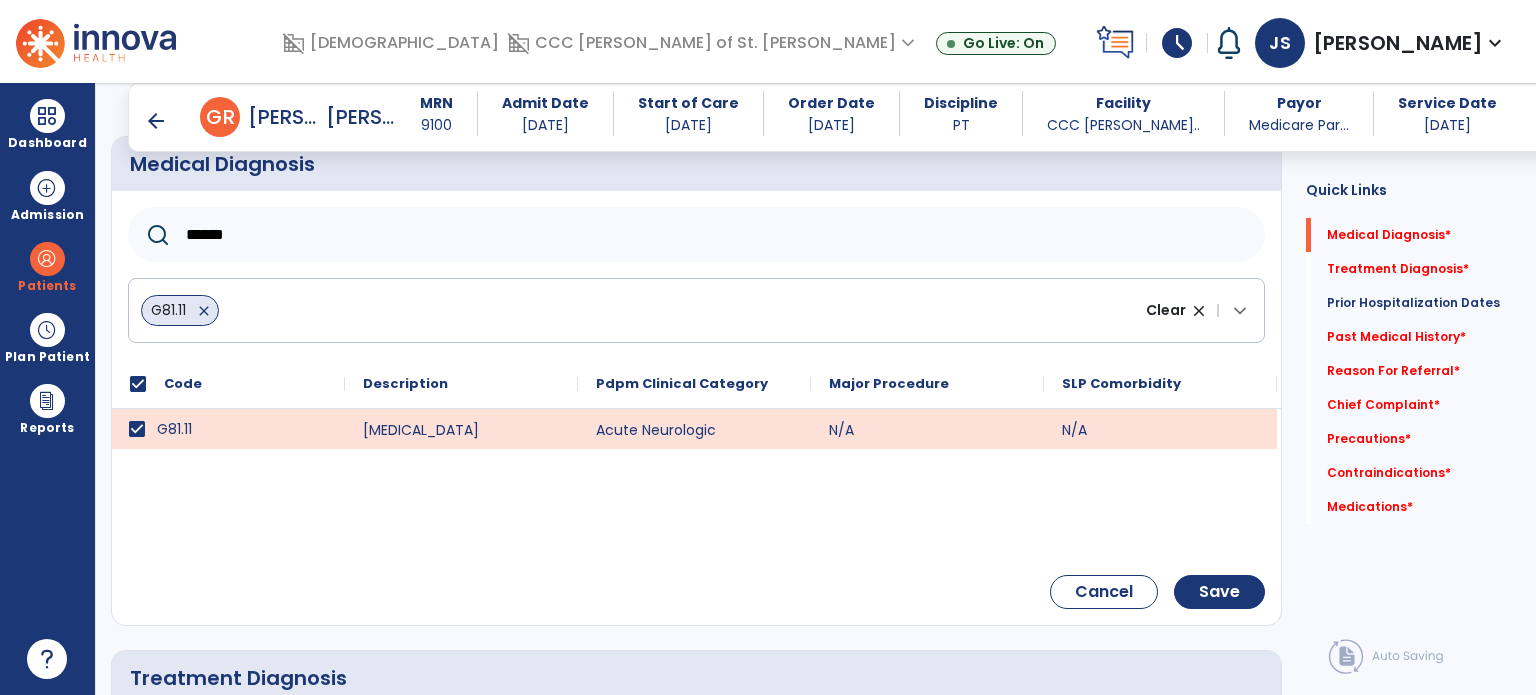 click on "******" 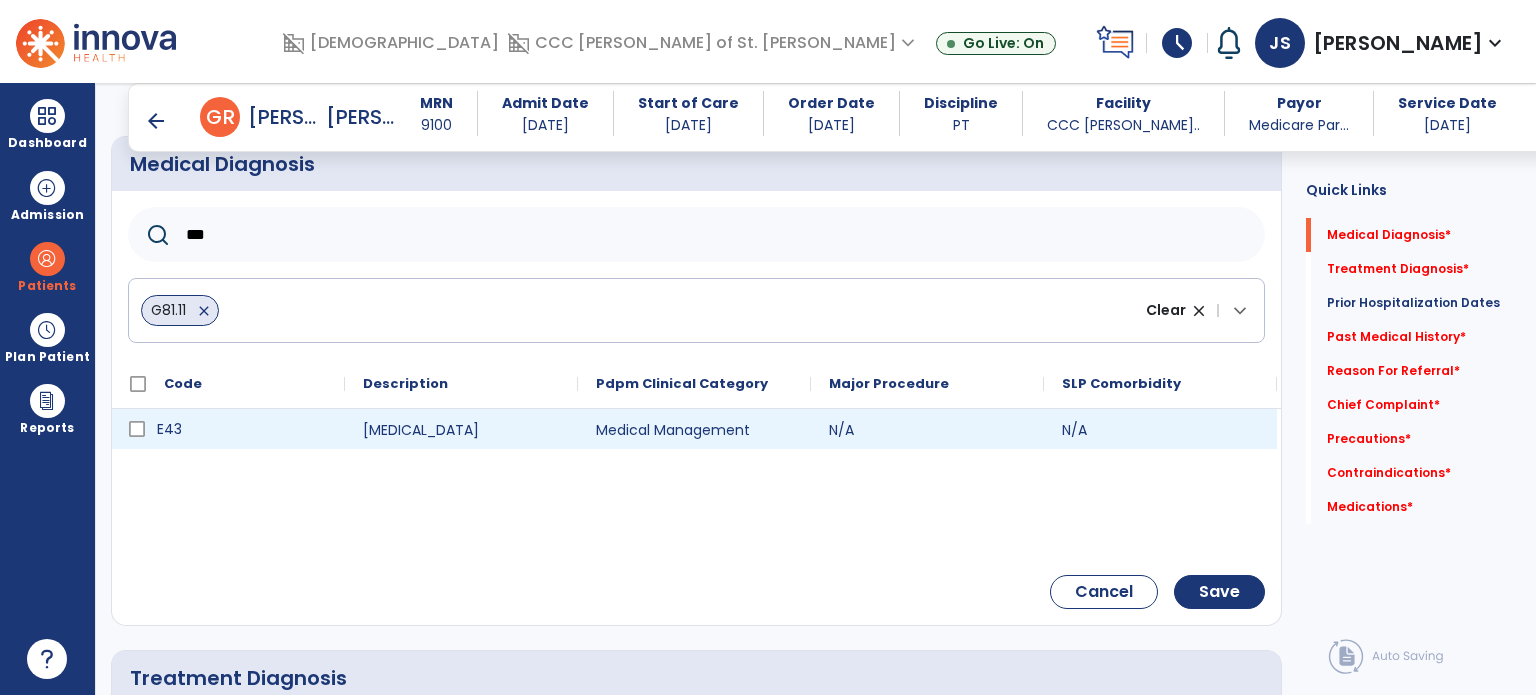 type on "***" 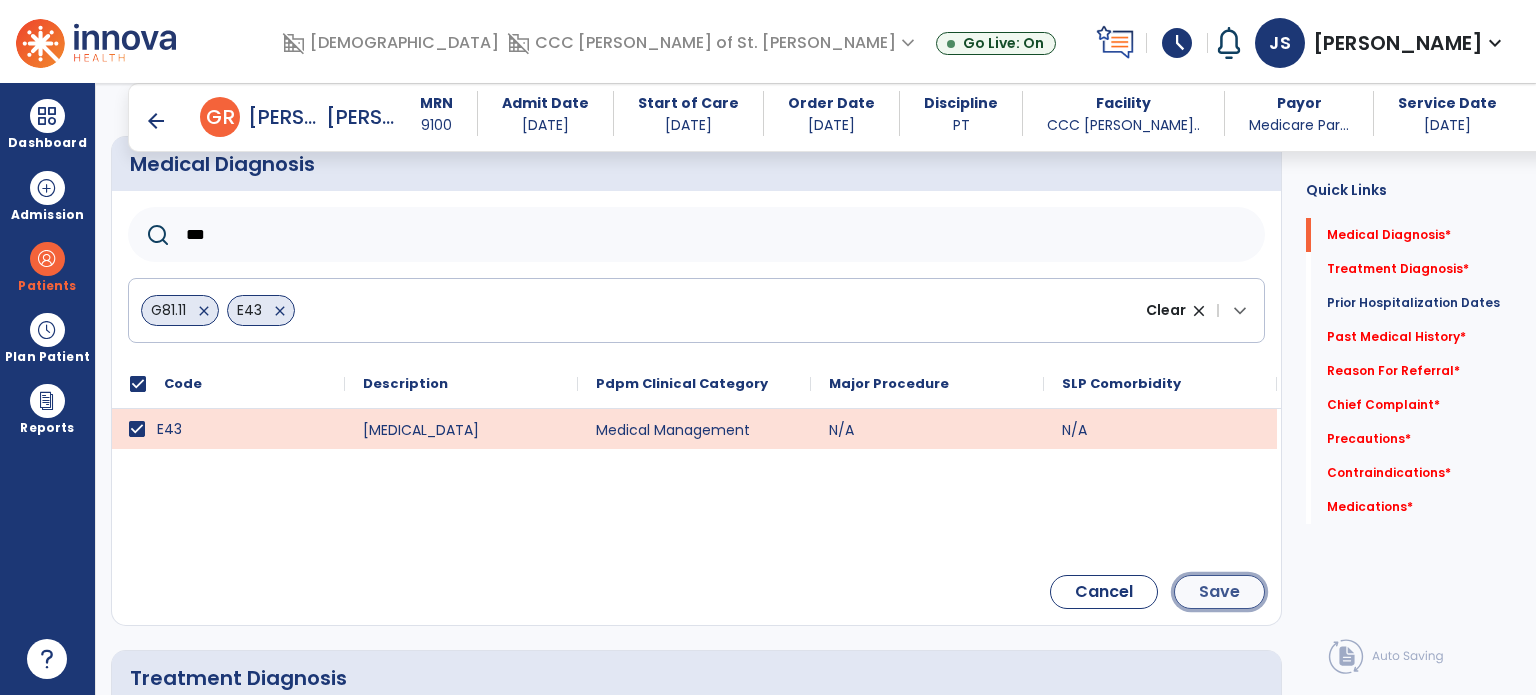 click on "Save" 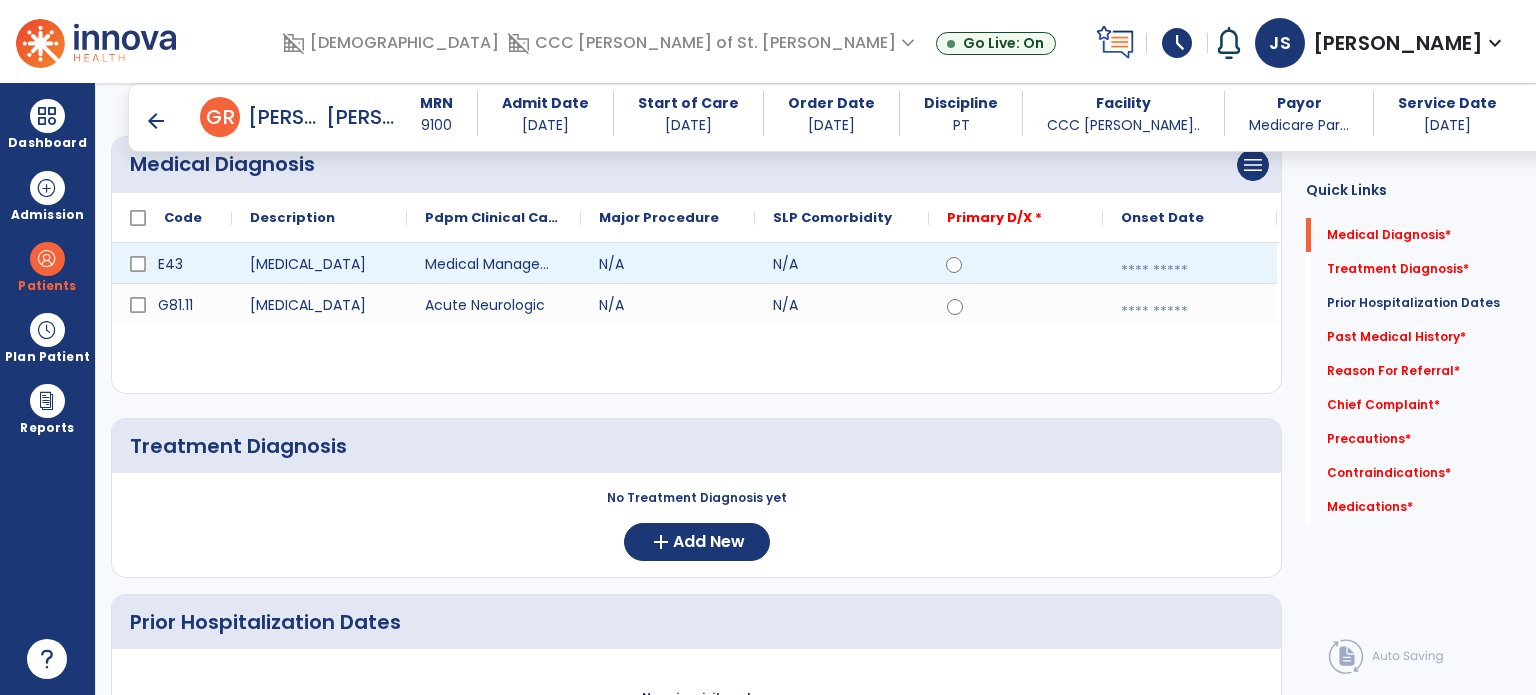 click 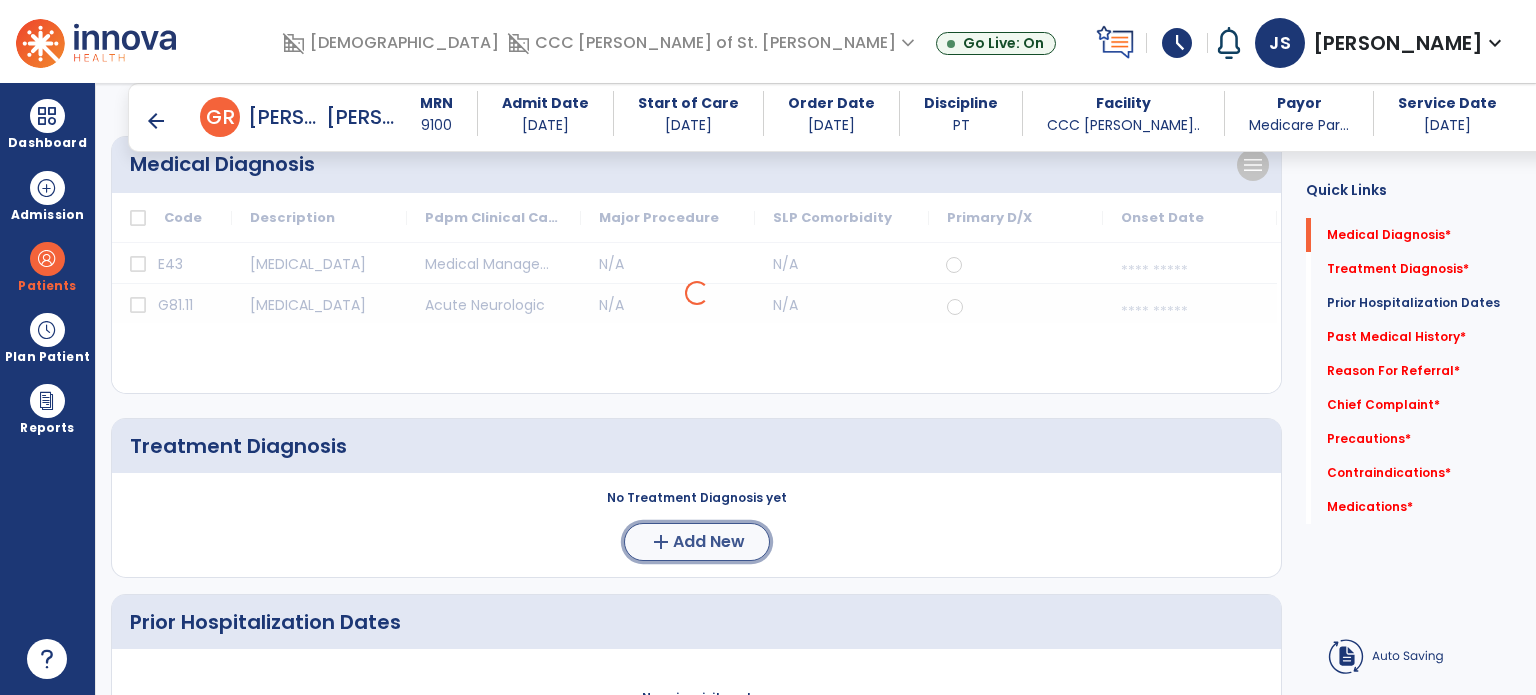 click on "Add New" 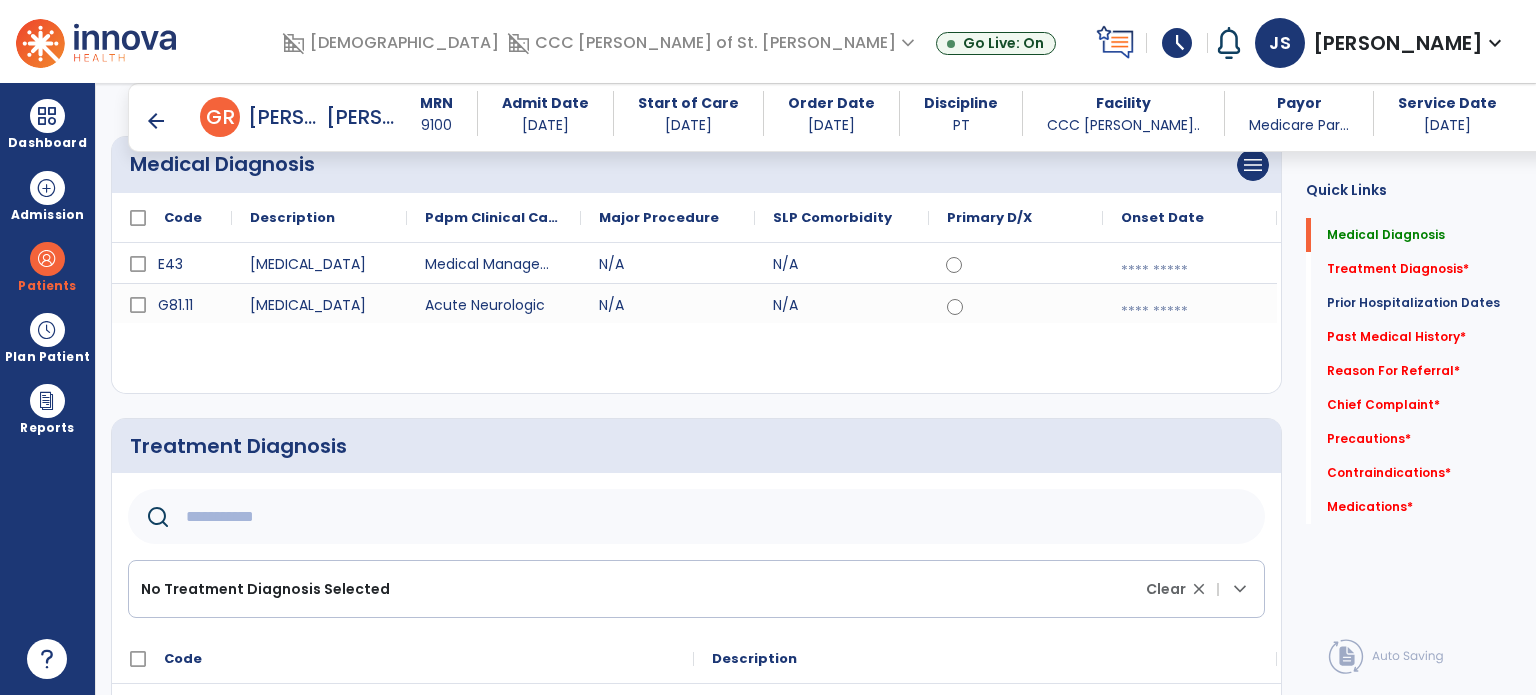 click 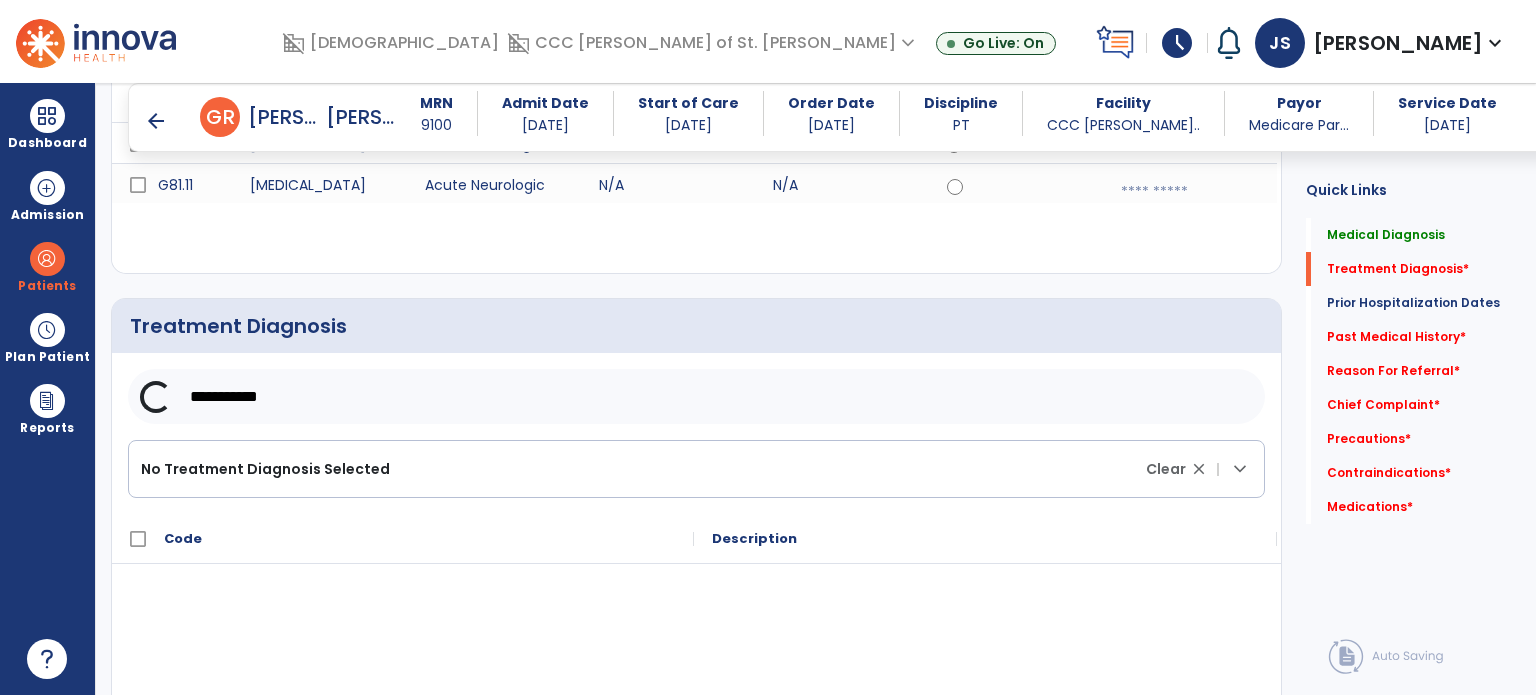 scroll, scrollTop: 312, scrollLeft: 0, axis: vertical 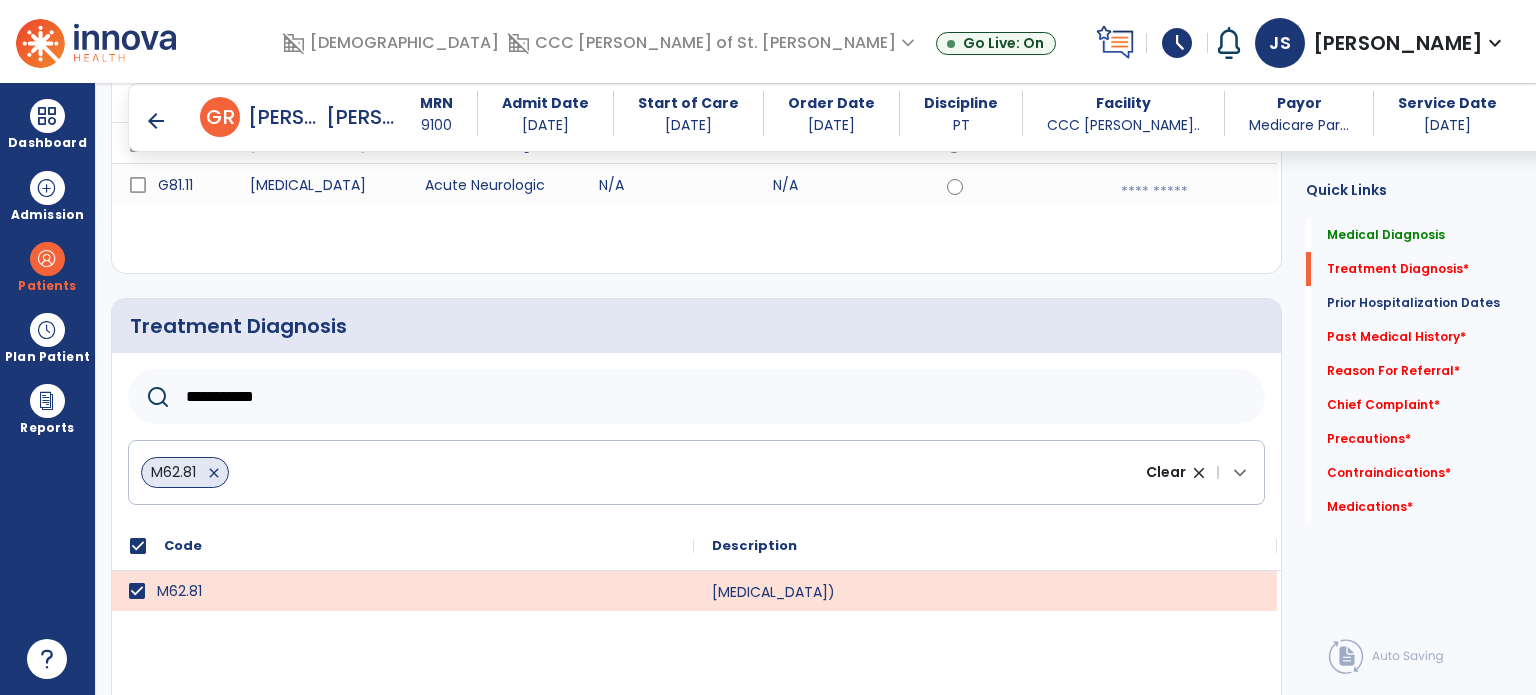 click on "**********" 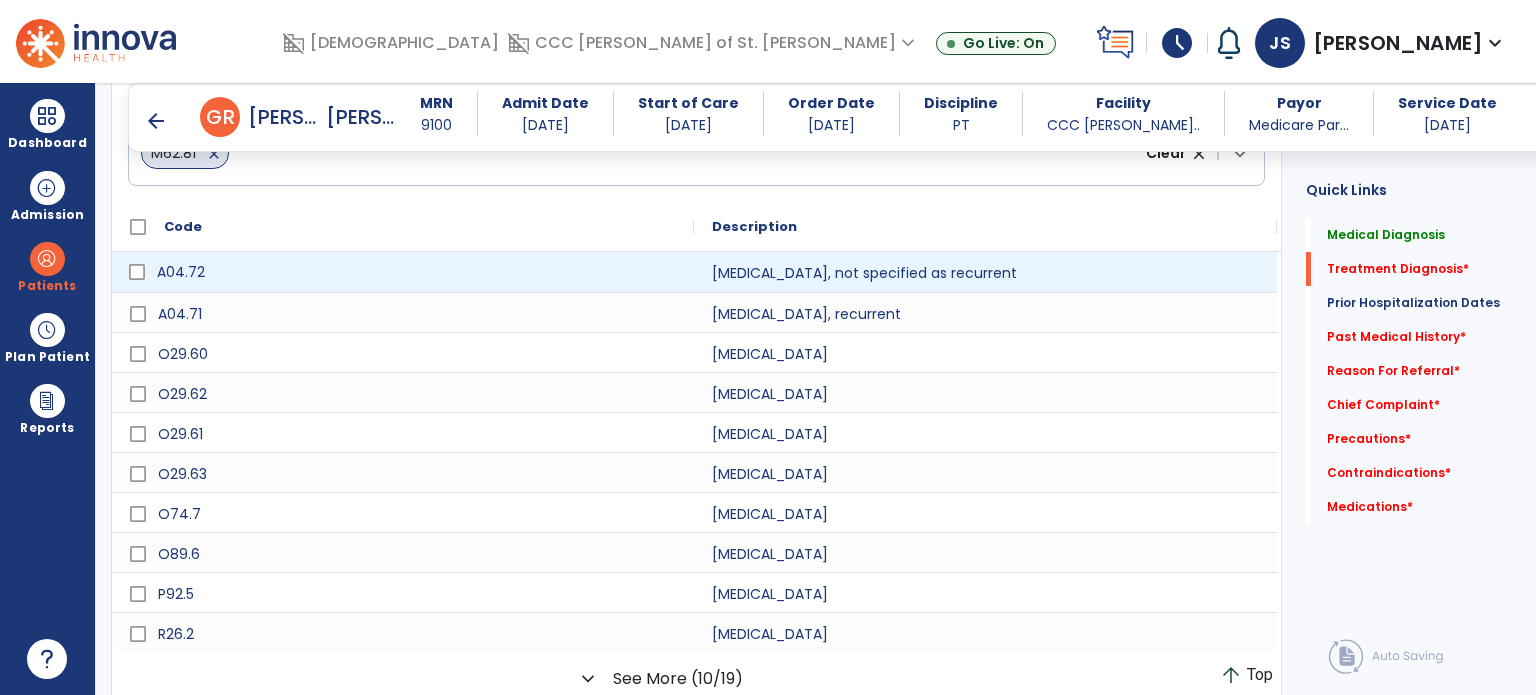 scroll, scrollTop: 632, scrollLeft: 0, axis: vertical 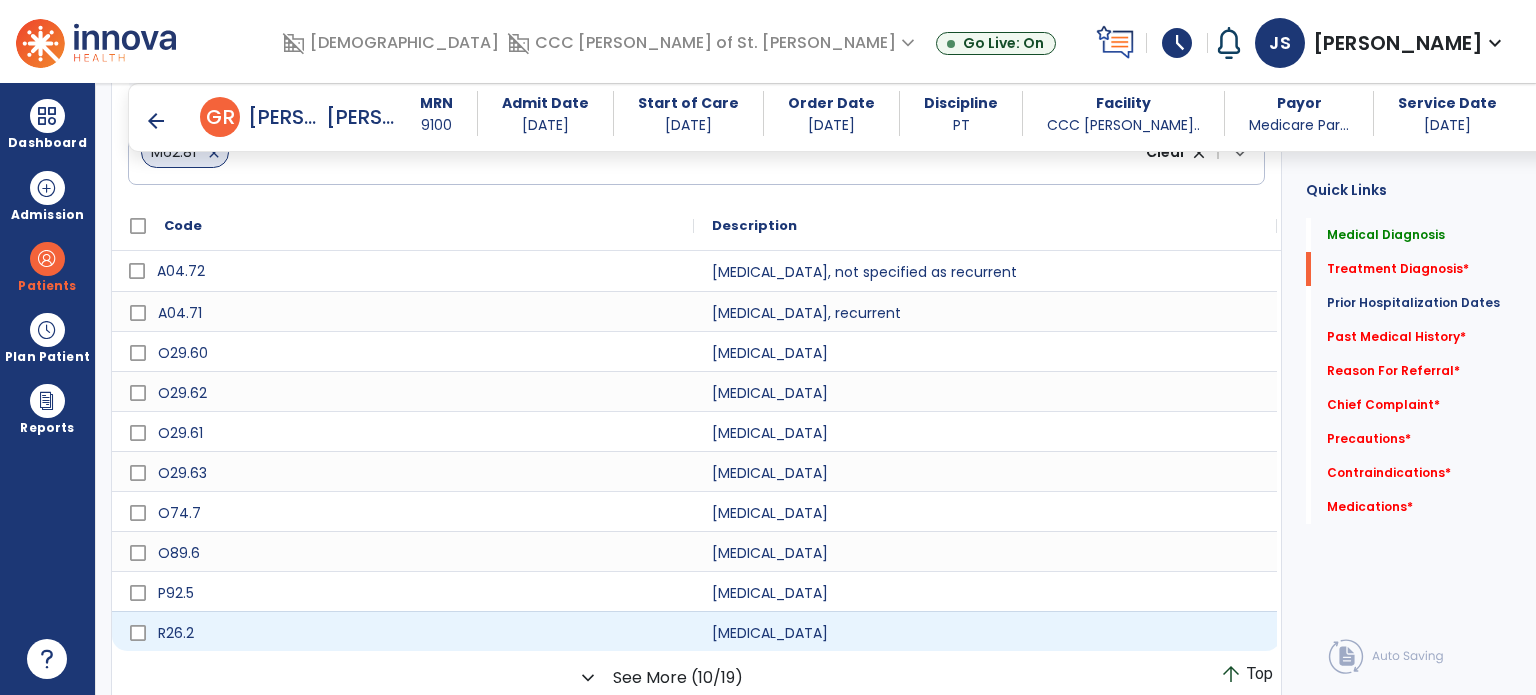 type on "*****" 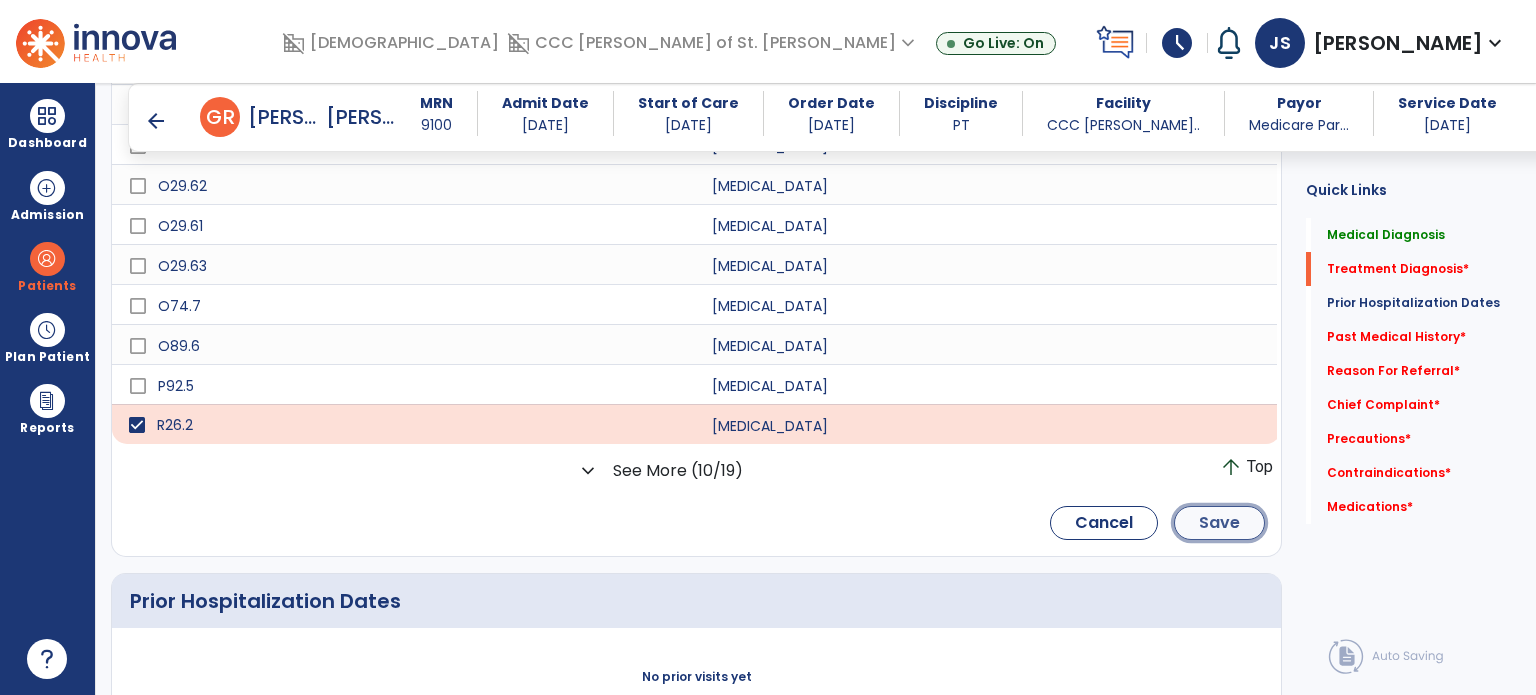 click on "Save" 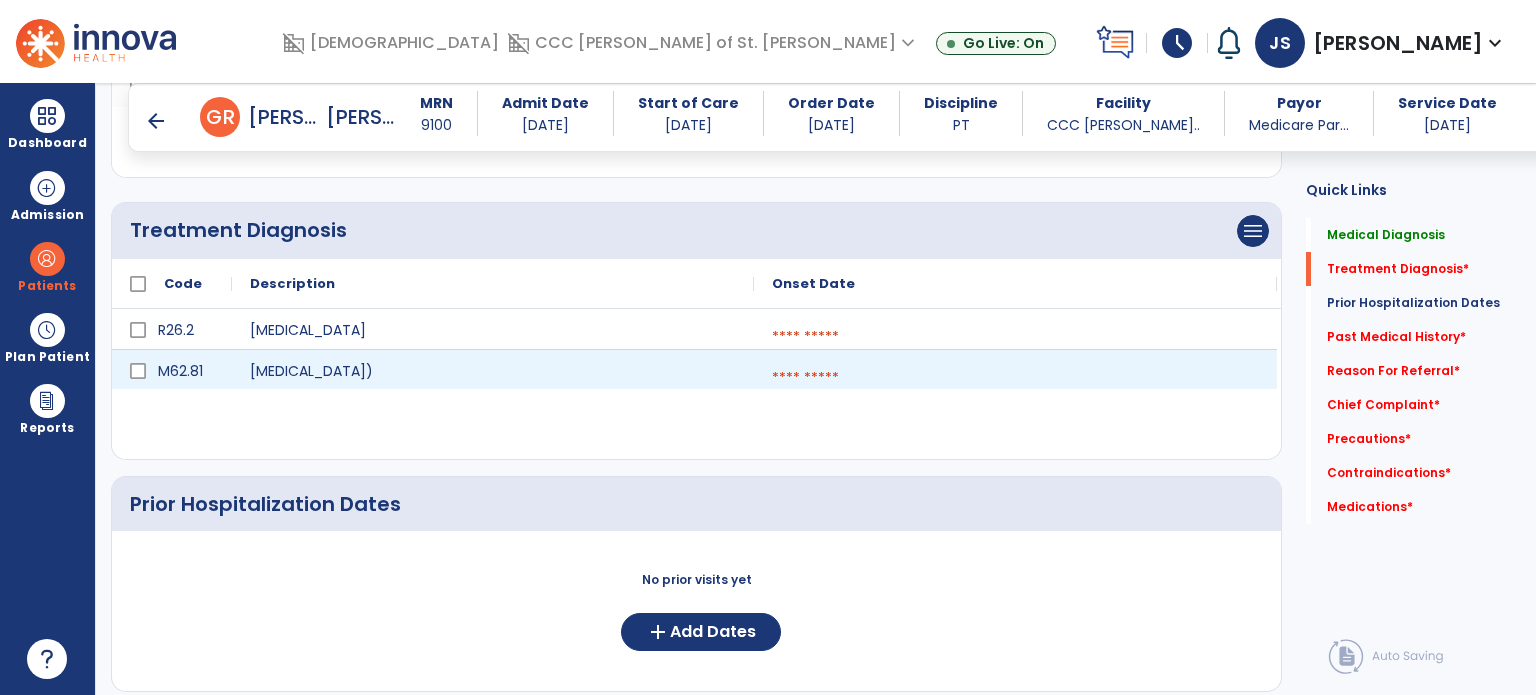 scroll, scrollTop: 406, scrollLeft: 0, axis: vertical 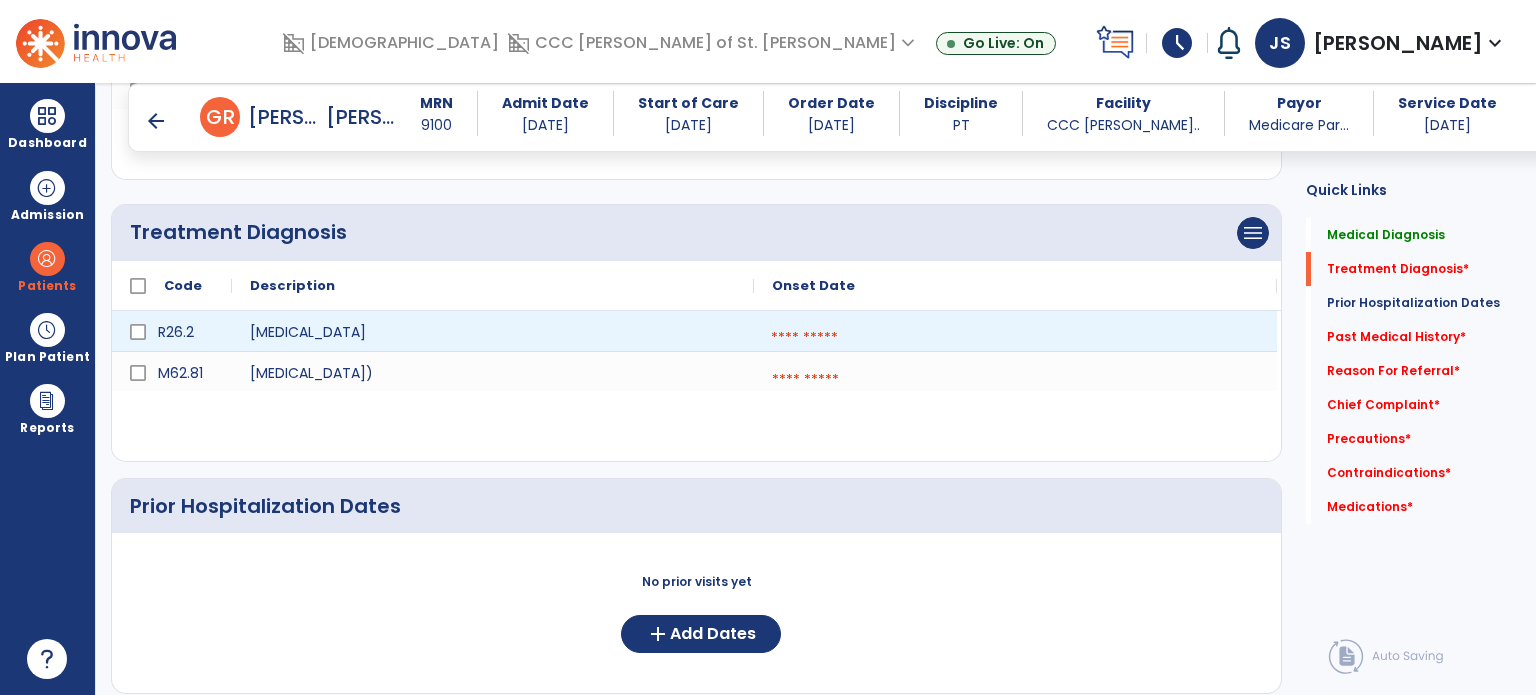 click at bounding box center [1015, 338] 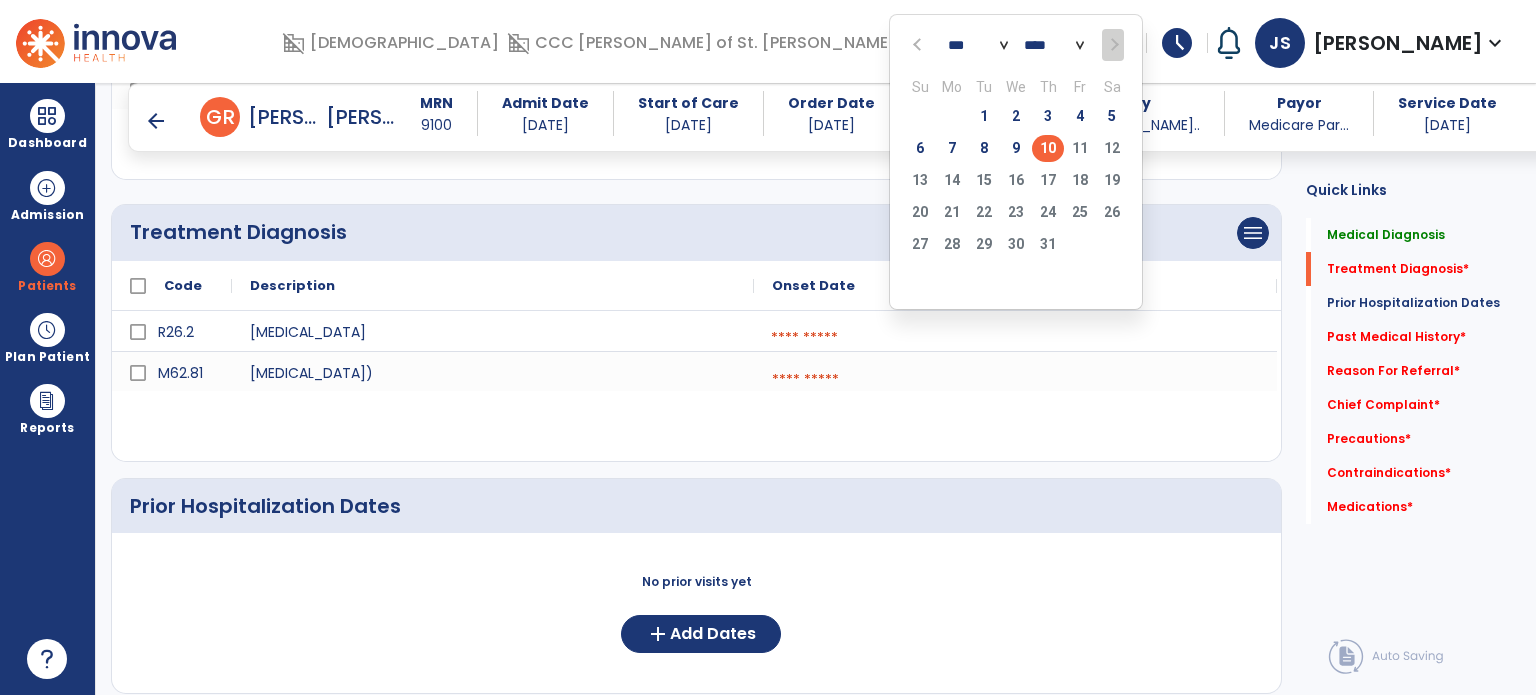 click on "10" 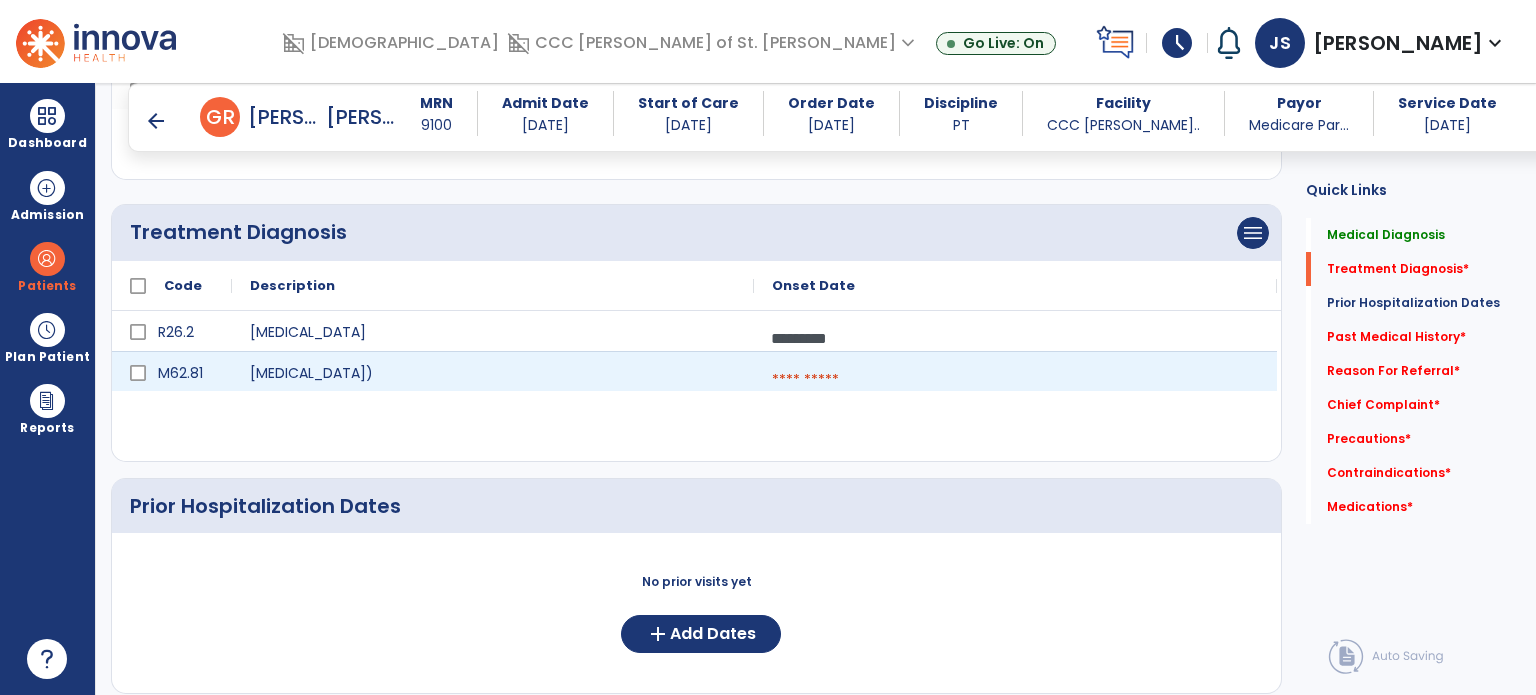 click at bounding box center (1015, 380) 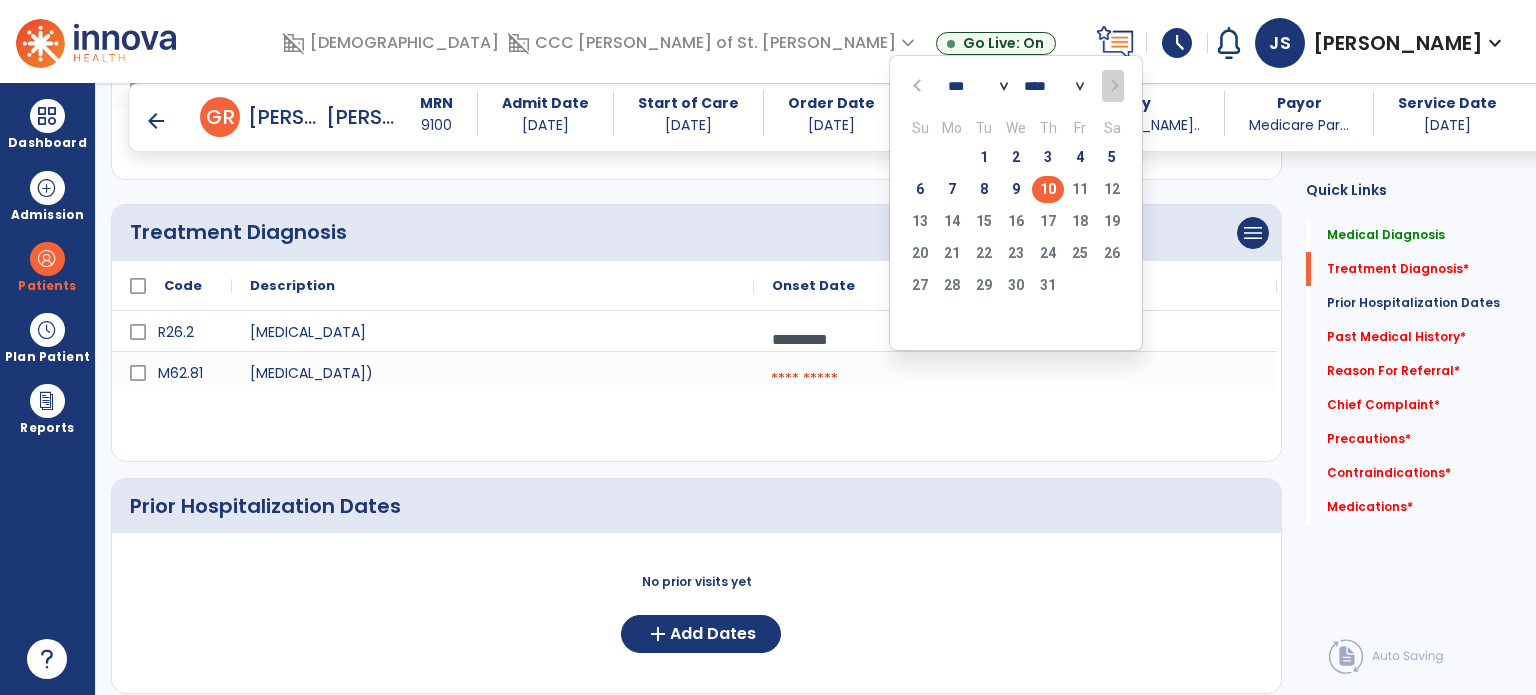 click on "10" 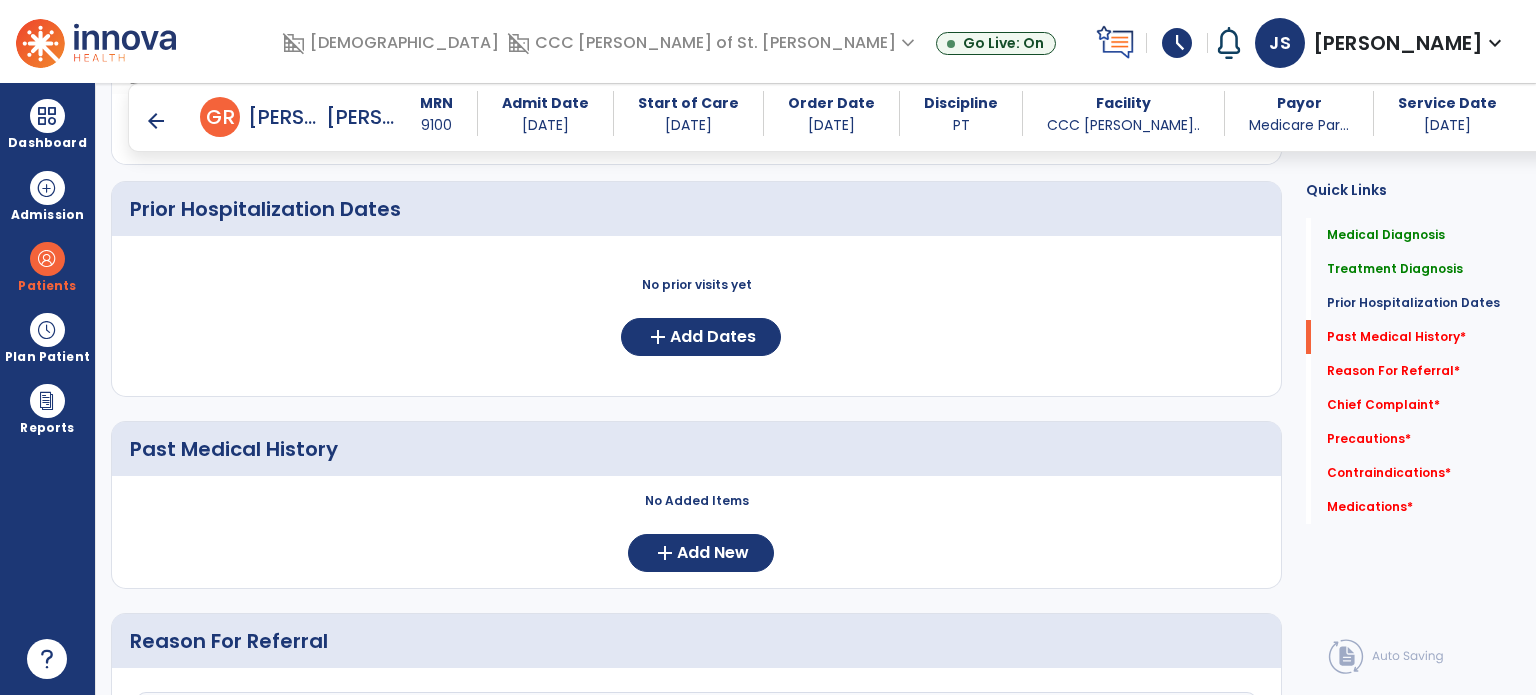 scroll, scrollTop: 1038, scrollLeft: 0, axis: vertical 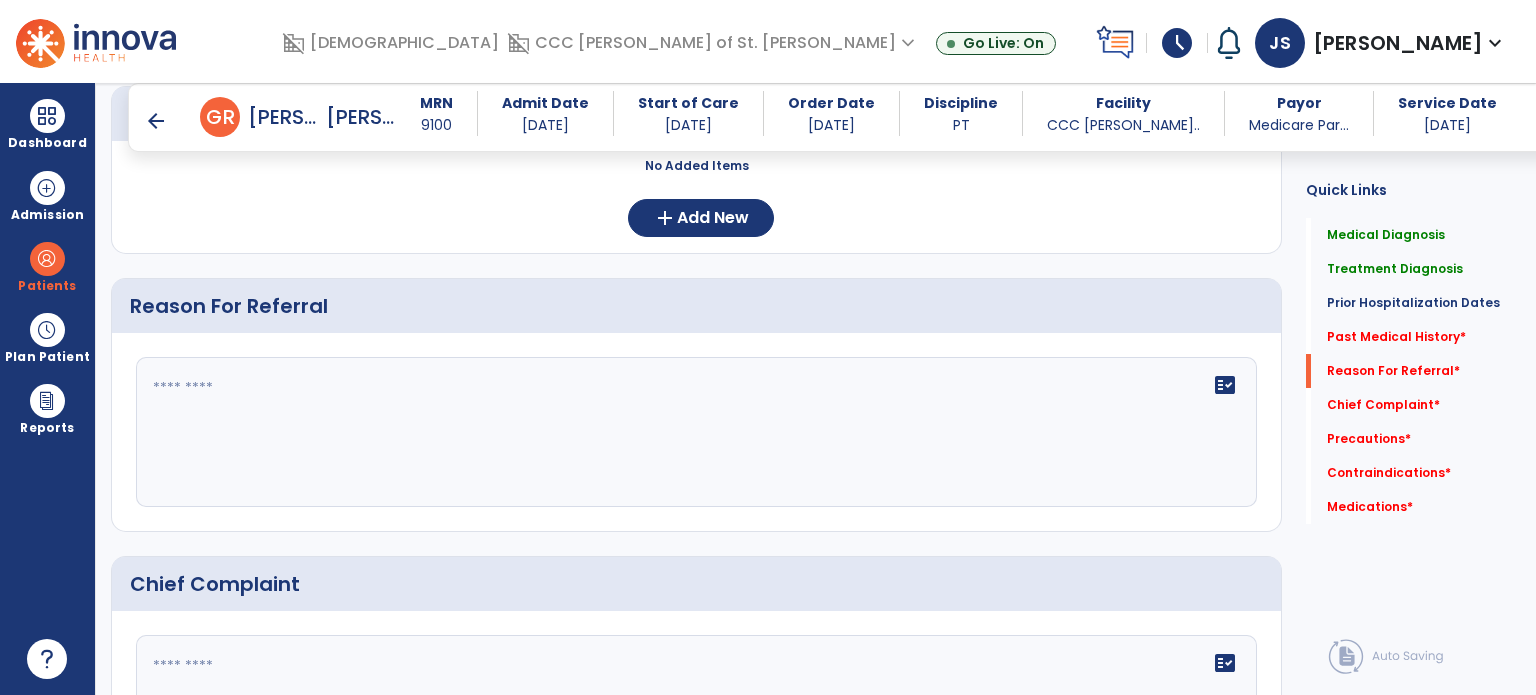 click 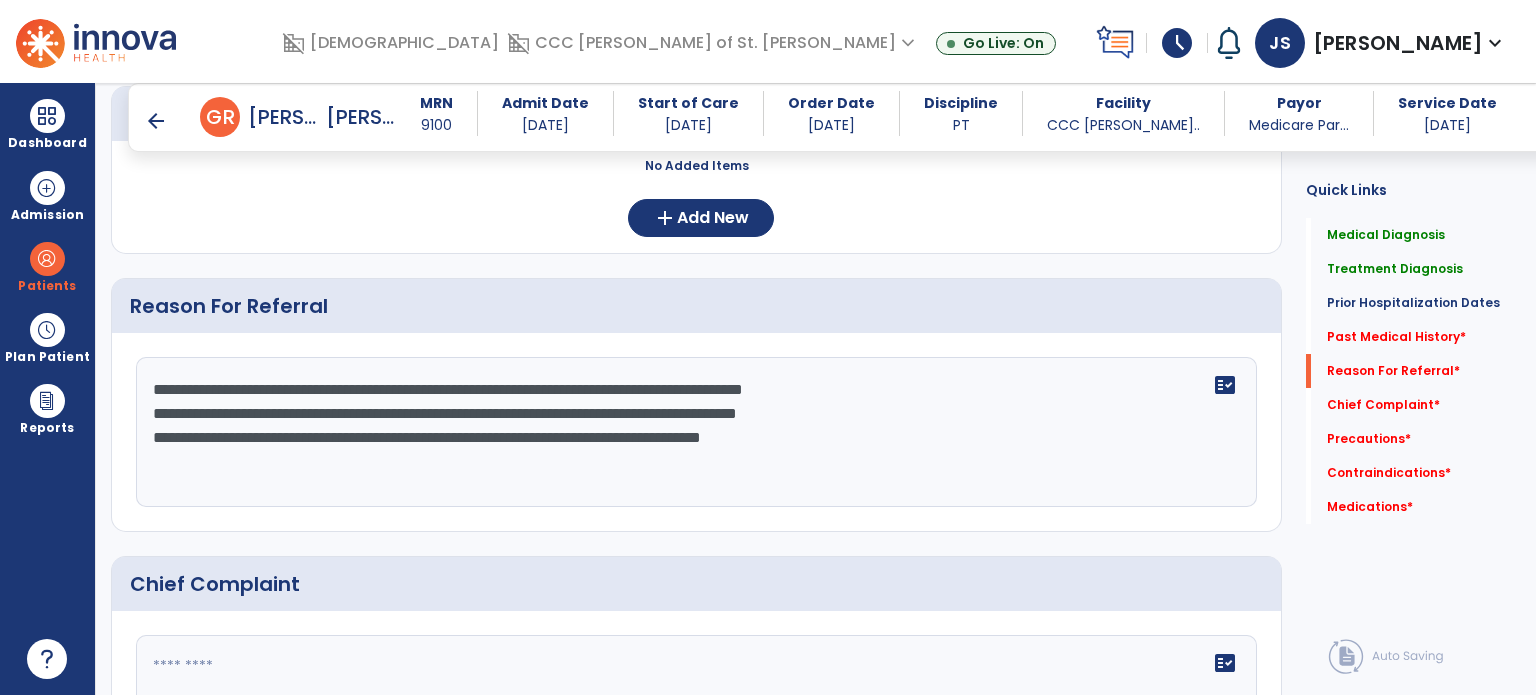 click on "**********" 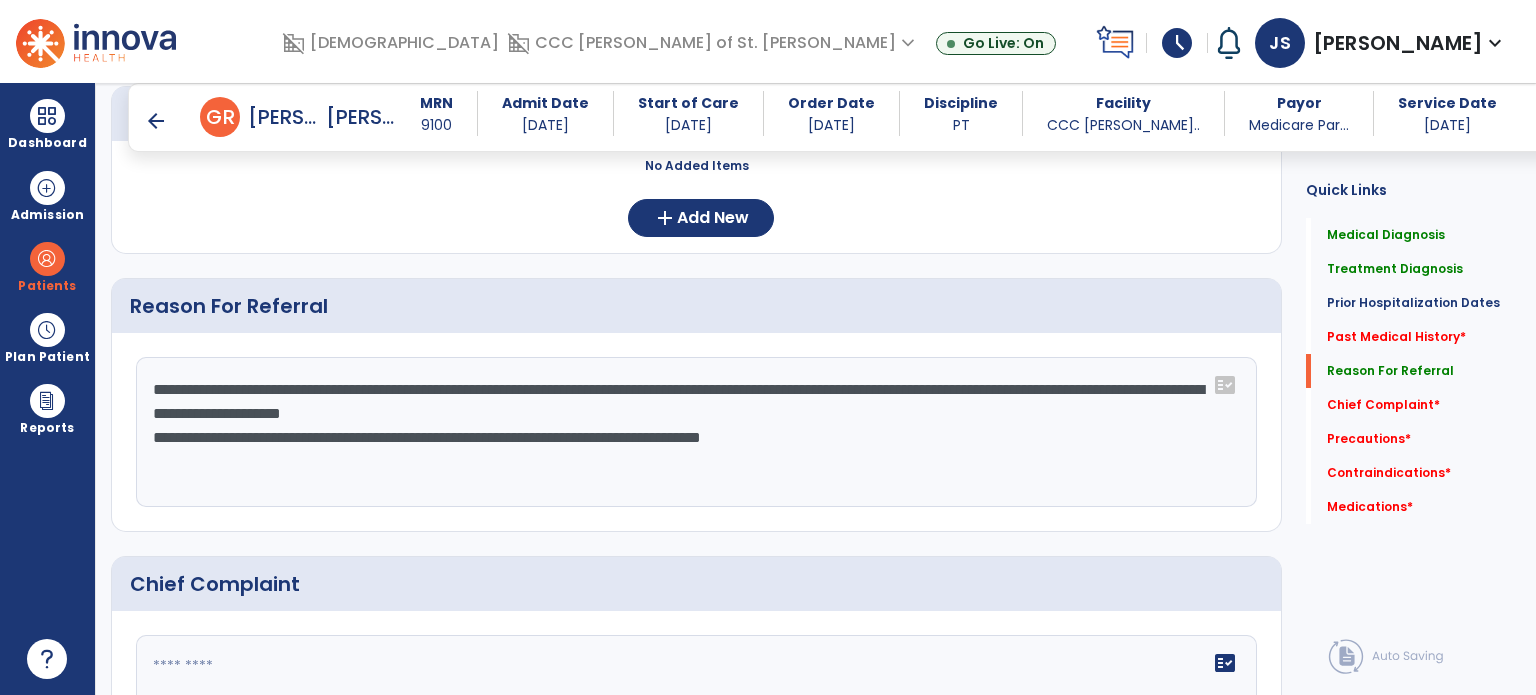 click on "**********" 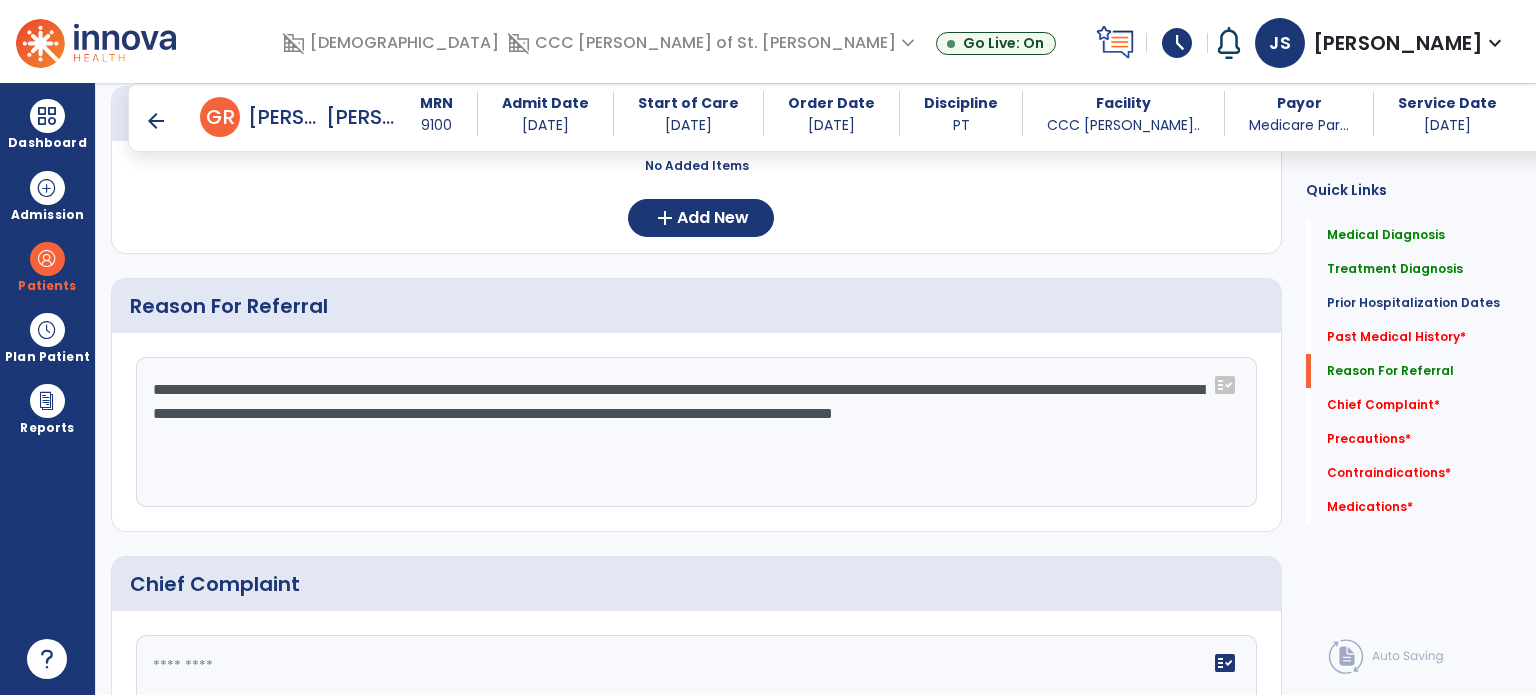 click on "**********" 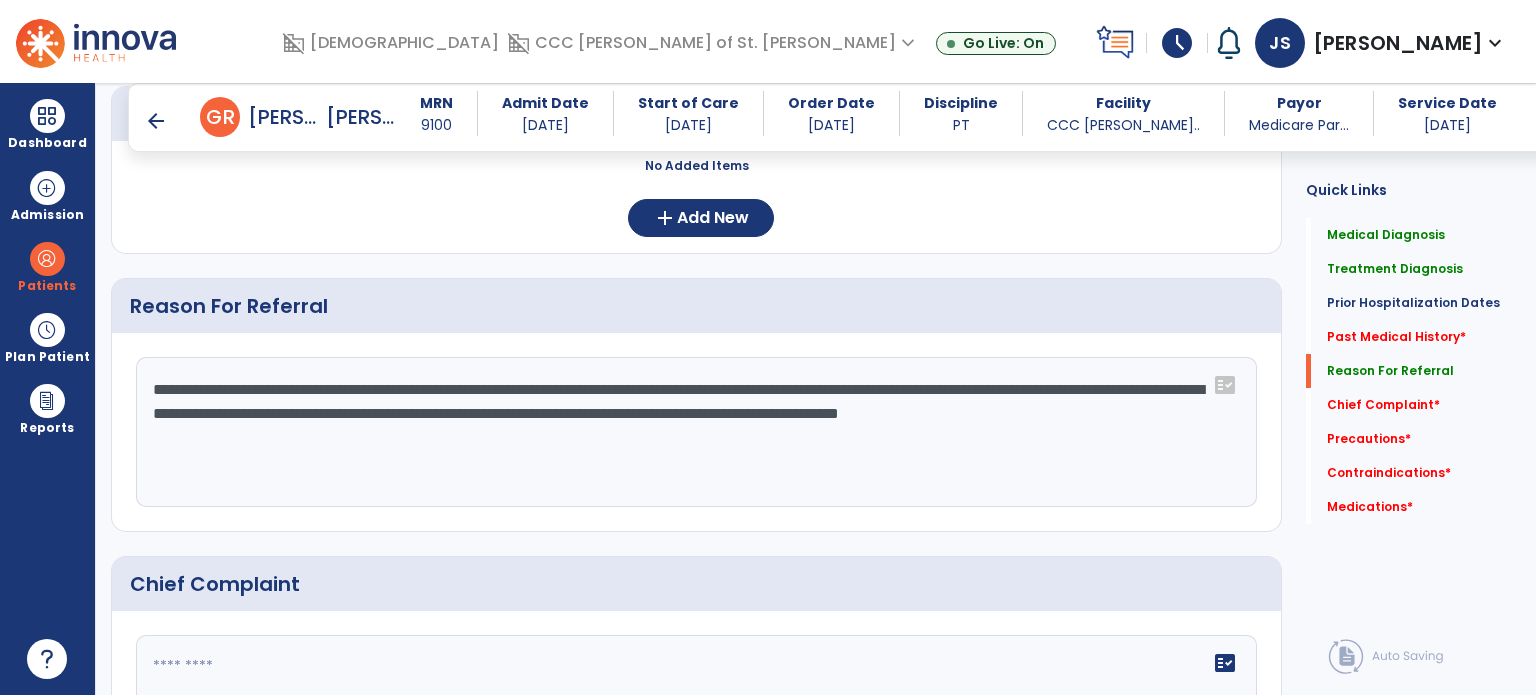 paste on "**********" 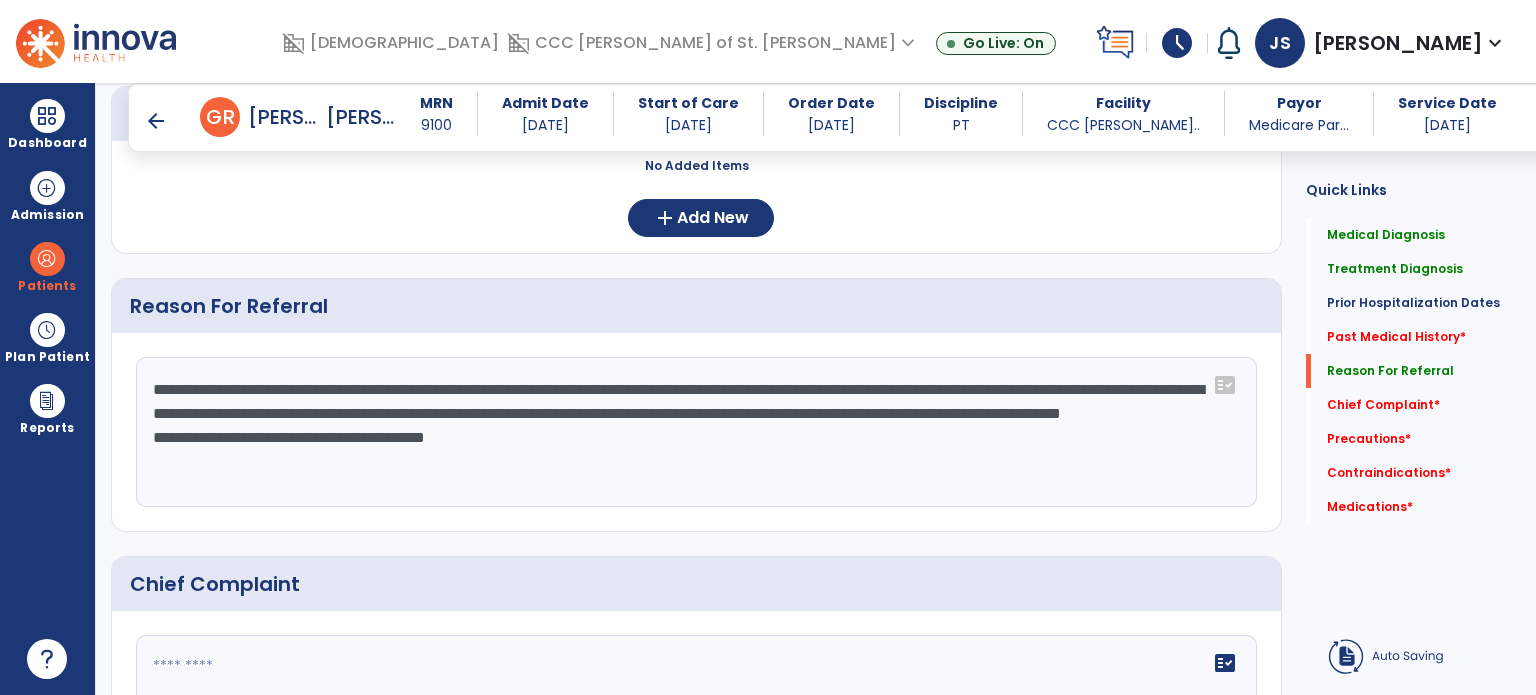 click on "**********" 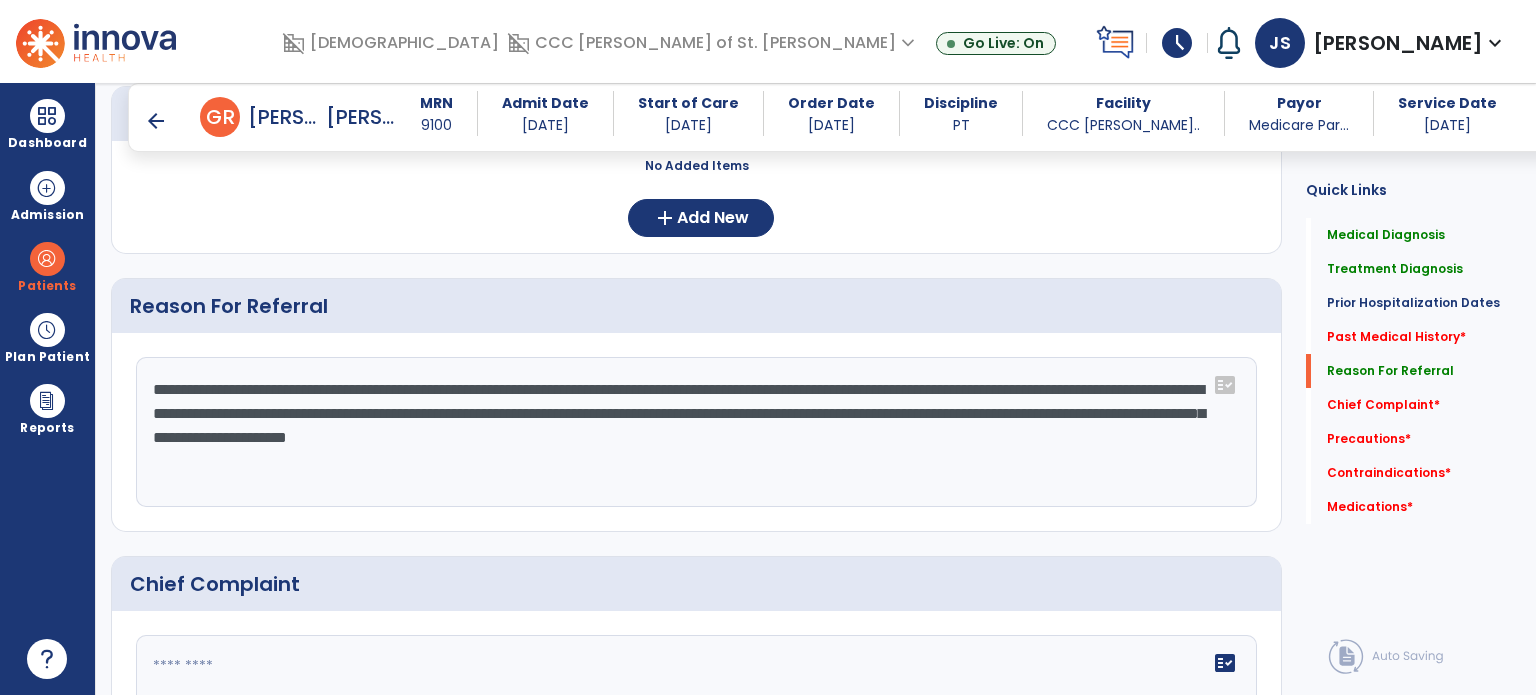 click on "**********" 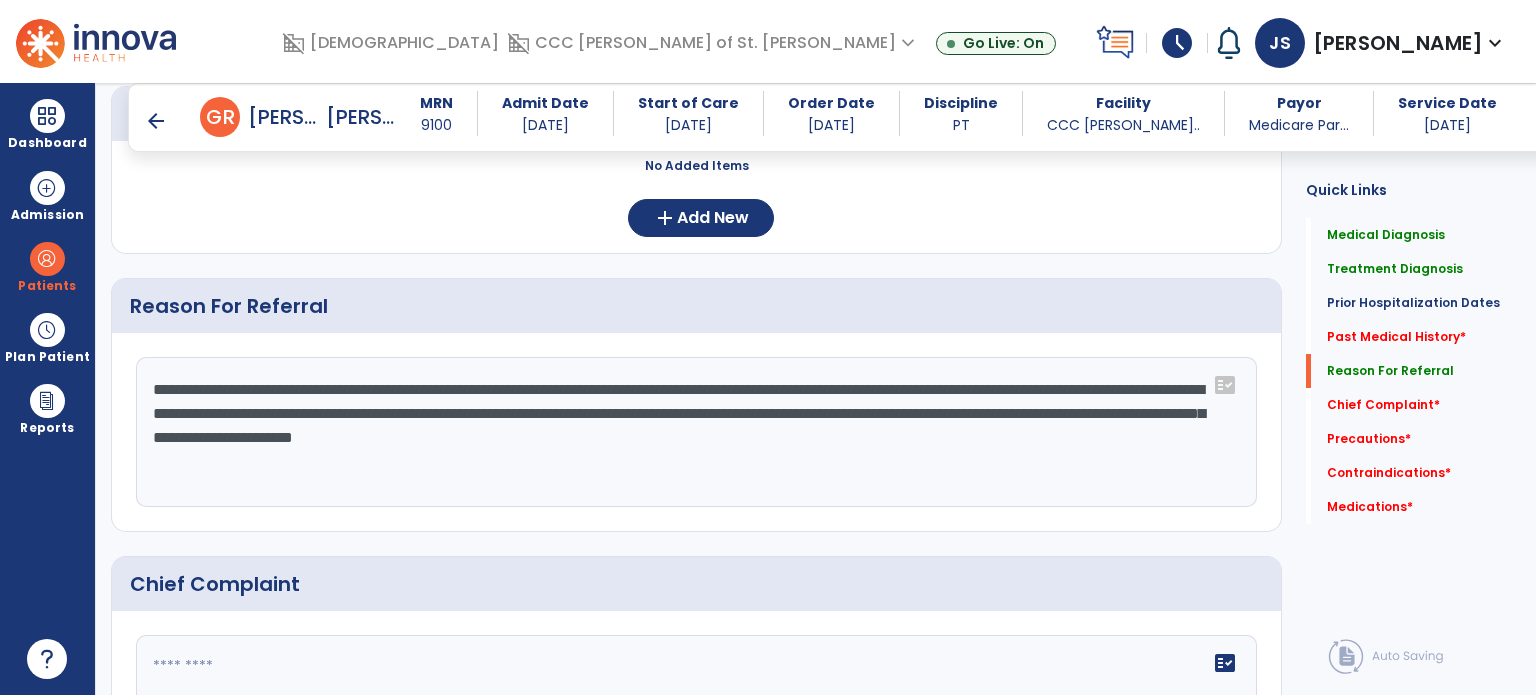 click on "**********" 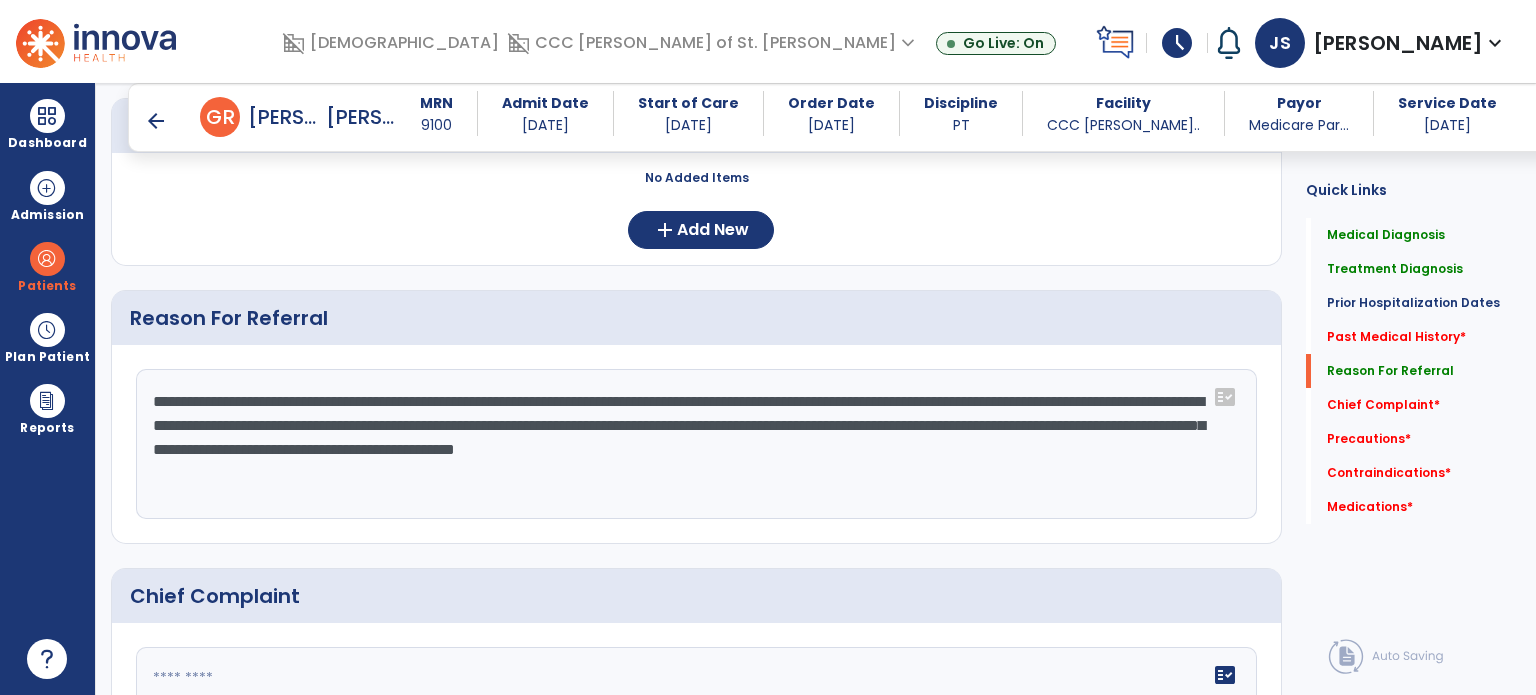 scroll, scrollTop: 1024, scrollLeft: 0, axis: vertical 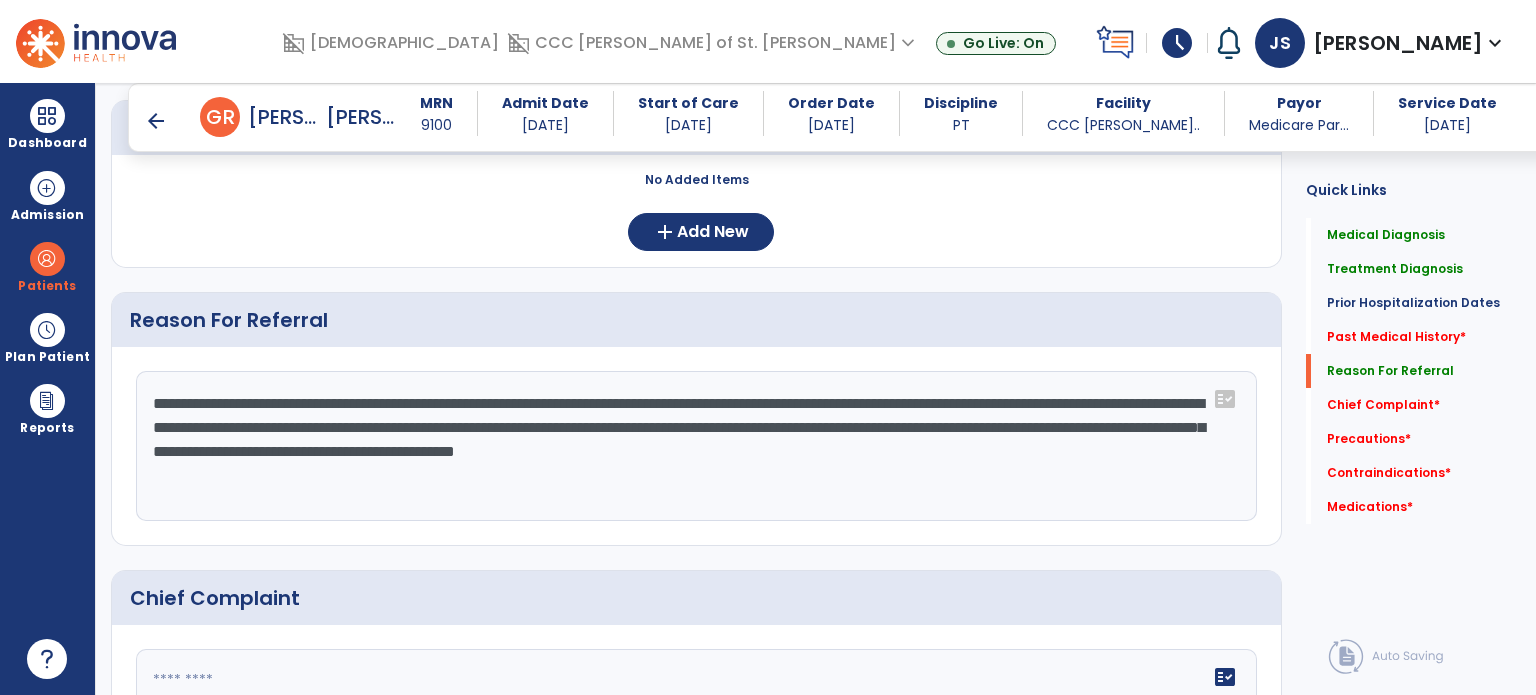 drag, startPoint x: 576, startPoint y: 402, endPoint x: 545, endPoint y: 423, distance: 37.44329 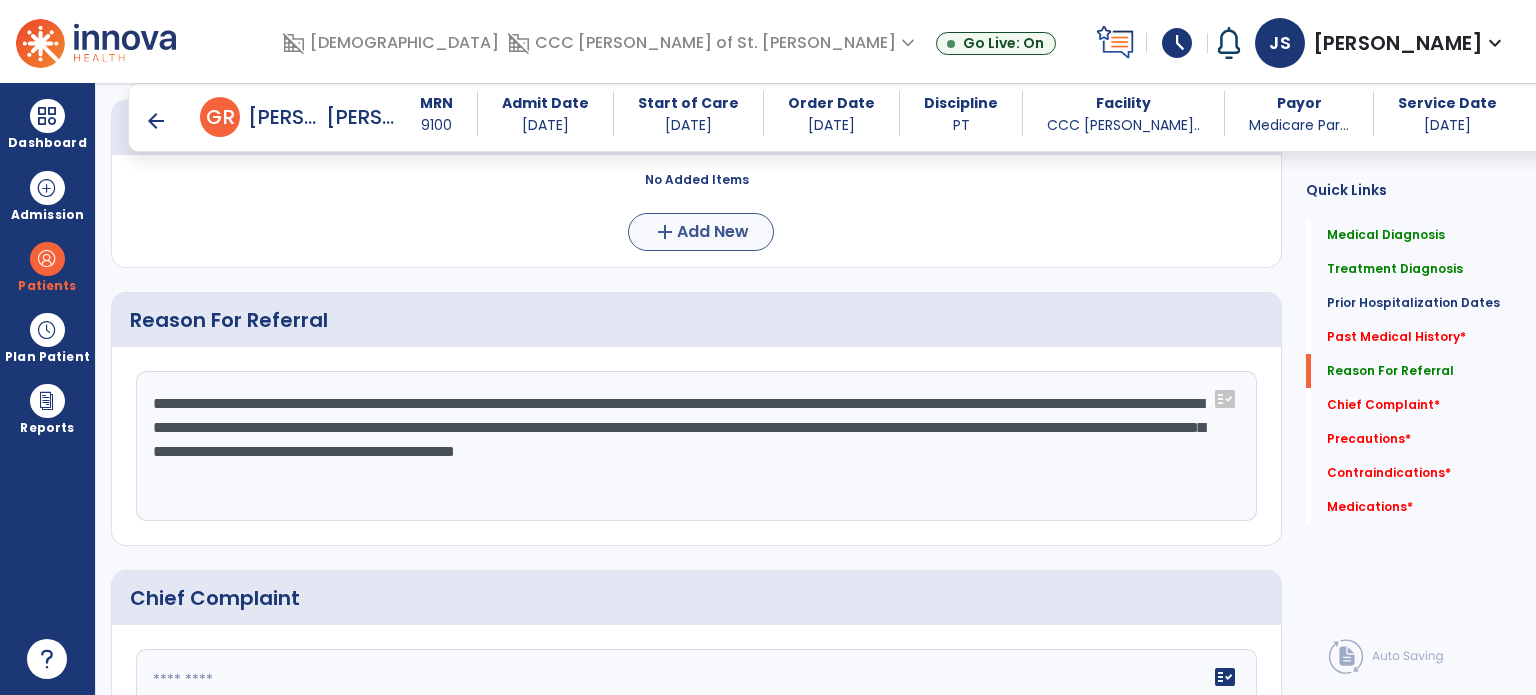 type on "**********" 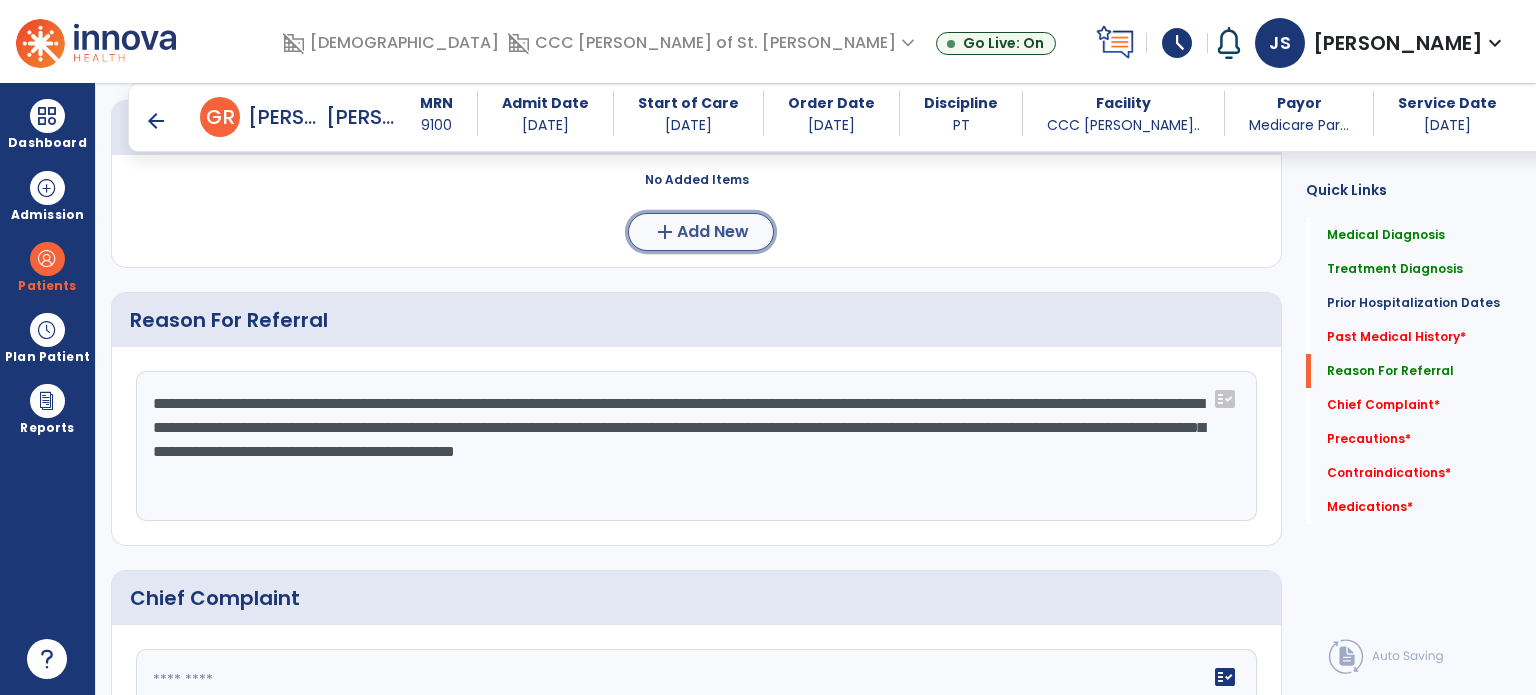 click on "add  Add New" 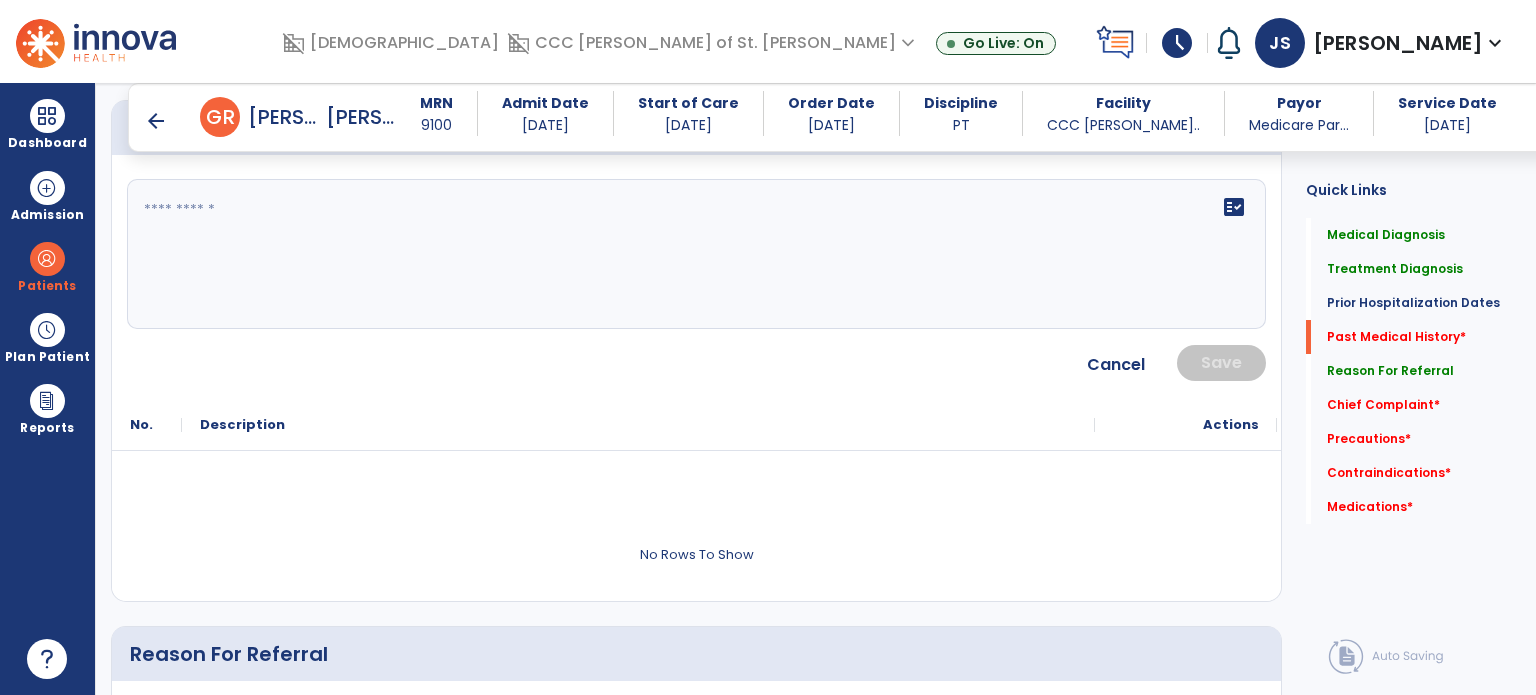 click on "fact_check" 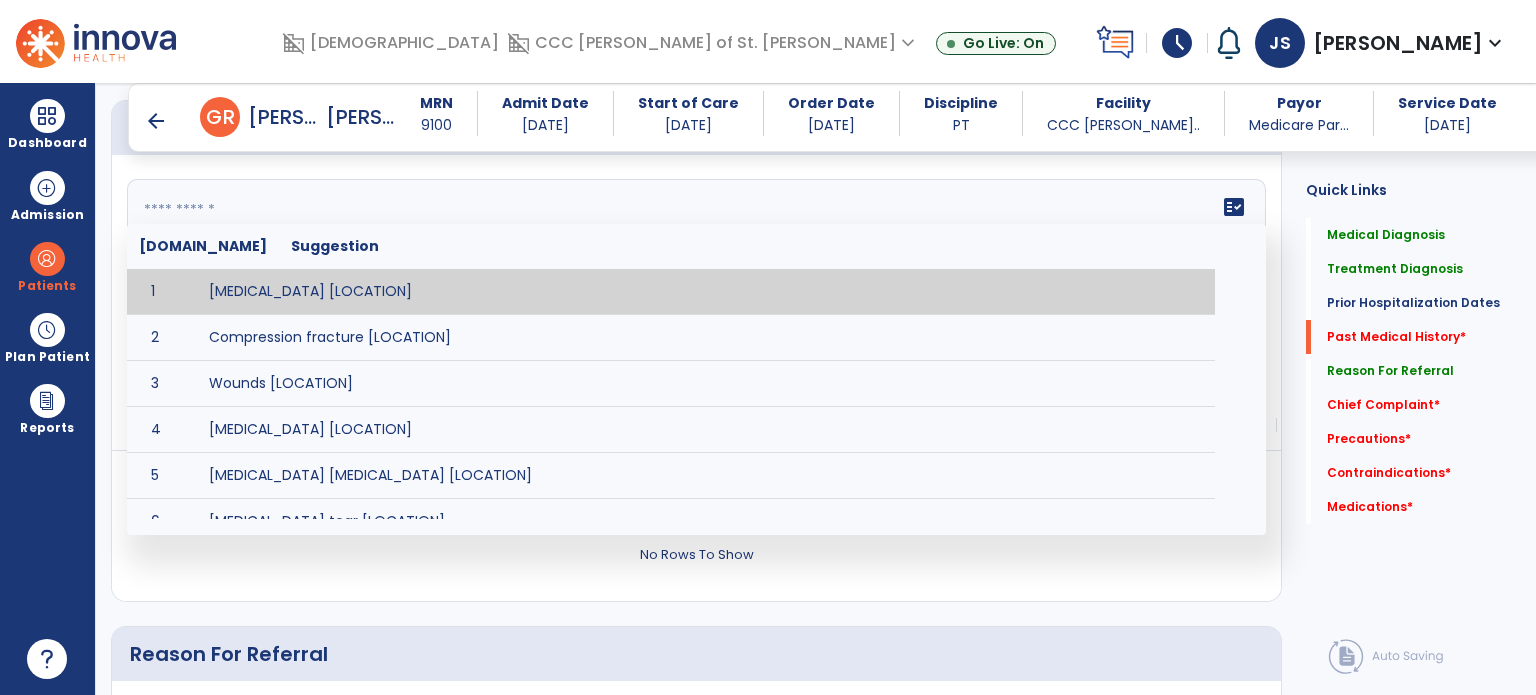 click 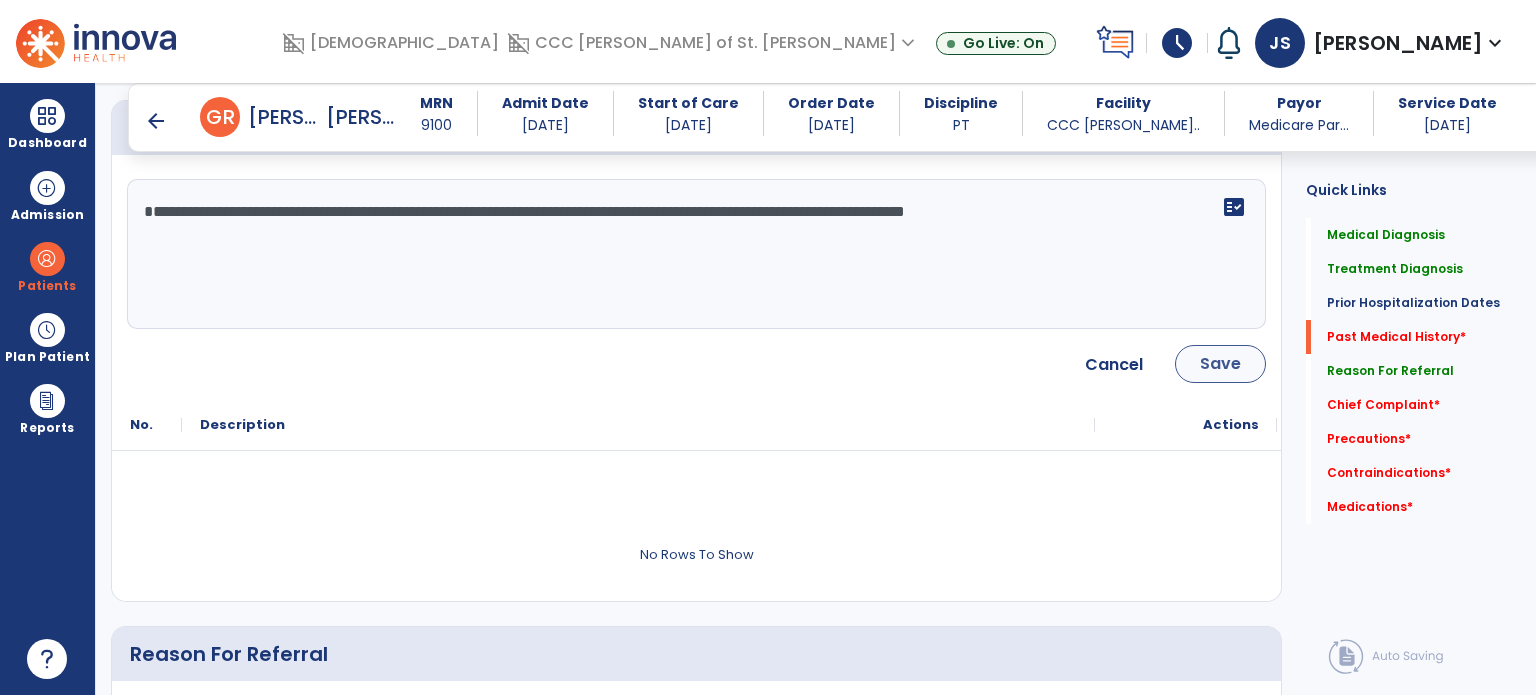 type on "**********" 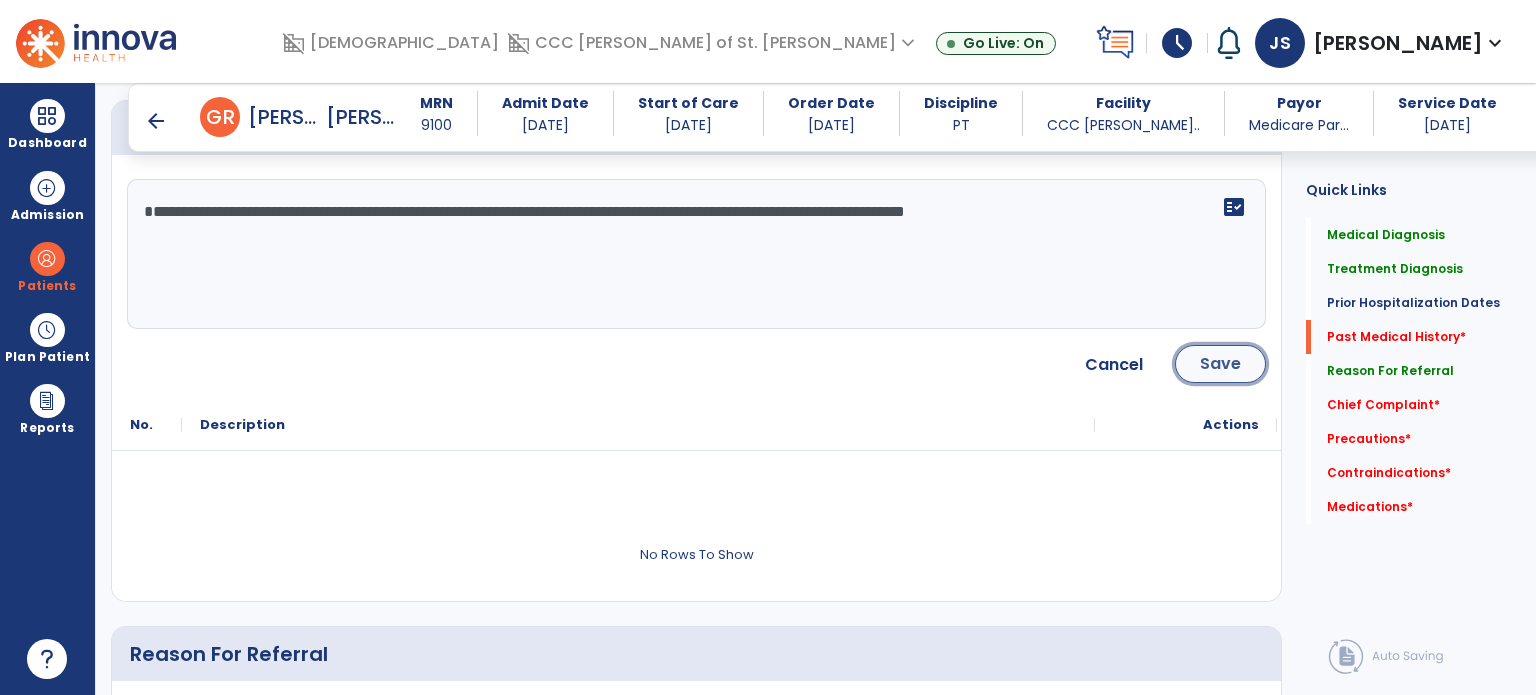click on "Save" 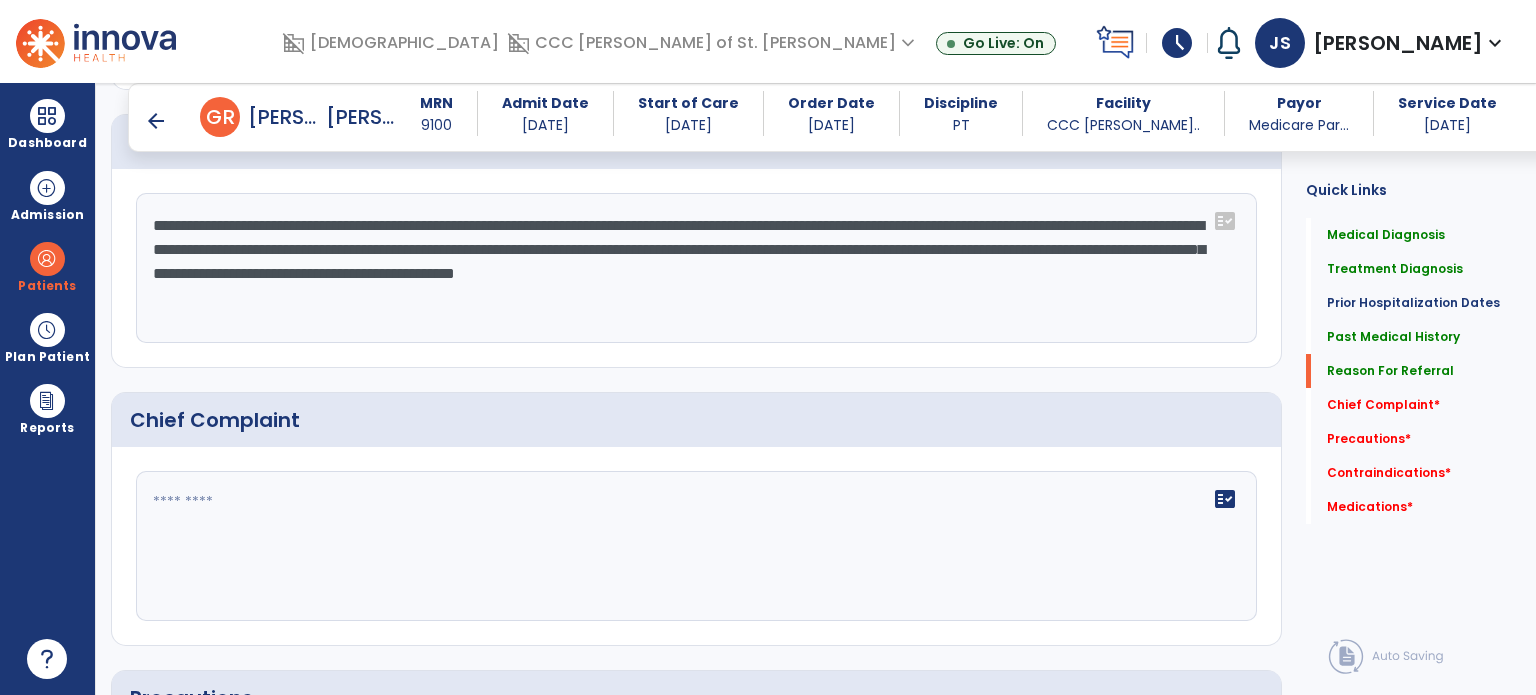 scroll, scrollTop: 1411, scrollLeft: 0, axis: vertical 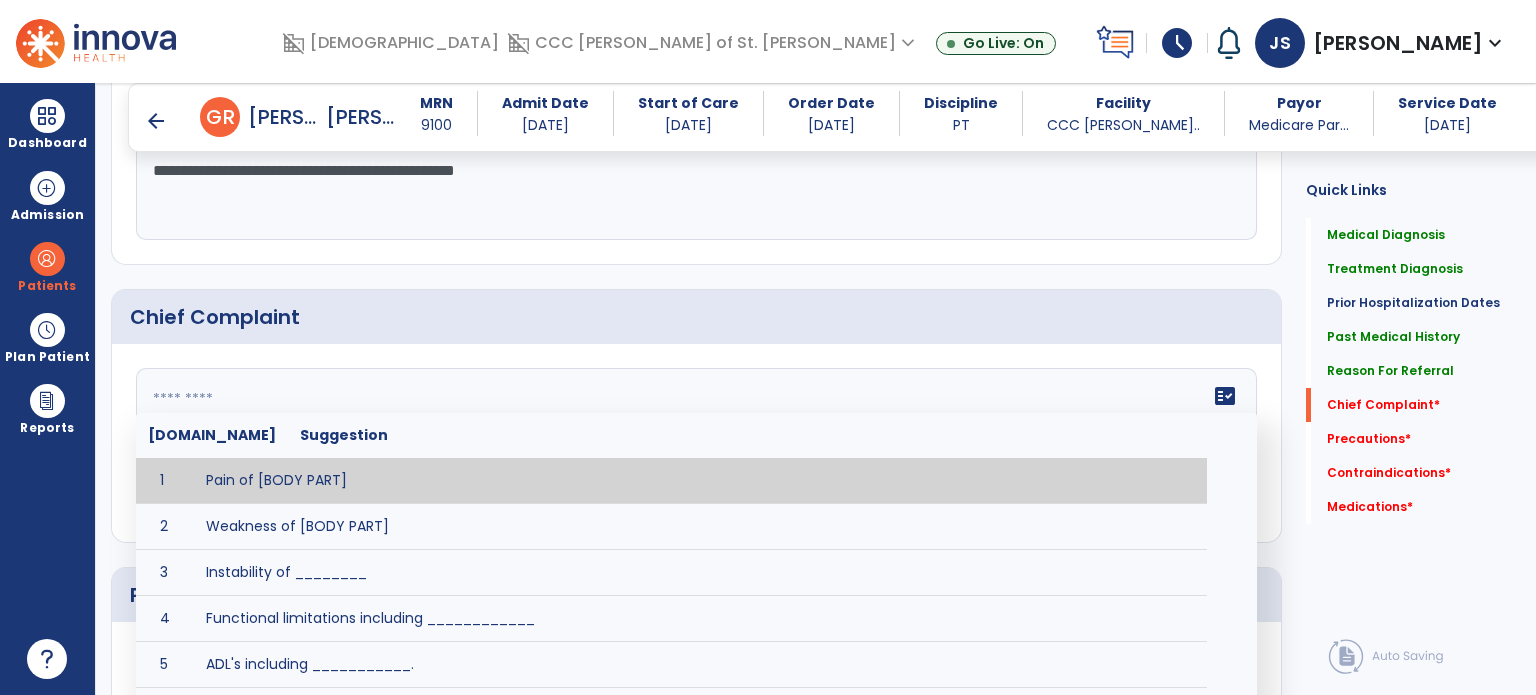 click 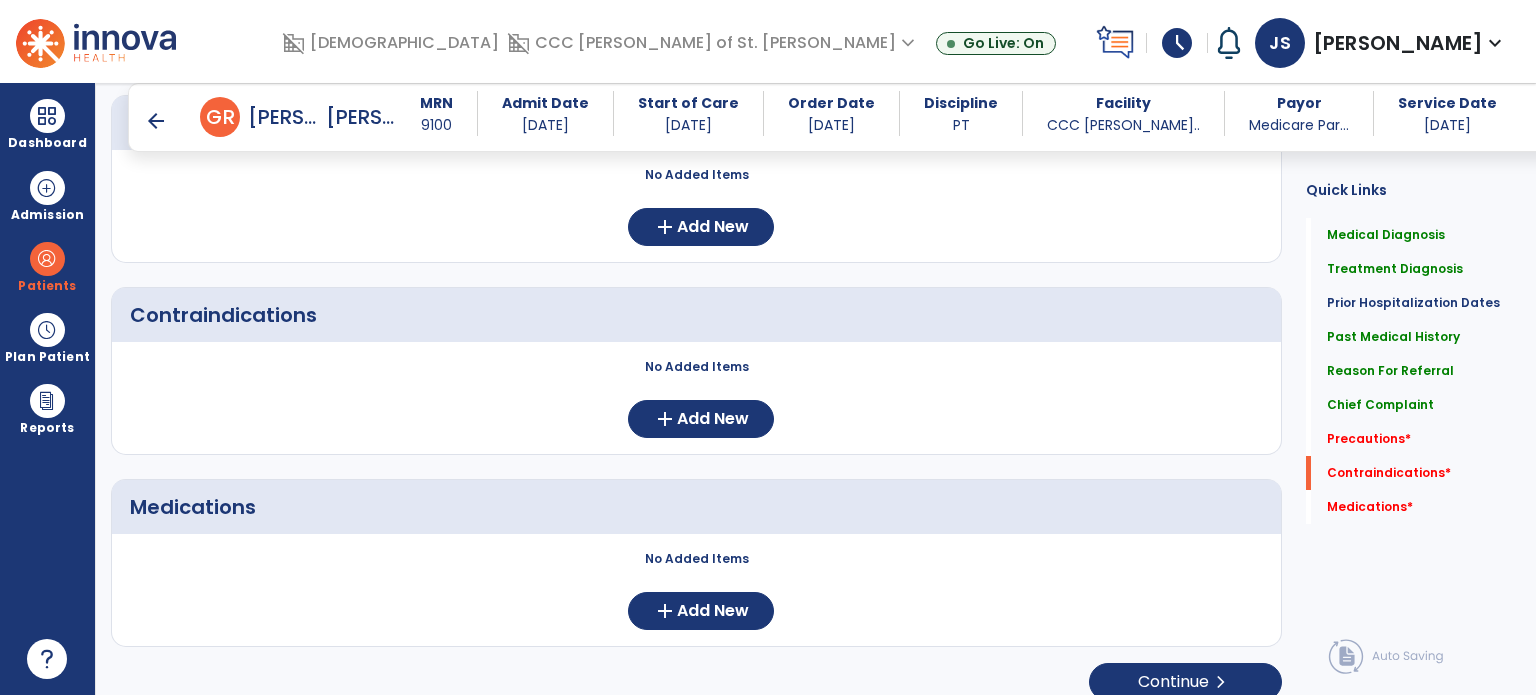 scroll, scrollTop: 1884, scrollLeft: 0, axis: vertical 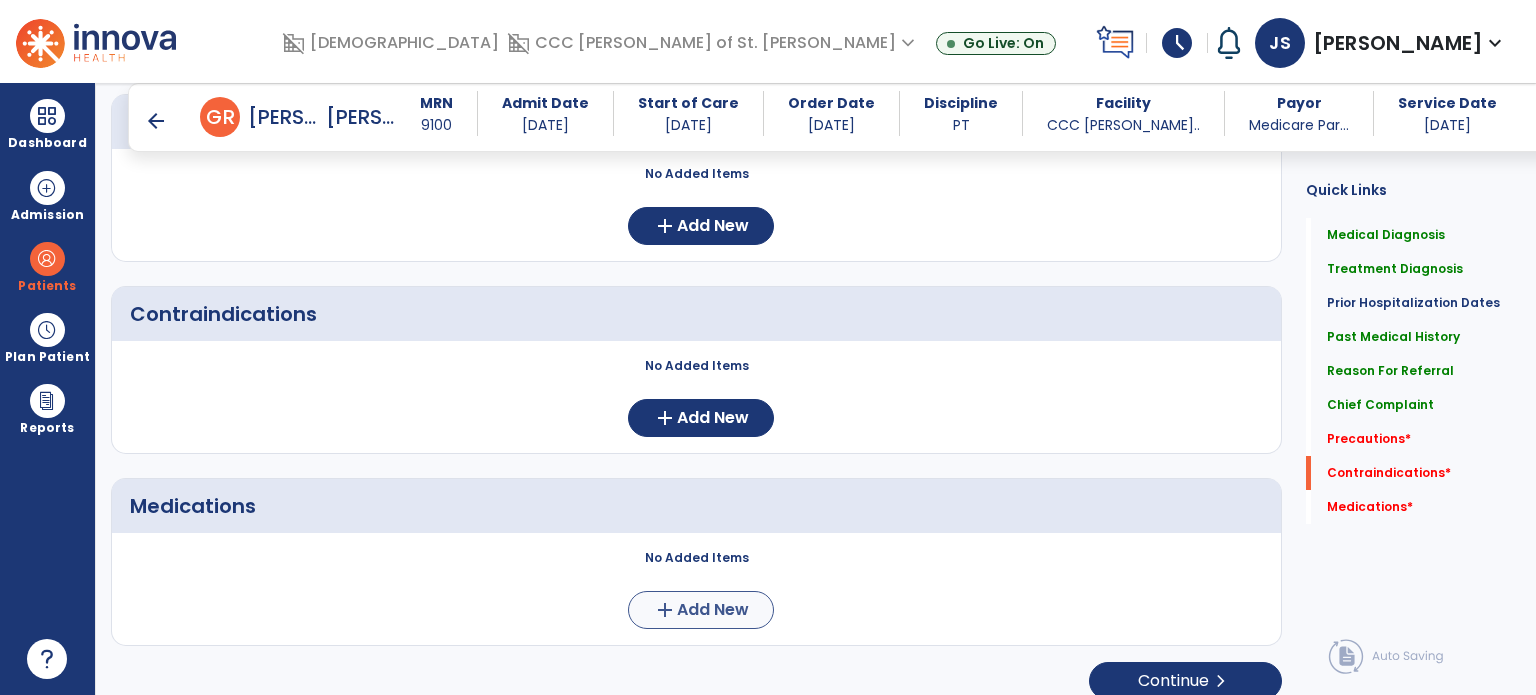 type on "**********" 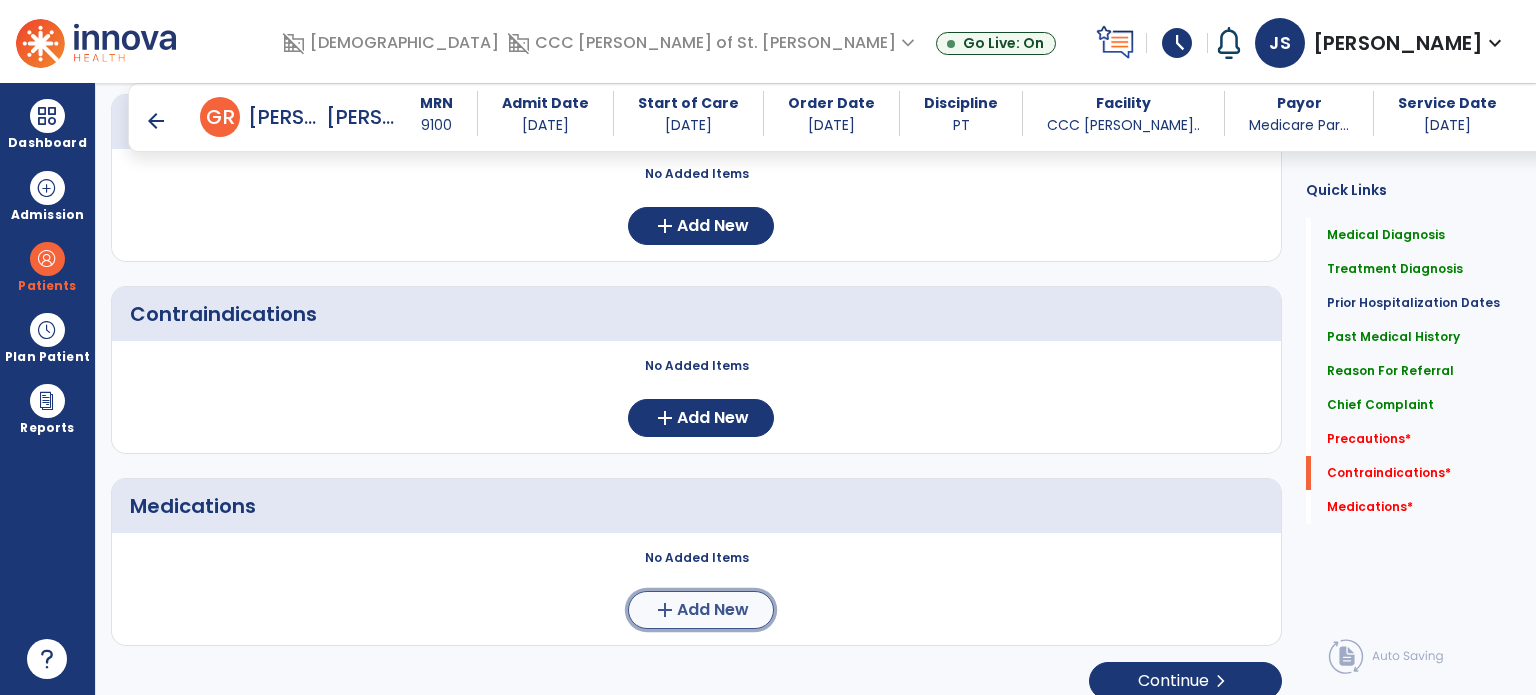 click on "add" 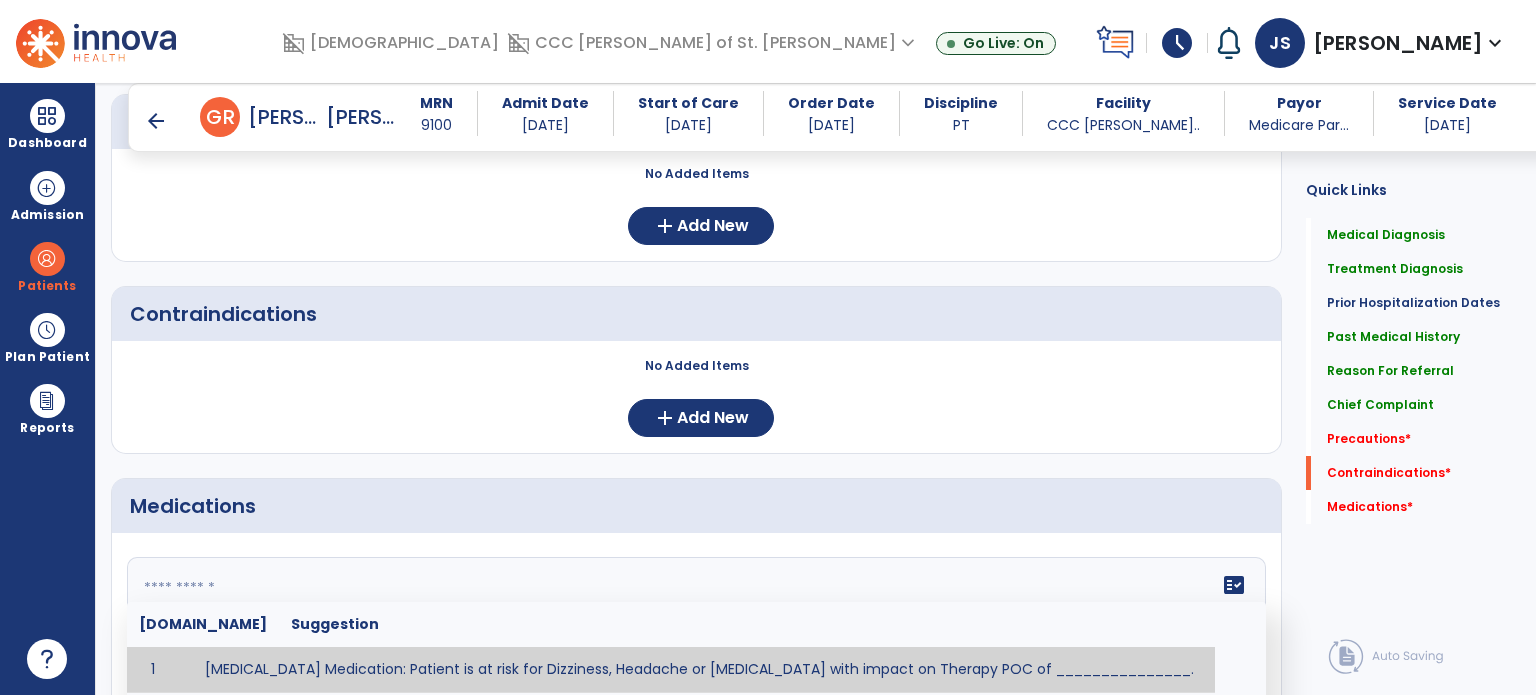 click on "fact_check  [DOMAIN_NAME] Suggestion 1 [MEDICAL_DATA] Medication: Patient is at risk for Dizziness, Headache or [MEDICAL_DATA] with impact on Therapy POC of _______________. 2 Anti-Anxiety Medication: at risk for Abnormal thinking, Anxiety, Arrhythmias, Clumsiness, Dizziness, Drowsiness, Dry mouth, GI disturbances, Headache, Increased appetite, Loss of appetite, [MEDICAL_DATA], Sedation, Seizures, [MEDICAL_DATA], Unsteadiness, Weakness or Weight gain with impact on Therapy POC of _____________. 3 Anti-Arrhythmic Agents: at risk for Arrhythmias, Confusion, EKG changes, Hallucinations, [MEDICAL_DATA], Increased blood pressure, Increased heart rate, [MEDICAL_DATA] or Toxicity with impact on Therapy POC of 4 Anti-Coagulant medications: with potential risk for hemorrhage (including [MEDICAL_DATA] and coughing up blood), and [MEDICAL_DATA] syndrome). Potential impact on therapy progress includes _________. 5 6 7 8 [MEDICAL_DATA] for ______________. 9 10 11 12 13 14 15 16 17 18 19 20 21 22 23 24" 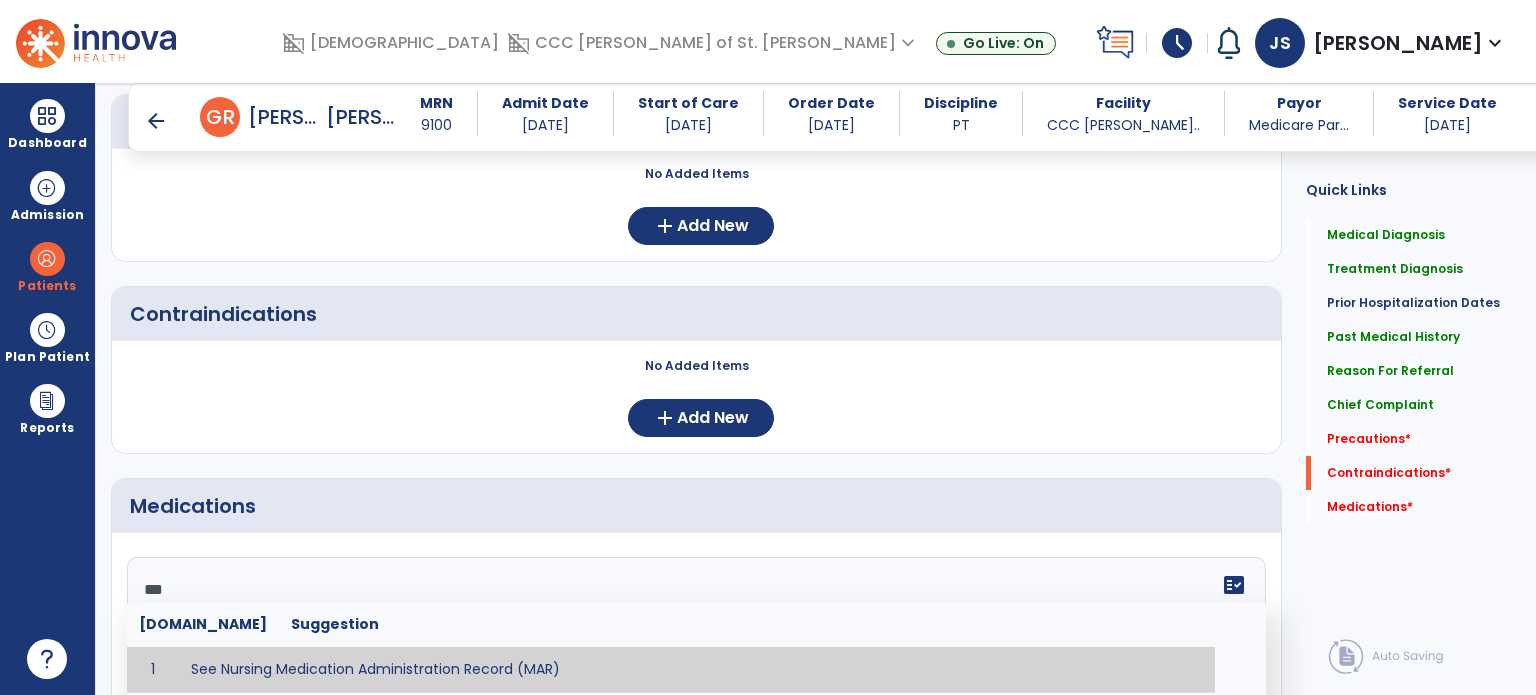type on "**********" 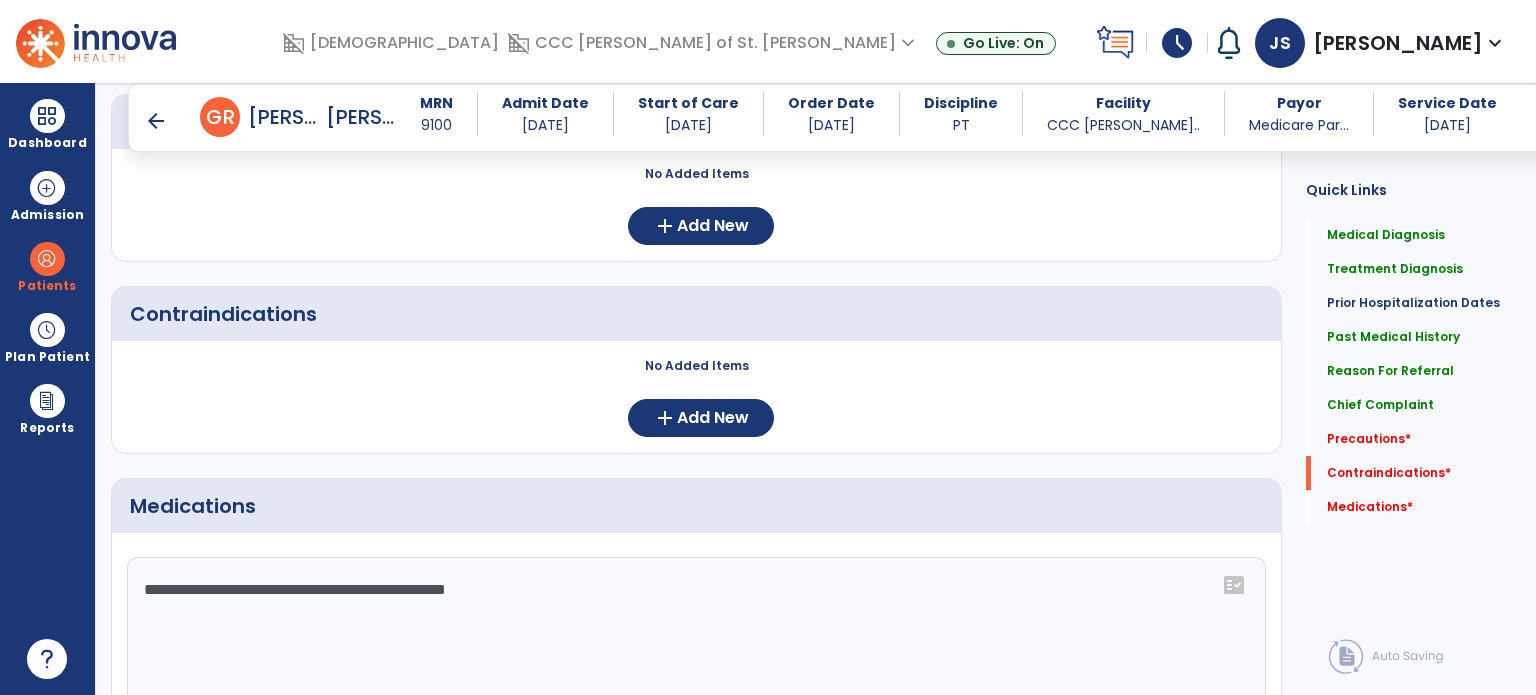 scroll, scrollTop: 1952, scrollLeft: 0, axis: vertical 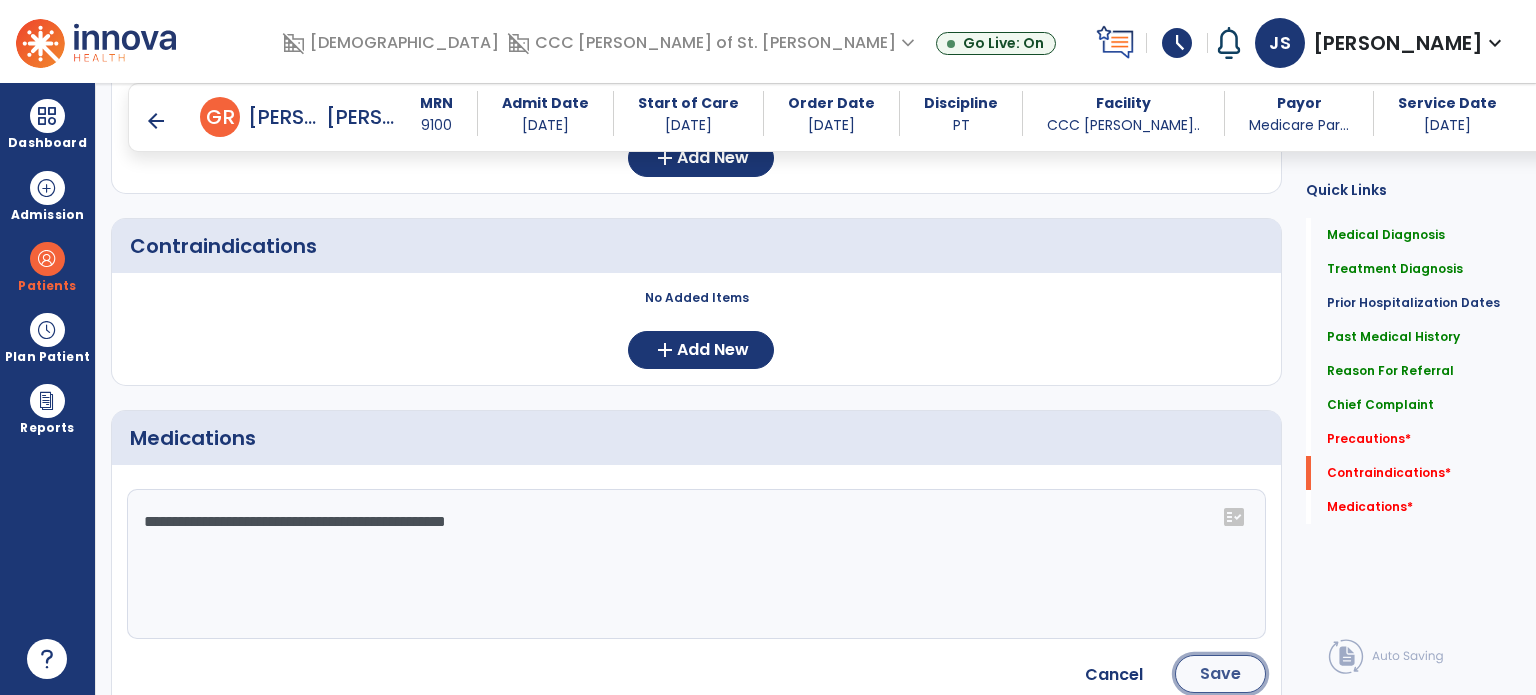 click on "Save" 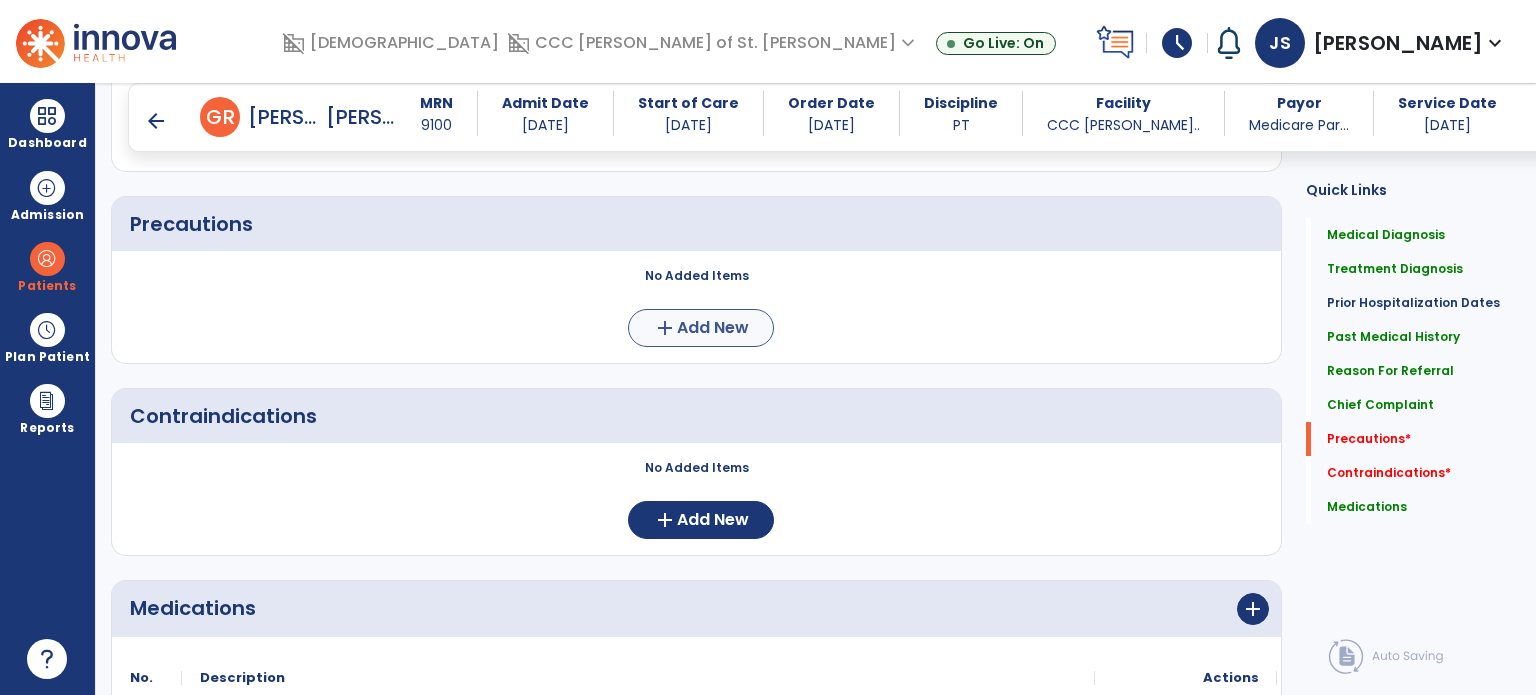 scroll, scrollTop: 1781, scrollLeft: 0, axis: vertical 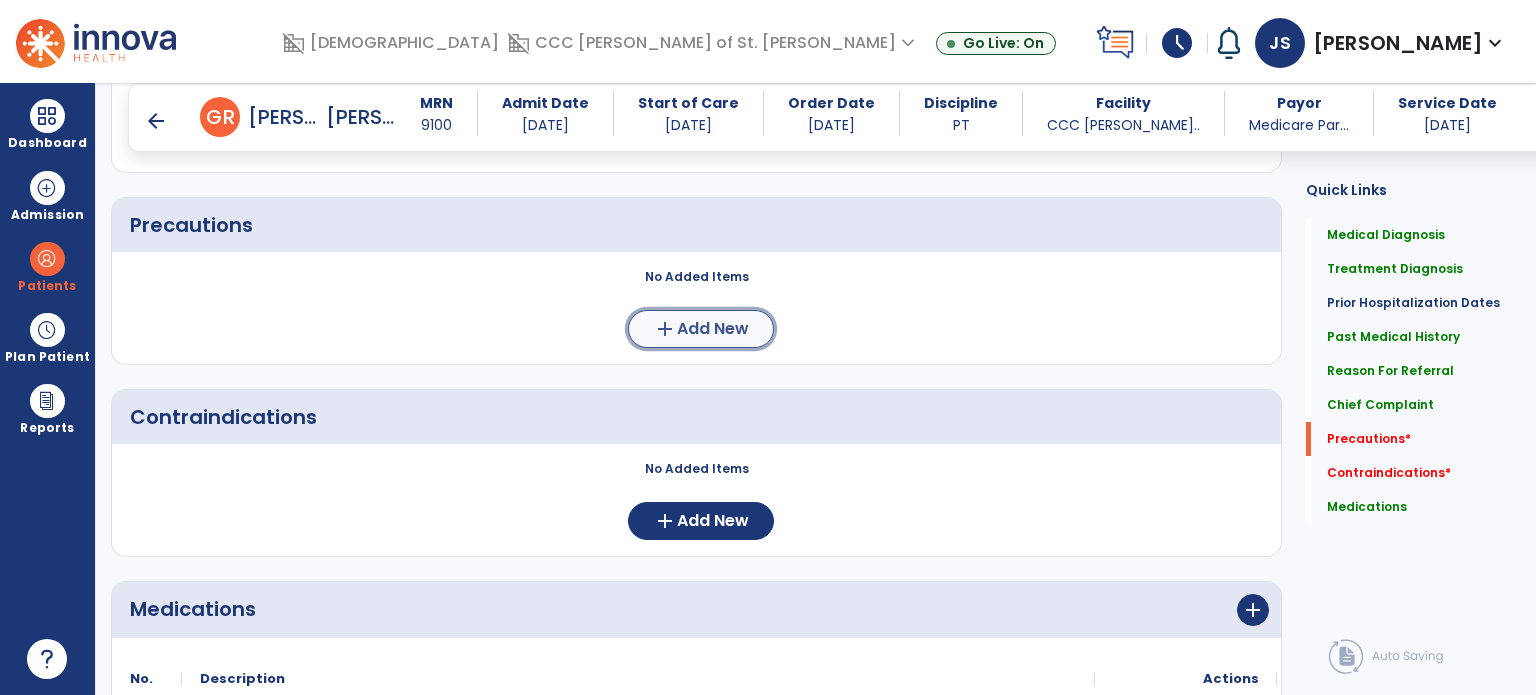 click on "add" 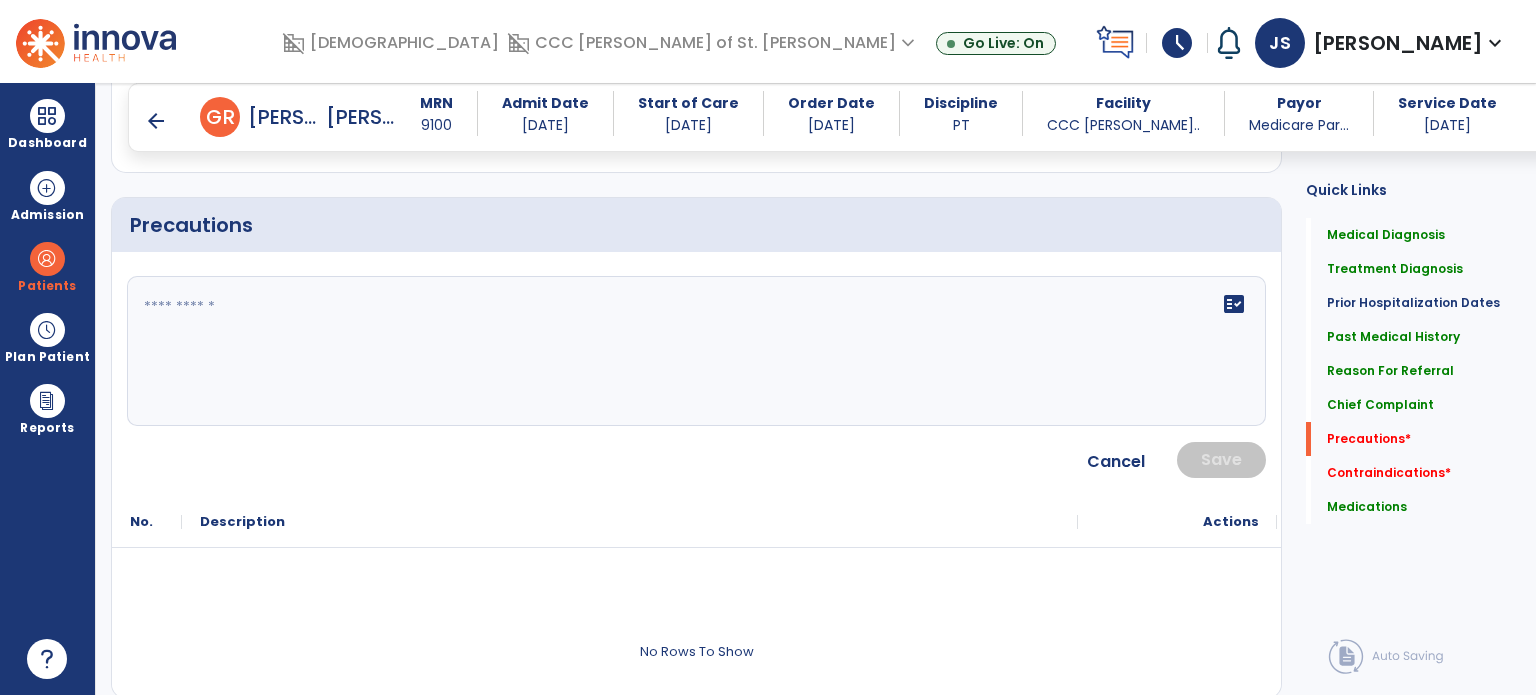 click on "fact_check" 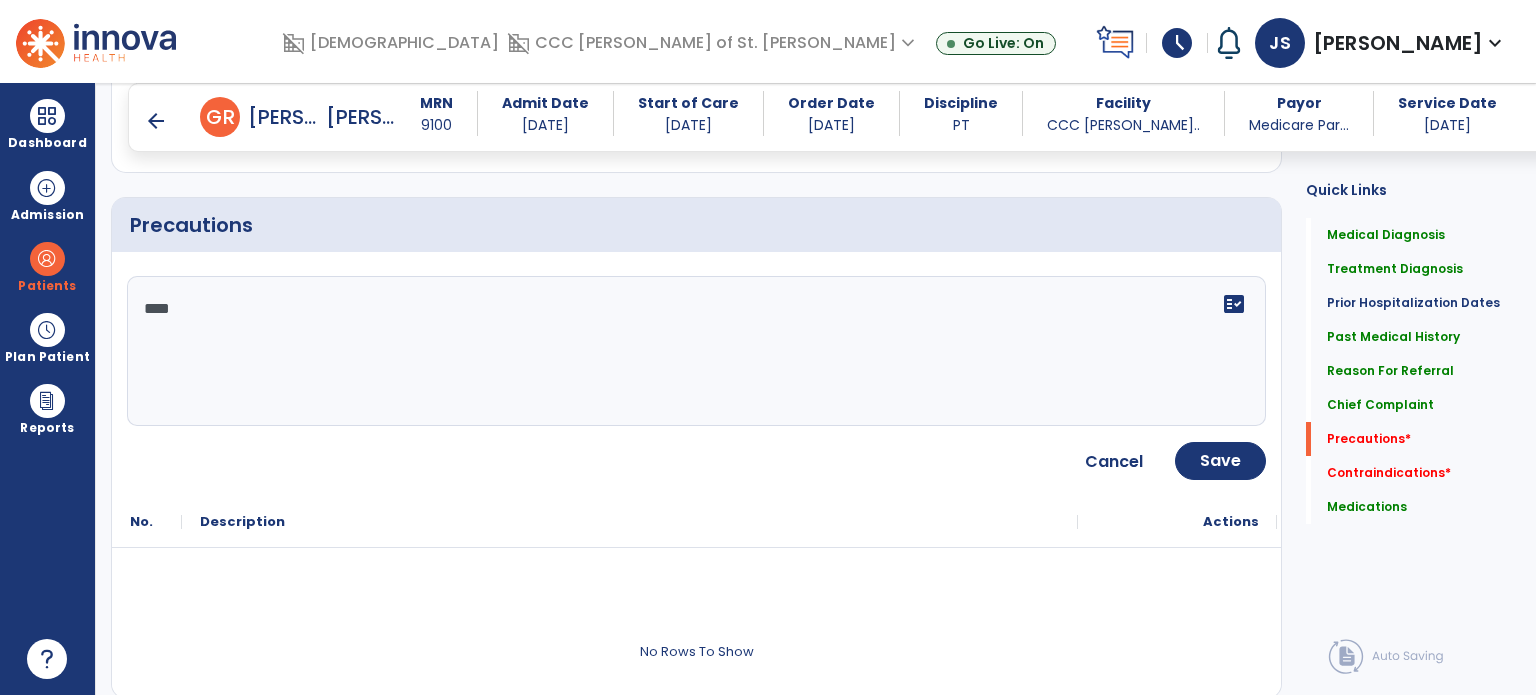 paste on "**********" 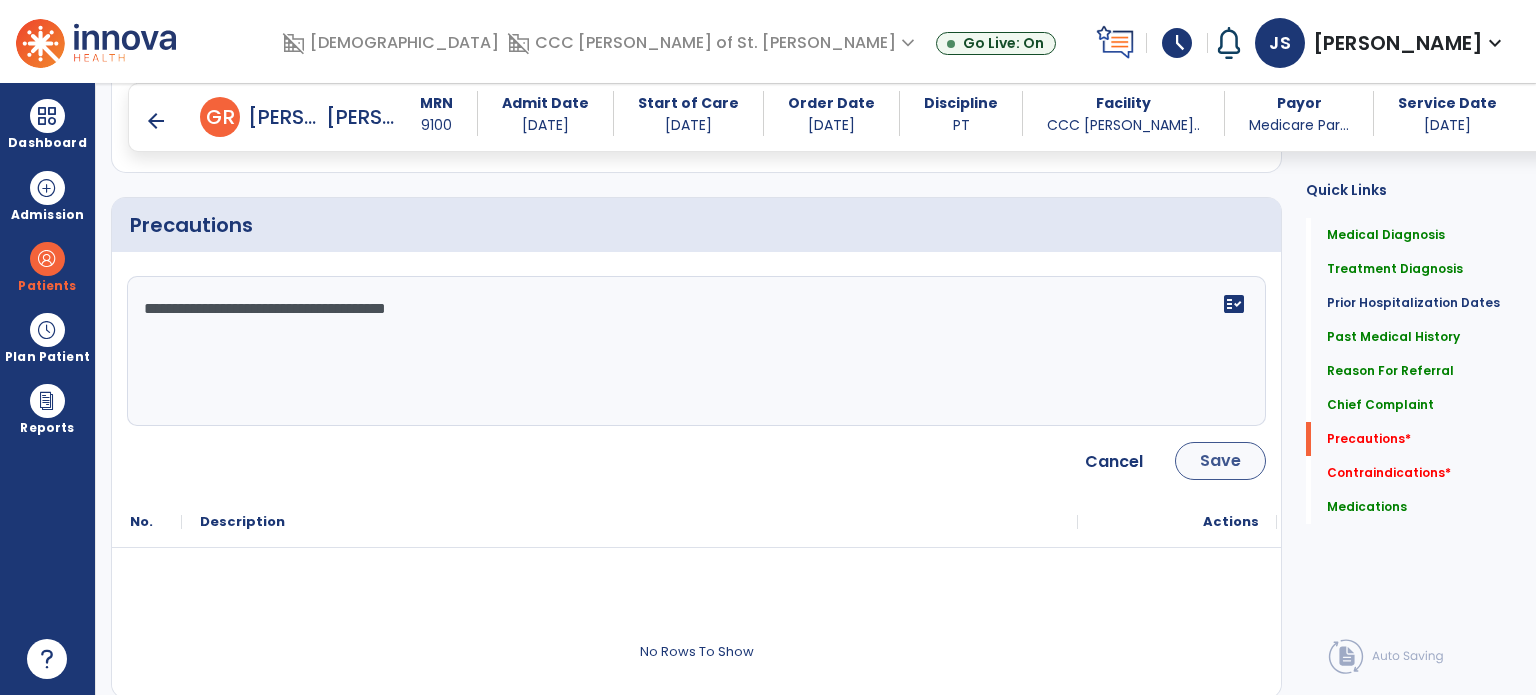 type on "**********" 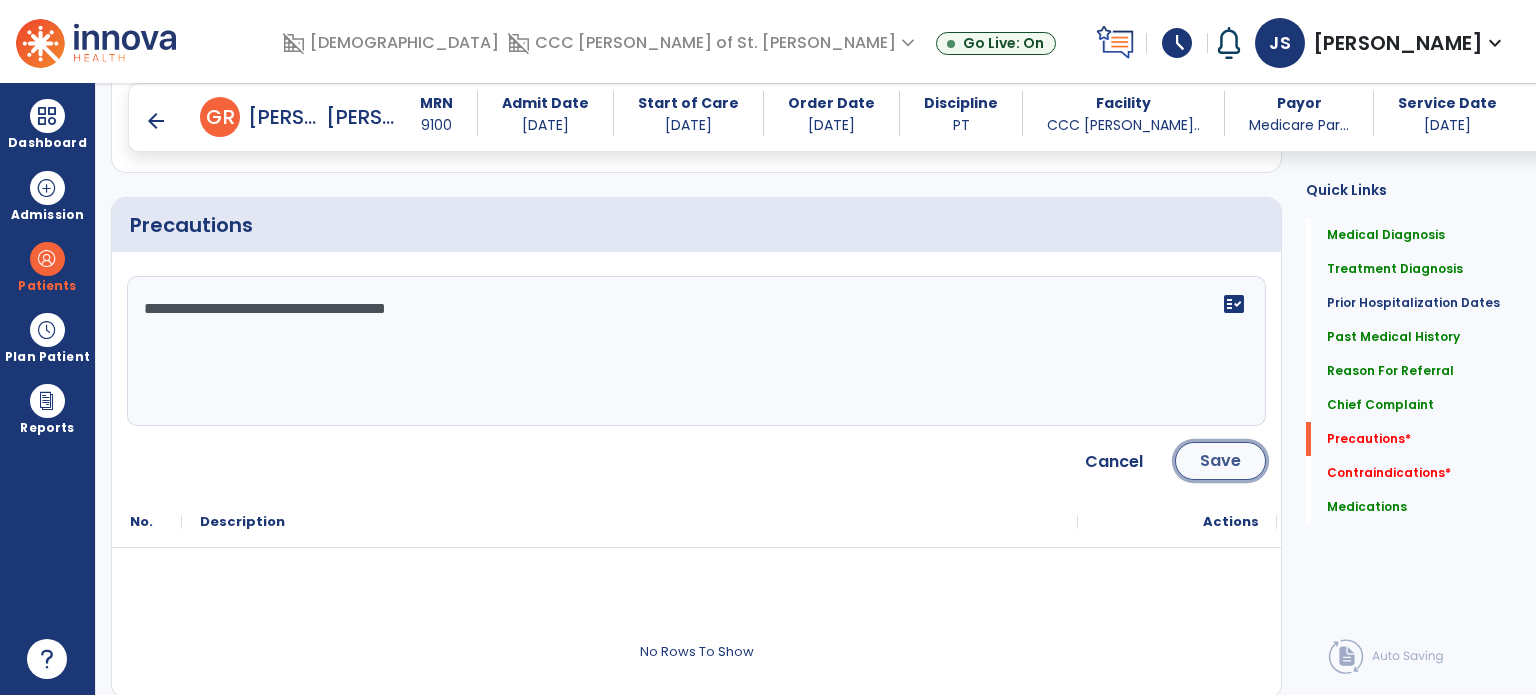 click on "Save" 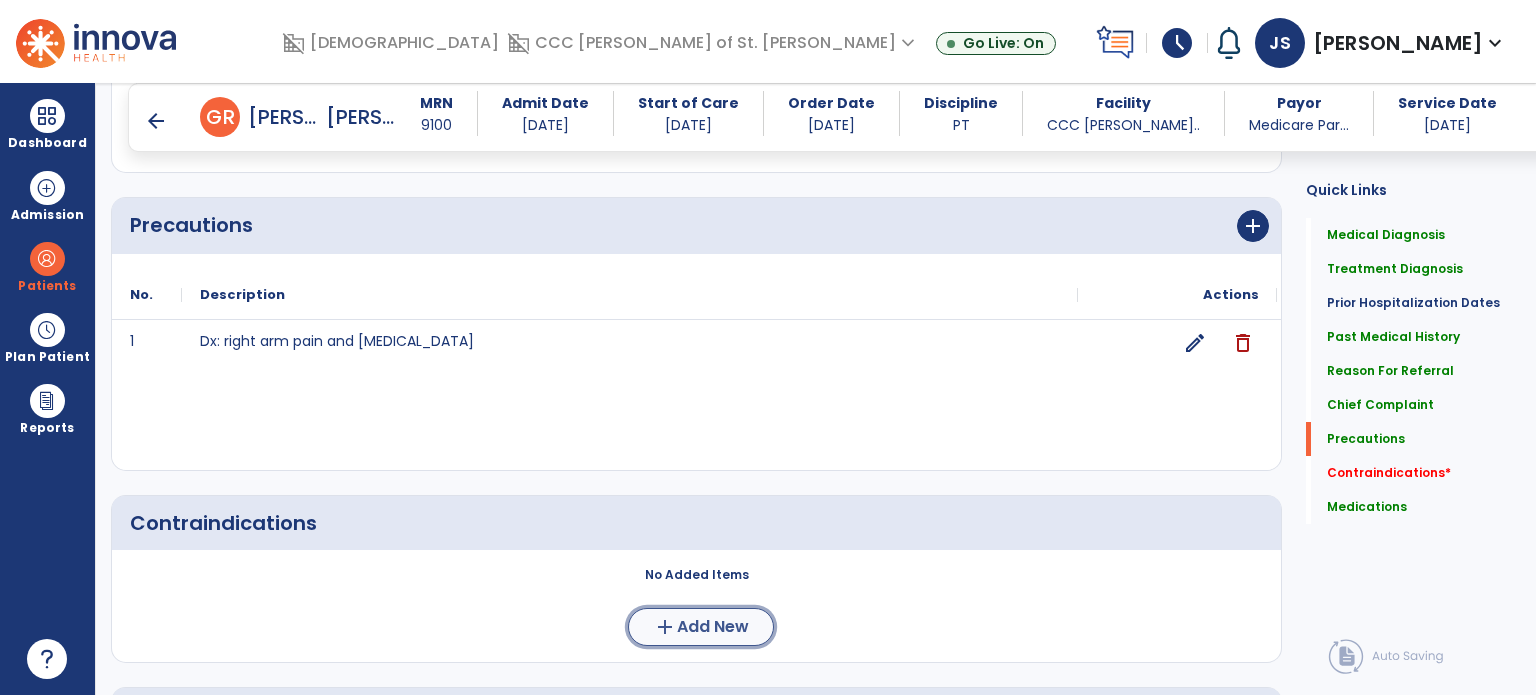 click on "add  Add New" 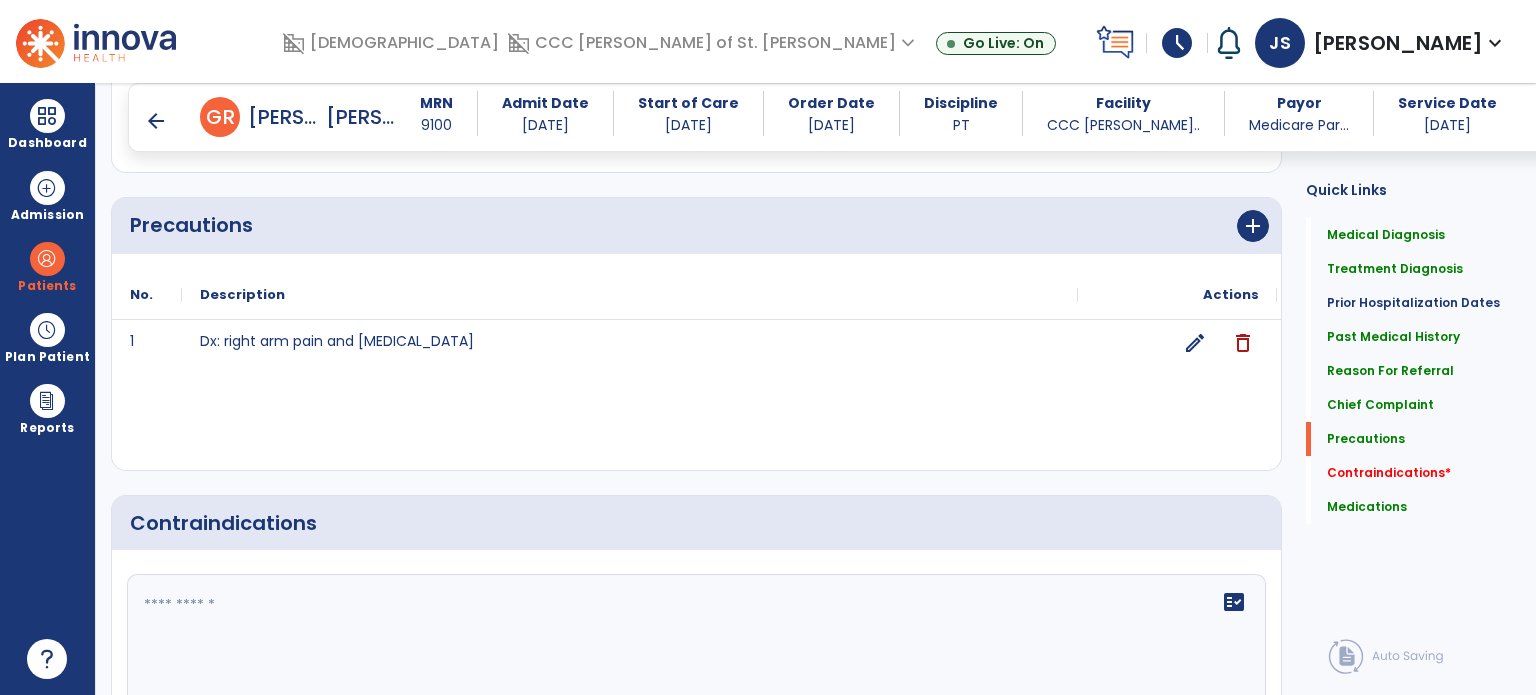 click on "fact_check" 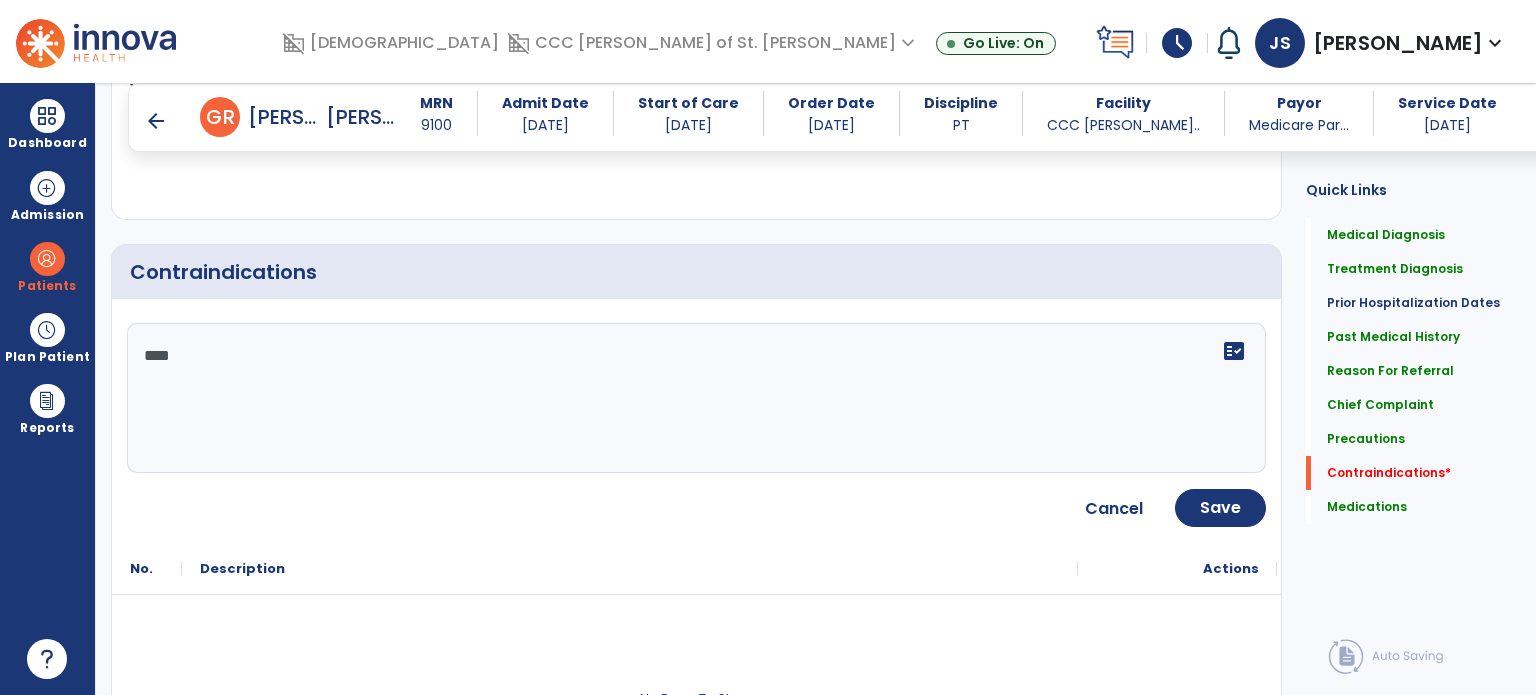 scroll, scrollTop: 2051, scrollLeft: 0, axis: vertical 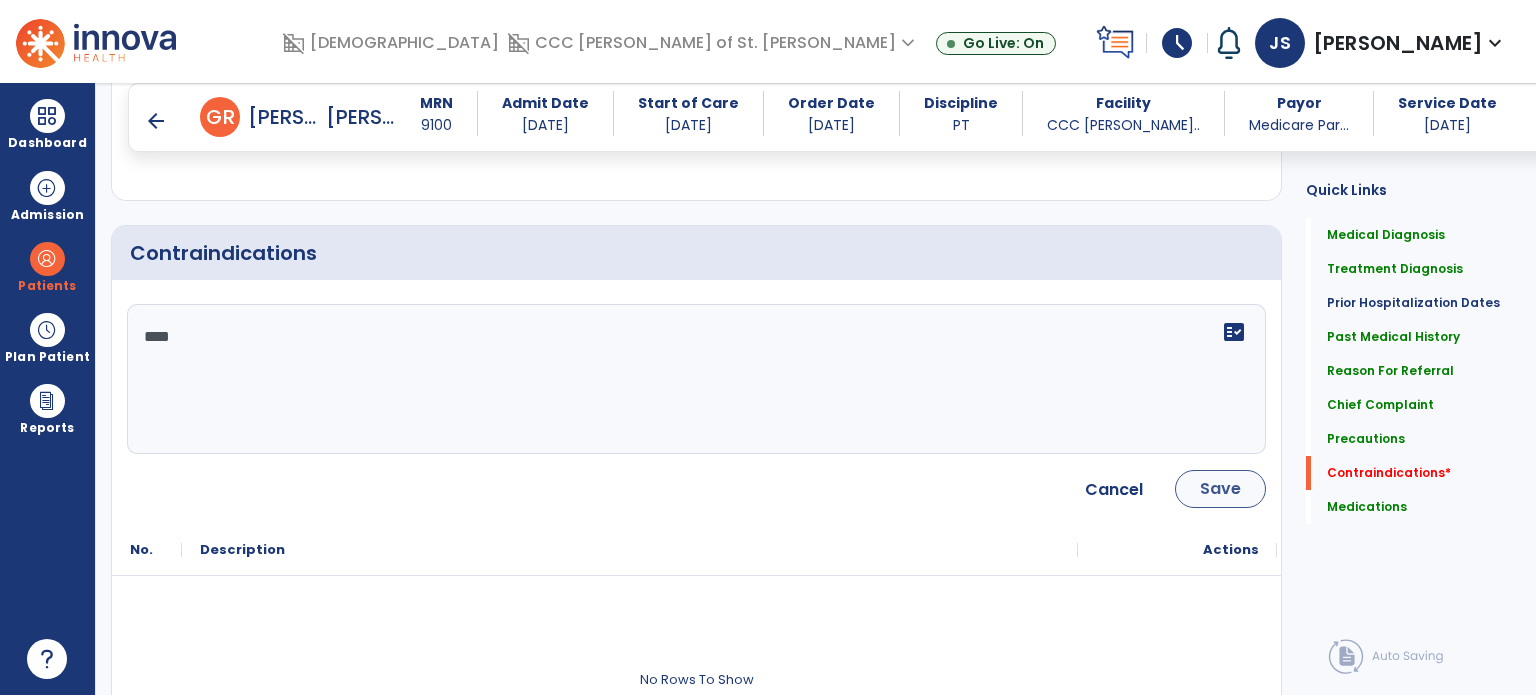 type on "****" 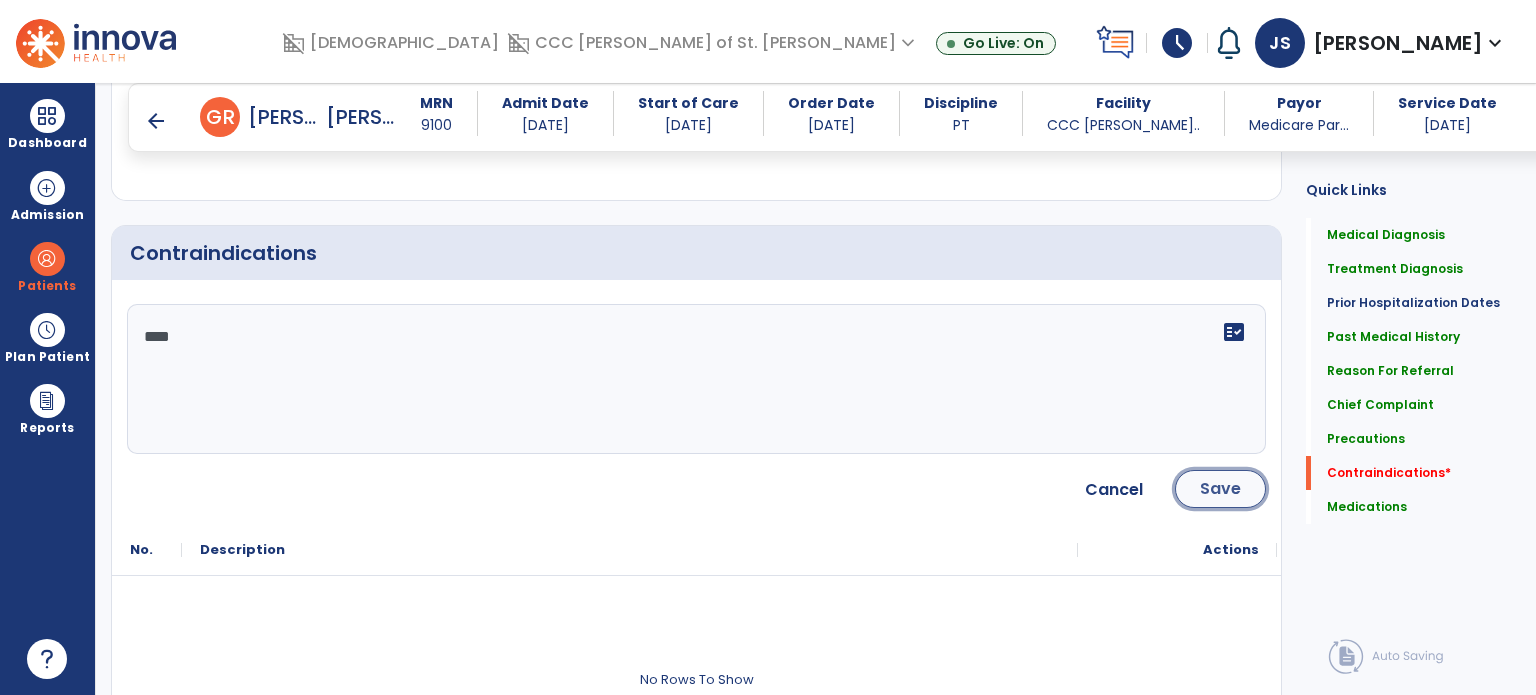 click on "Save" 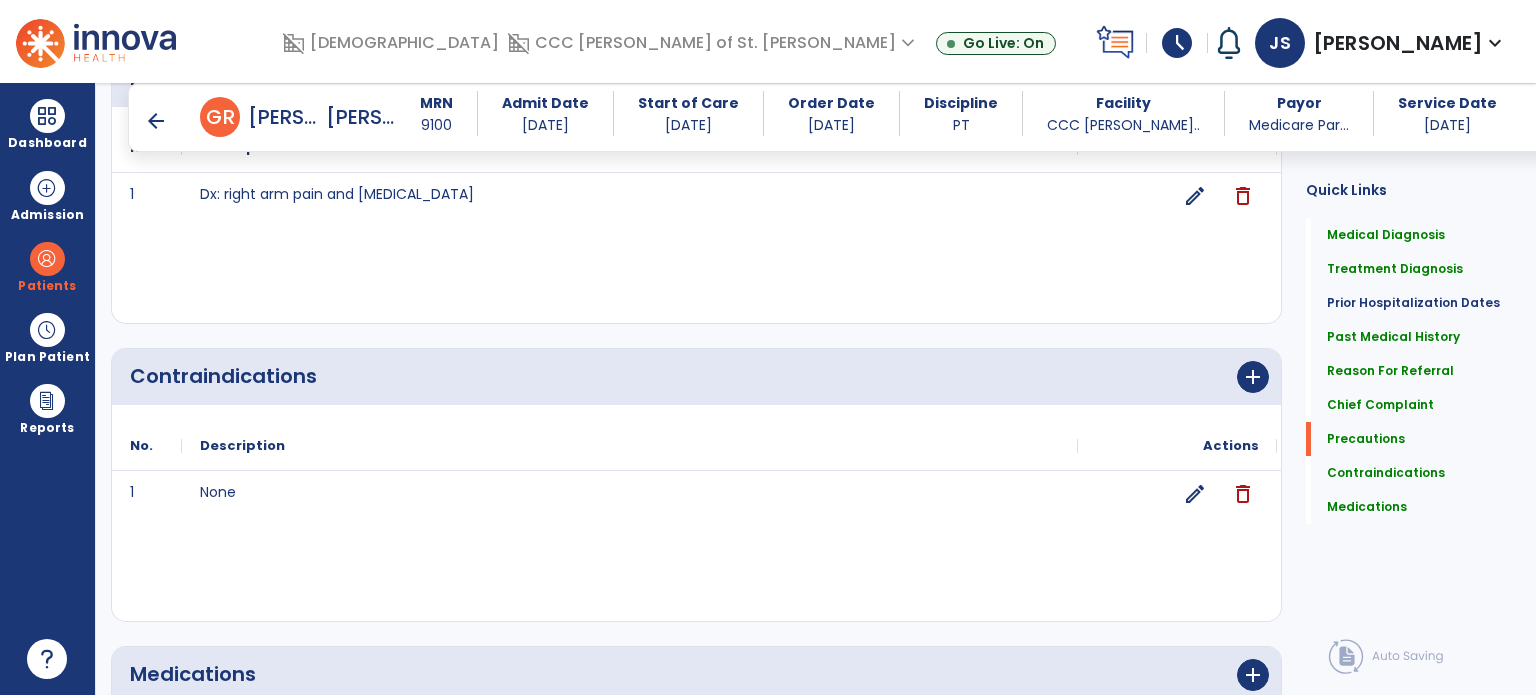 scroll, scrollTop: 1803, scrollLeft: 0, axis: vertical 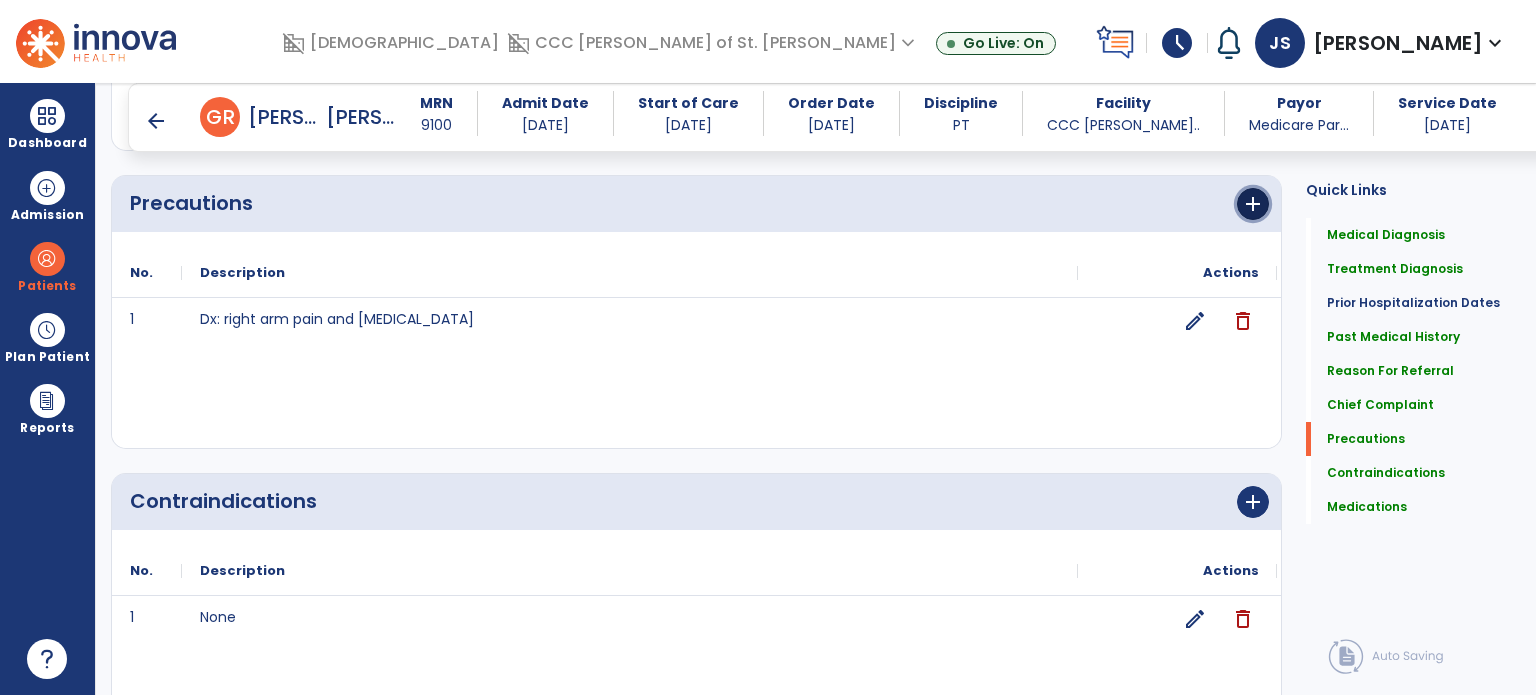 click on "add" 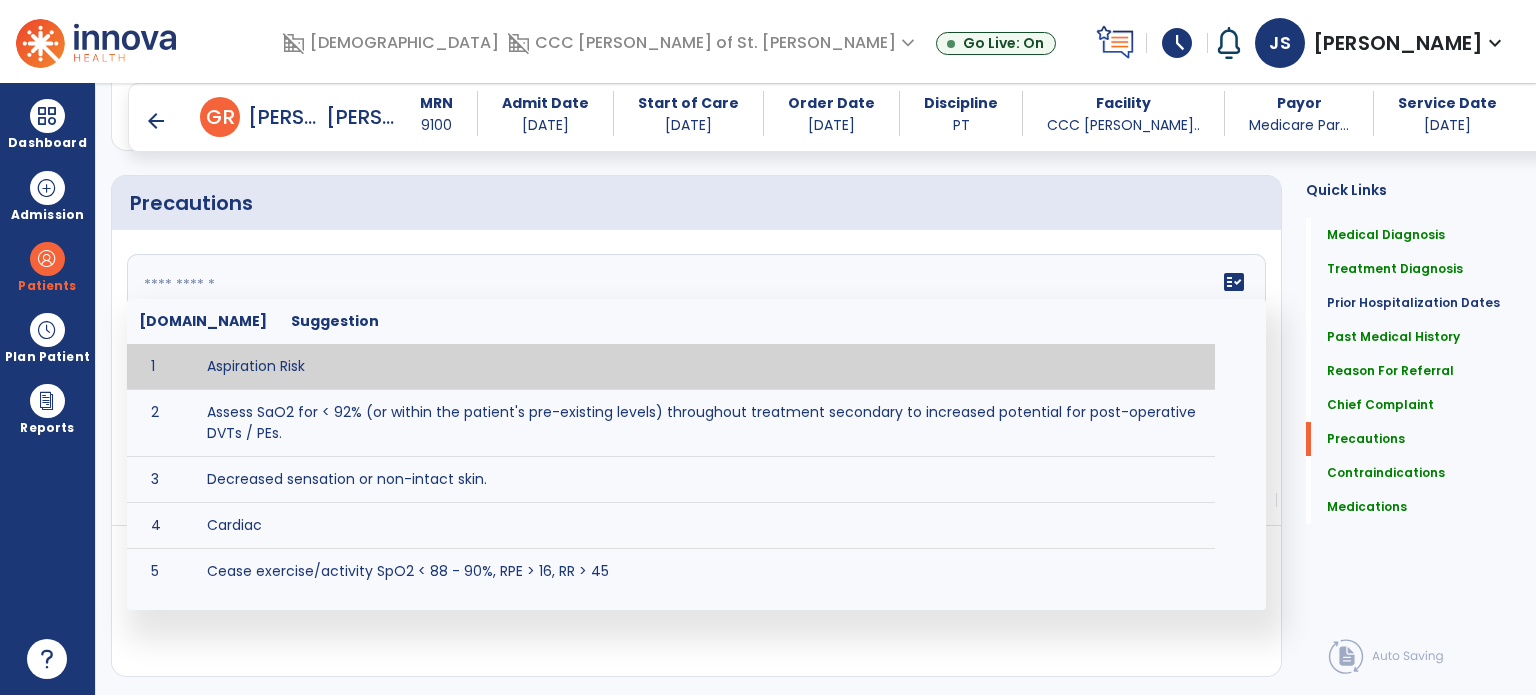 click on "fact_check  [DOMAIN_NAME] Suggestion 1 Aspiration Risk 2 Assess SaO2 for < 92% (or within the patient's pre-existing levels) throughout treatment secondary to increased potential for post-operative DVTs / PEs. 3 Decreased sensation or non-intact skin. 4 Cardiac 5 Cease exercise/activity SpO2 < 88 - 90%, RPE > 16, RR > 45 6 Check for modified diet / oral intake restrictions related to swallowing impairments. Consult ST as appropriate. 7 Check INR lab results prior to activity if patient on [MEDICAL_DATA]. 8 Closely monitor anxiety or stress due to increased SOB/dyspnea and cease activity/exercise until patient is able to control this response 9 Code Status:  10 Confirm surgical approach and discoloration or other precautions. 11 Confirm surgical procedure and specific precautions based on procedure (e.g., no twisting/bending/lifting, need for post-op brace, limiting time in sitting, etc.). 12 Confirm [MEDICAL_DATA] status as defined by the surgeon. 13 14 Precautions for exercise include:  15 [MEDICAL_DATA] 16 17 18 19 20" 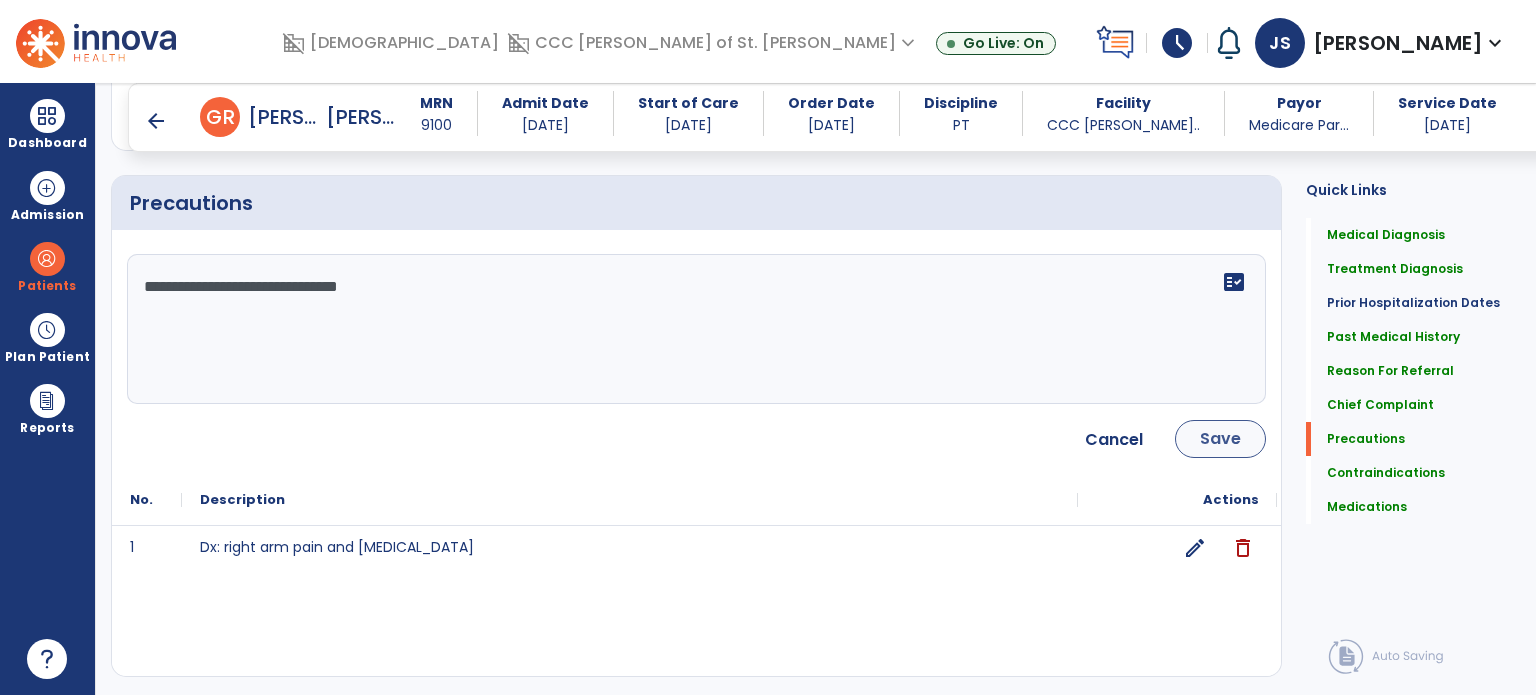 type on "**********" 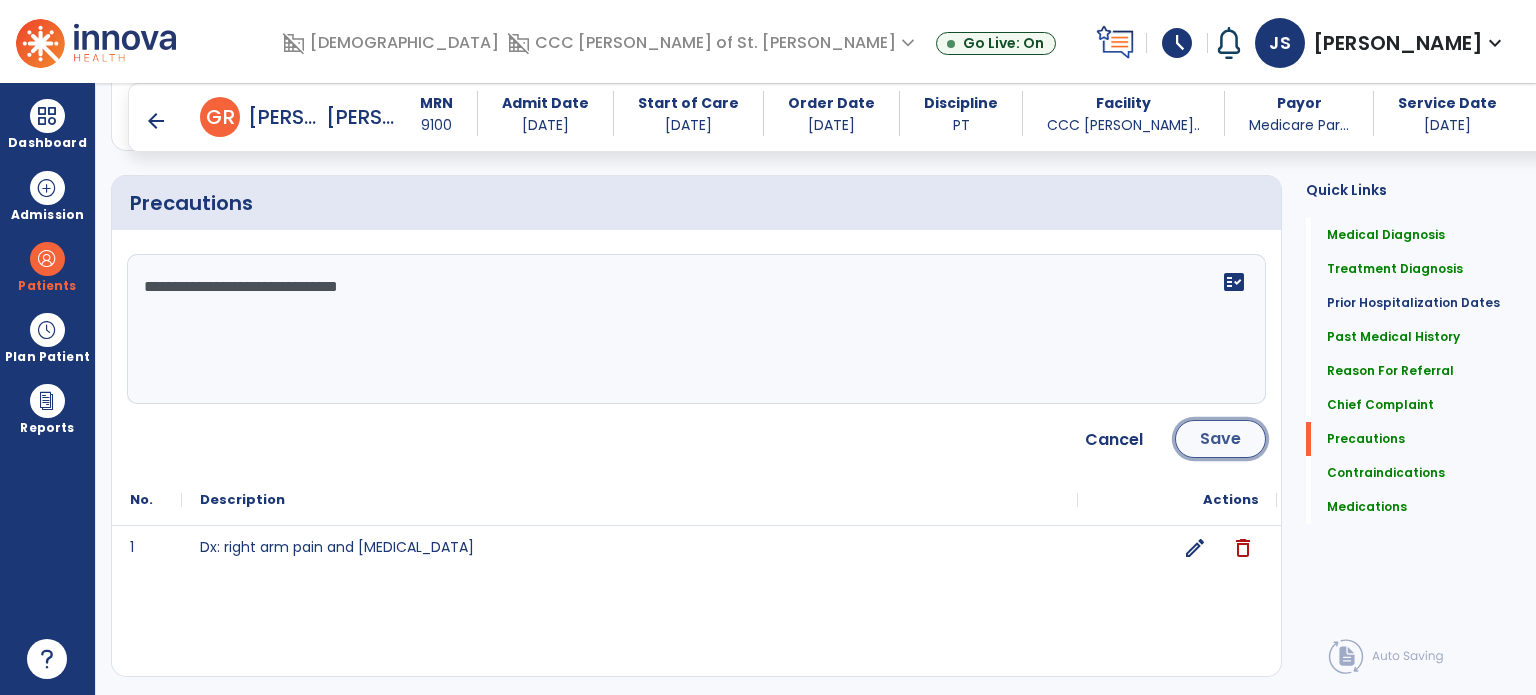 click on "Save" 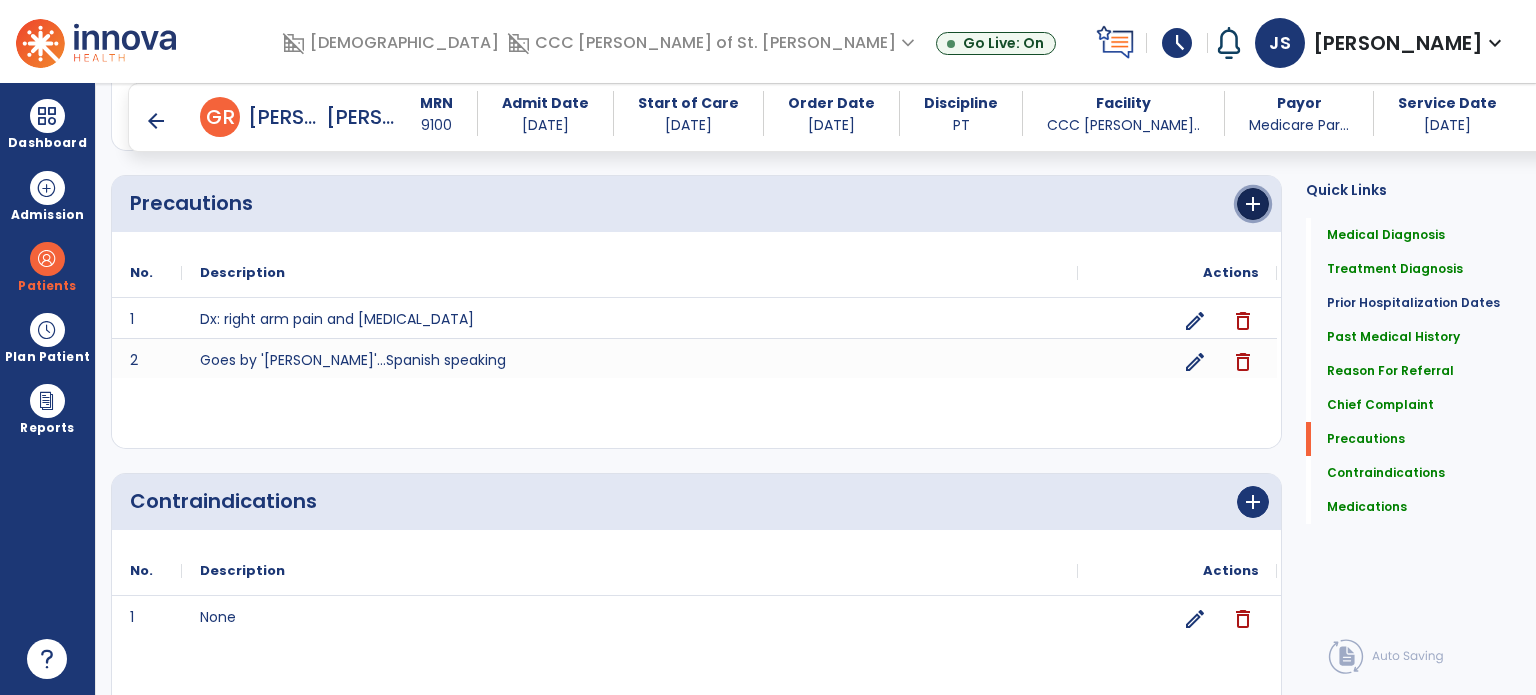 click on "add" 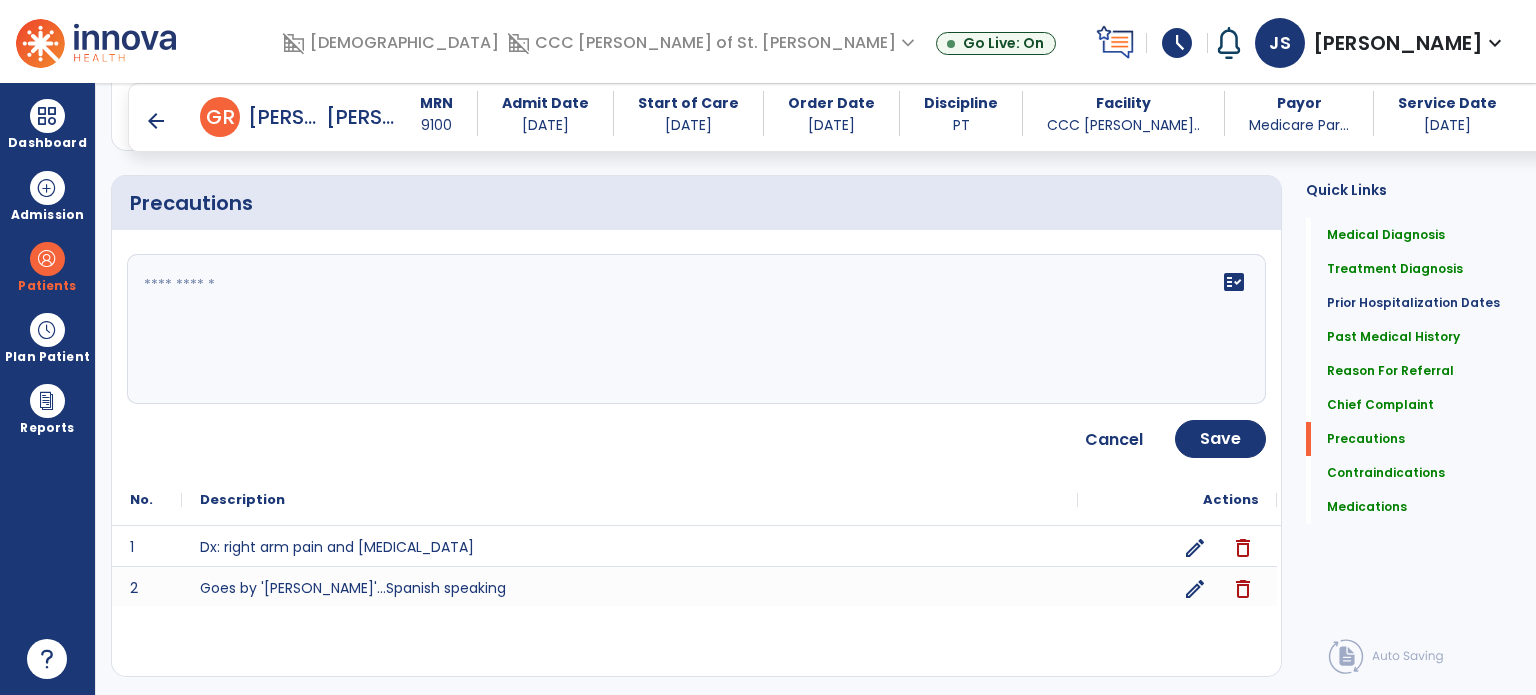 click on "fact_check" 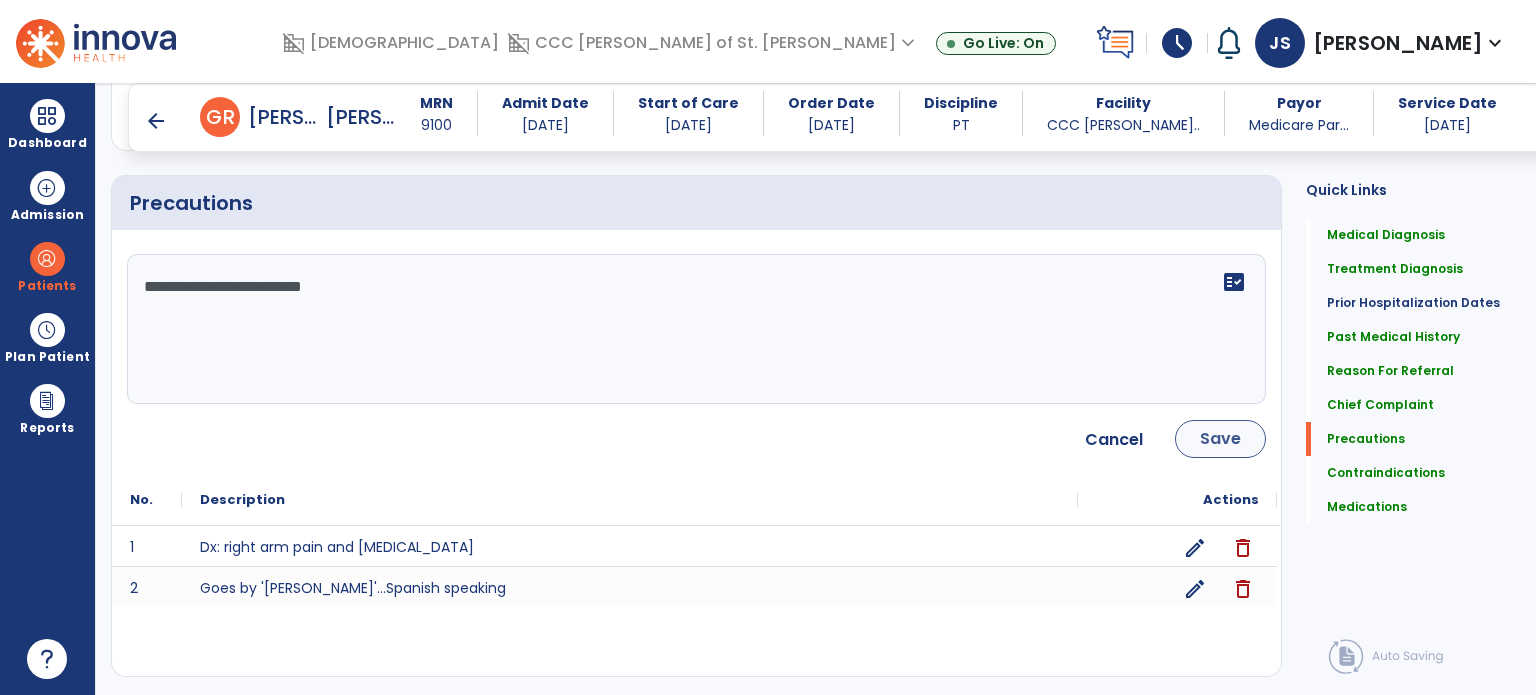 type on "**********" 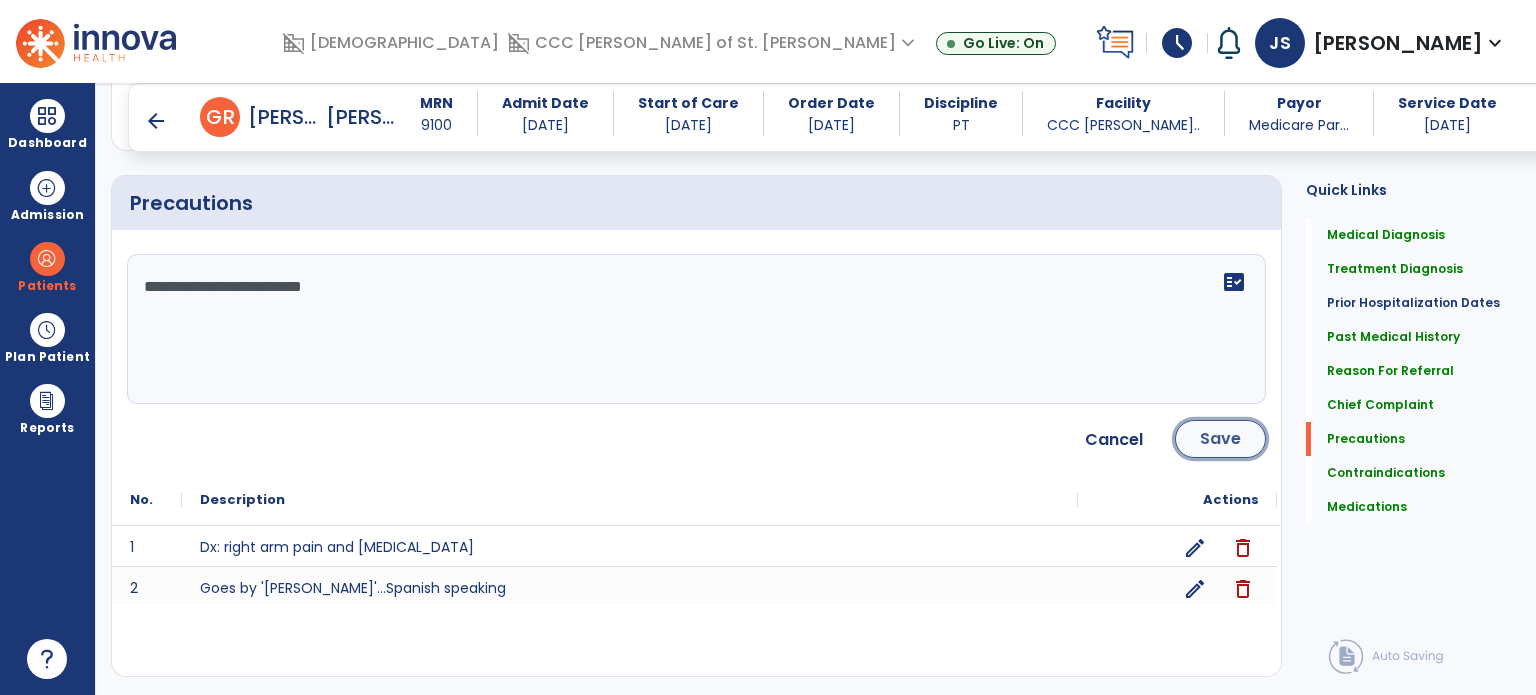 click on "Save" 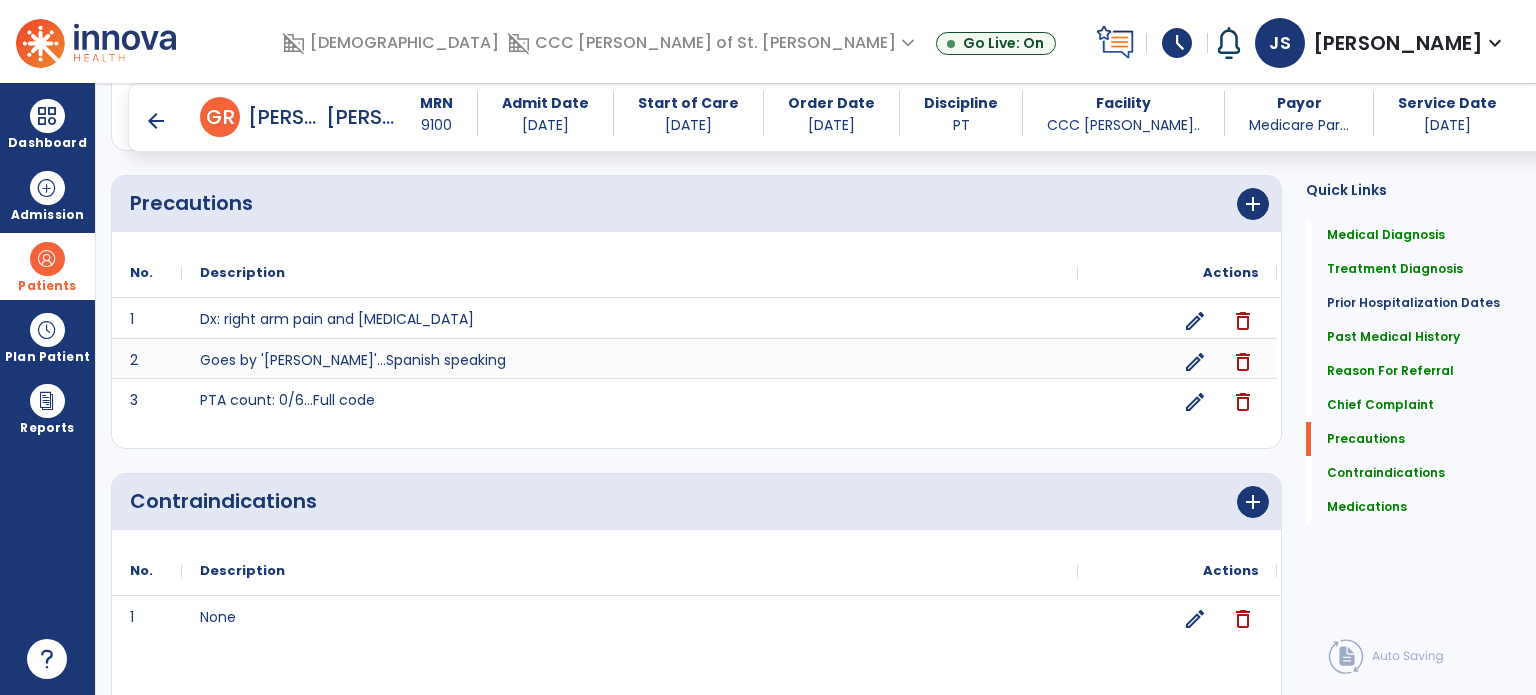 click on "Patients" at bounding box center [47, 266] 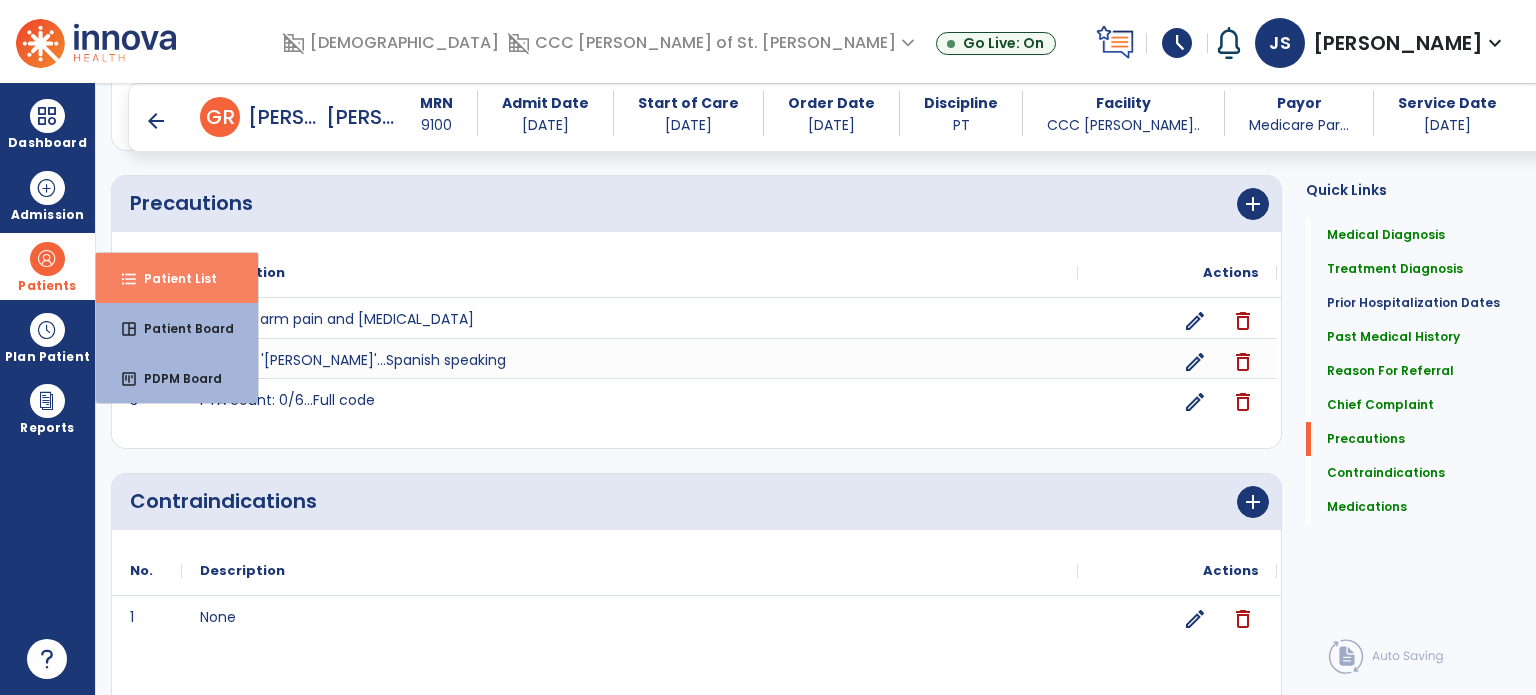 click on "format_list_bulleted" at bounding box center [129, 279] 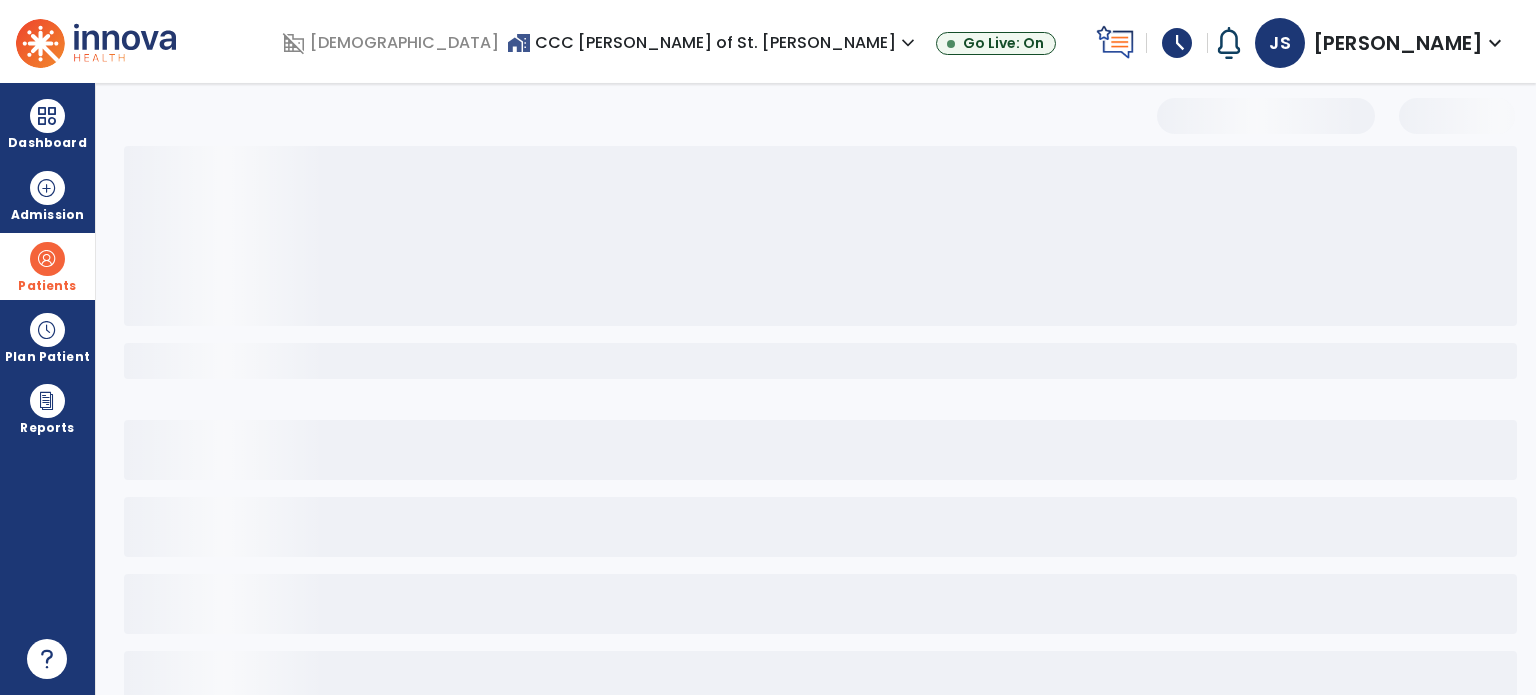 scroll, scrollTop: 0, scrollLeft: 0, axis: both 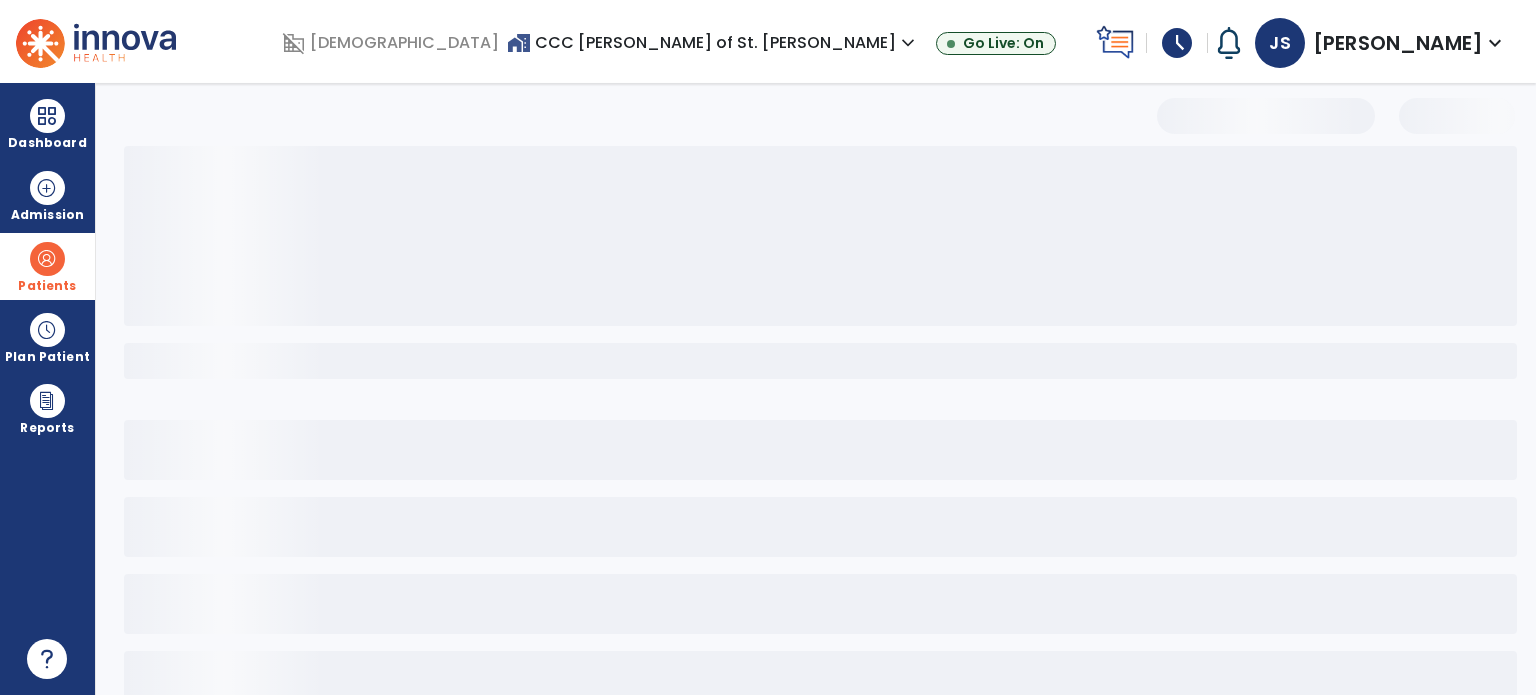 select on "***" 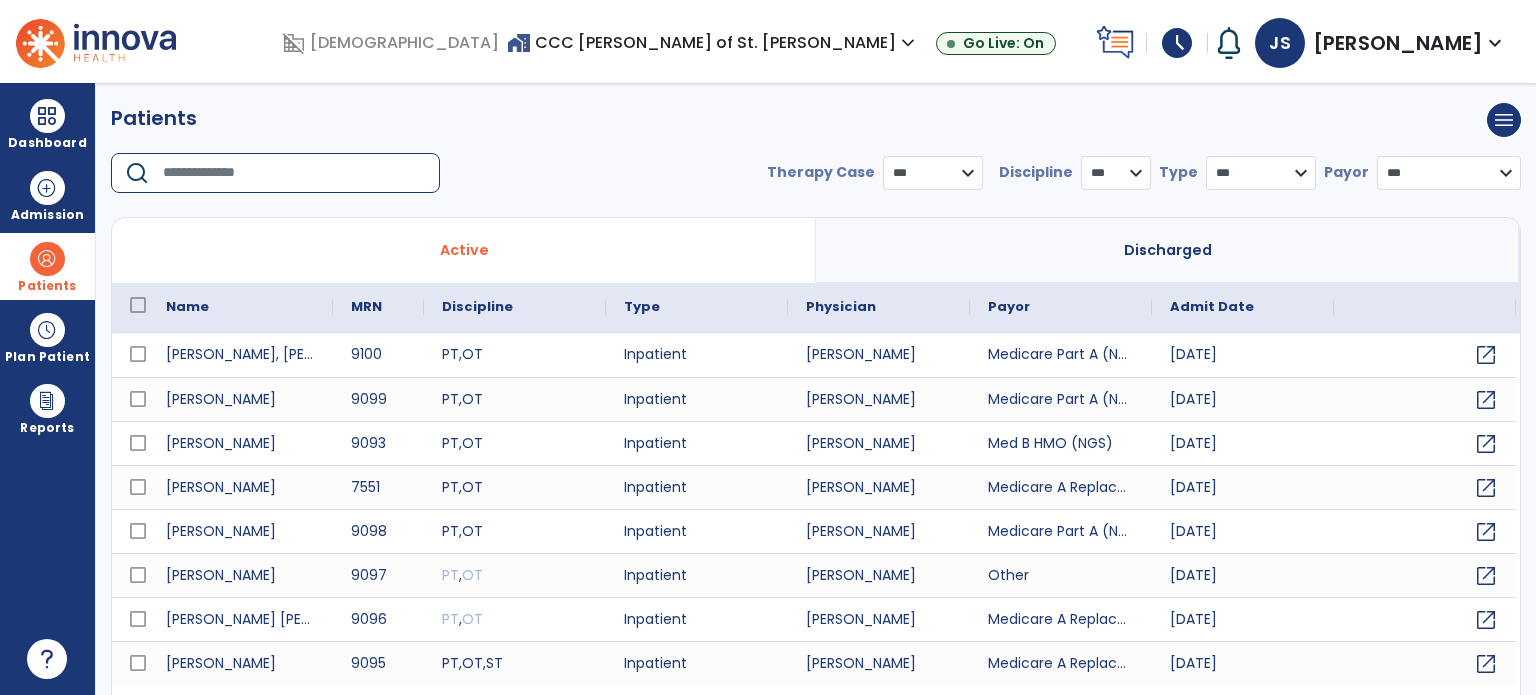click at bounding box center (294, 173) 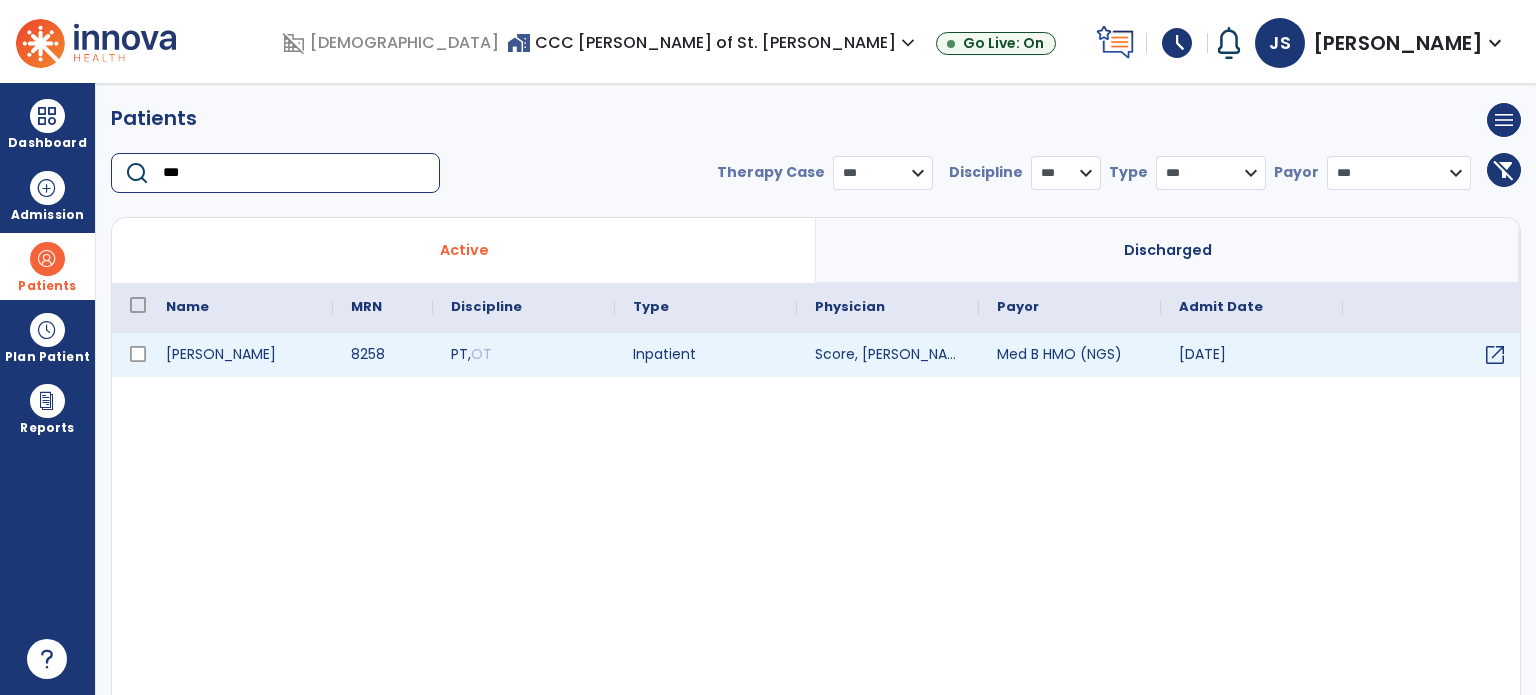 type on "***" 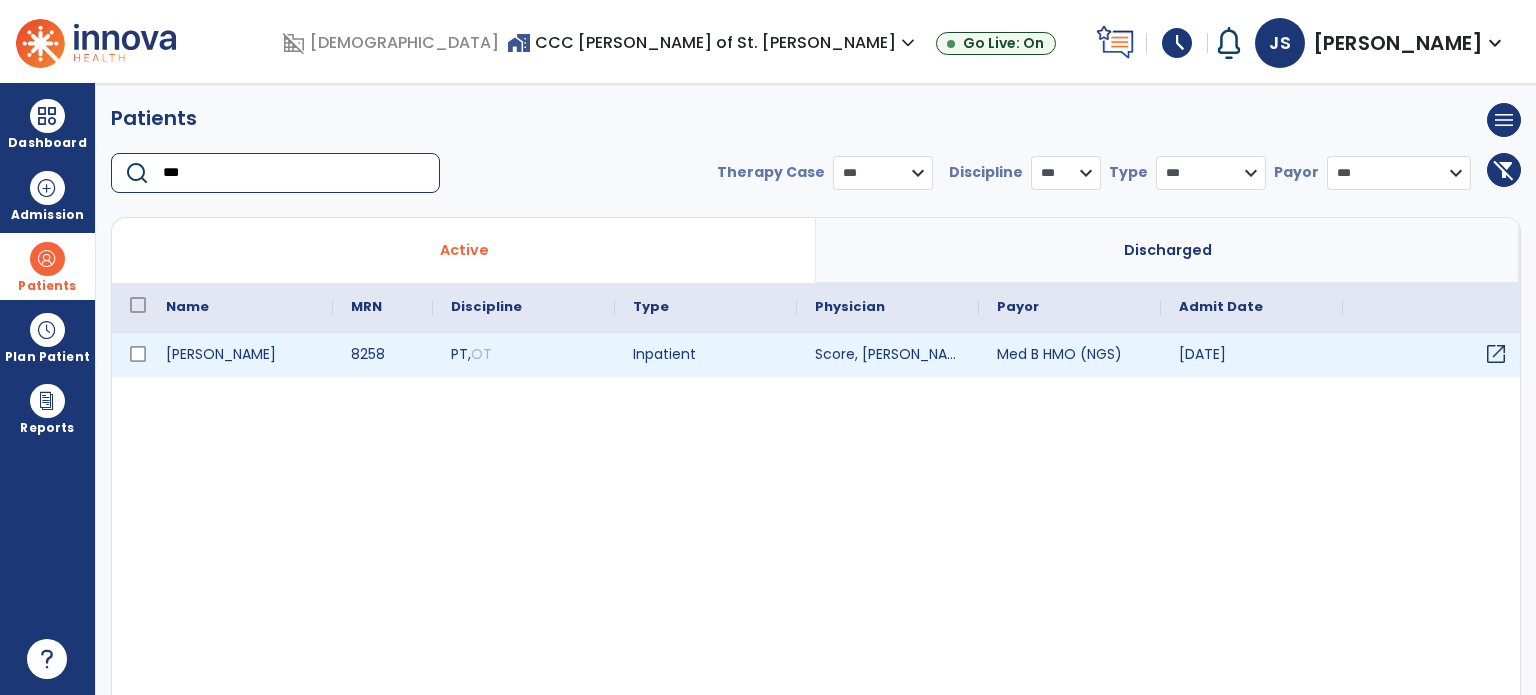 click on "open_in_new" at bounding box center (1496, 354) 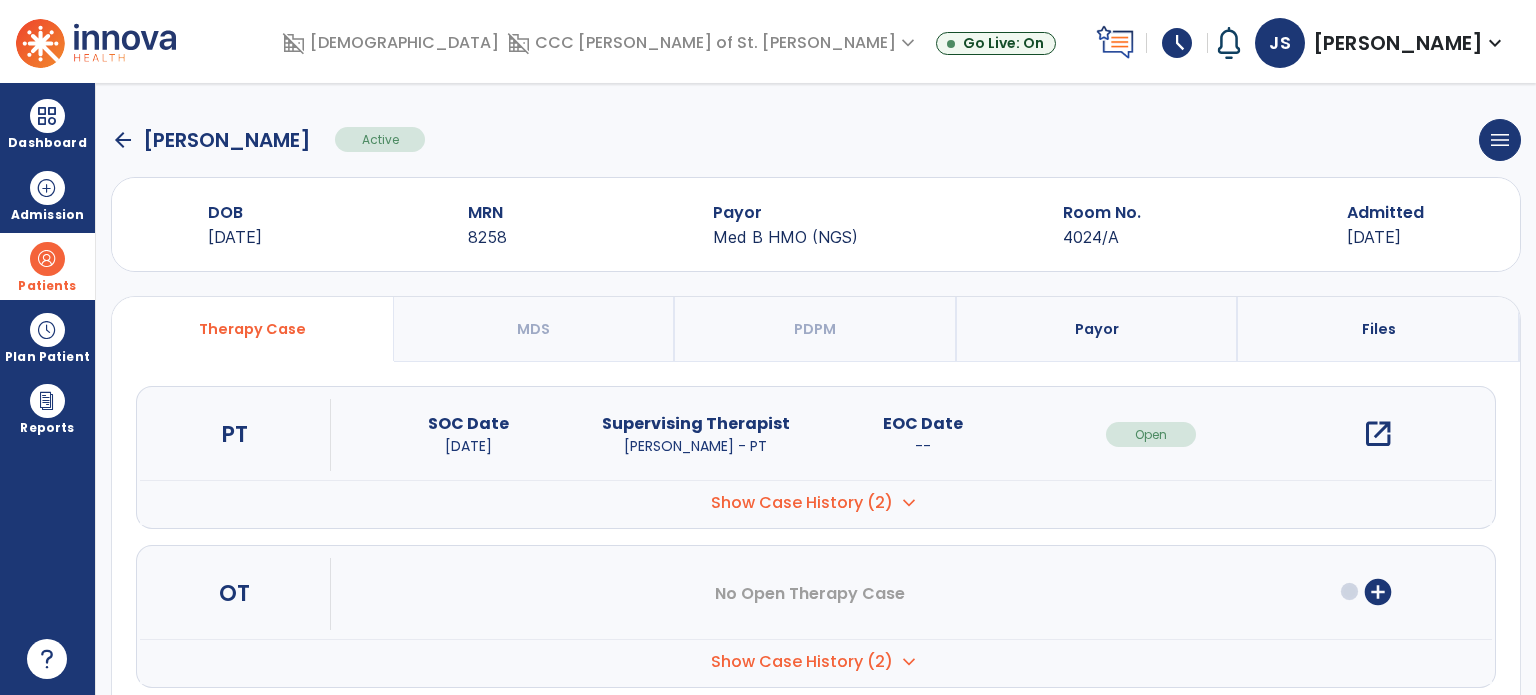 click on "open_in_new" at bounding box center [1378, 434] 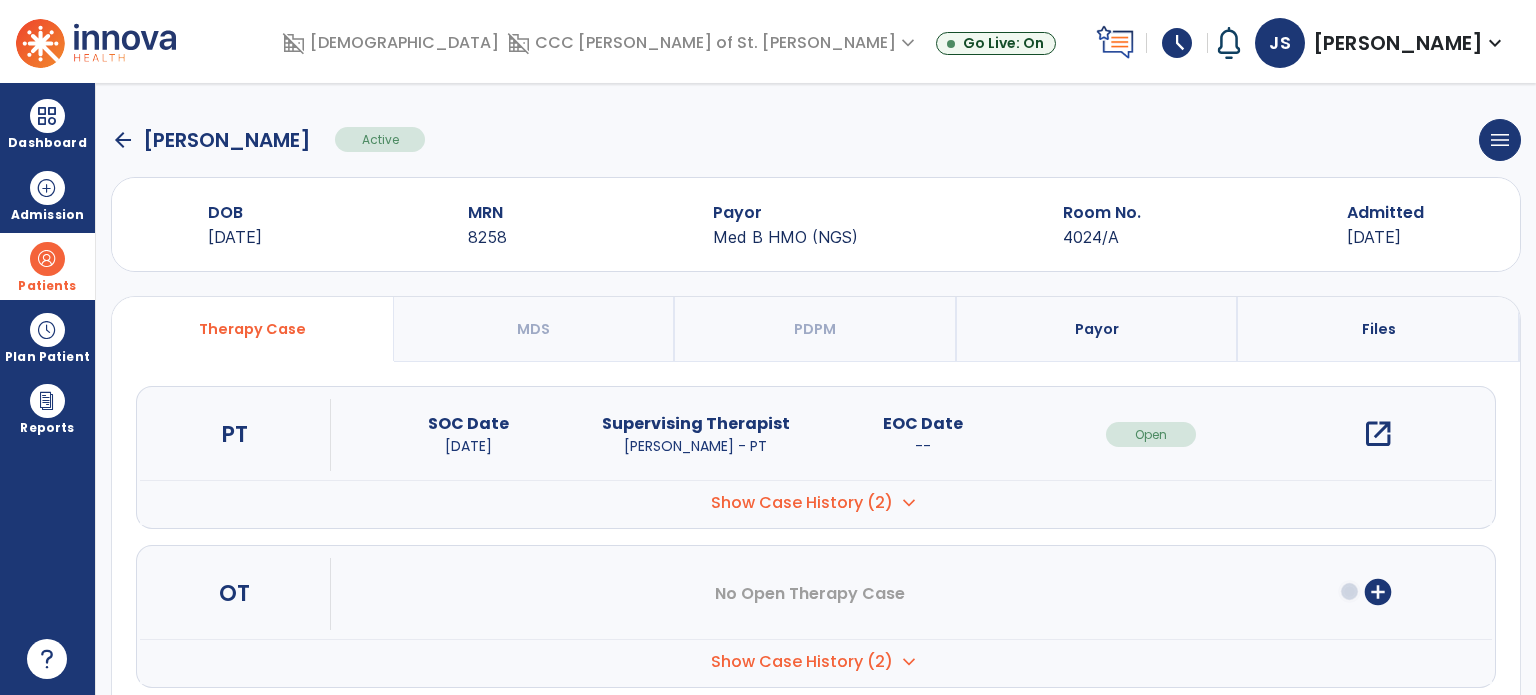 scroll, scrollTop: 0, scrollLeft: 0, axis: both 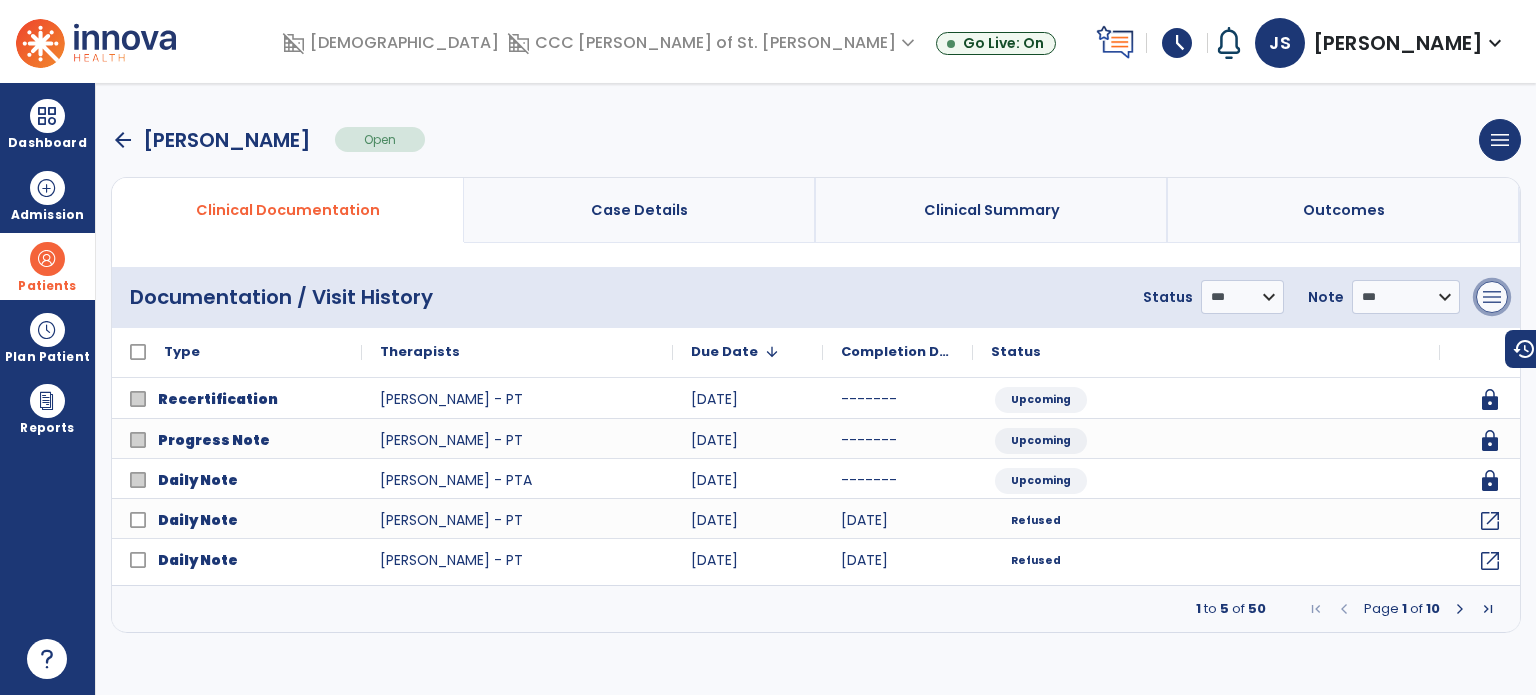 click on "menu" at bounding box center [1492, 297] 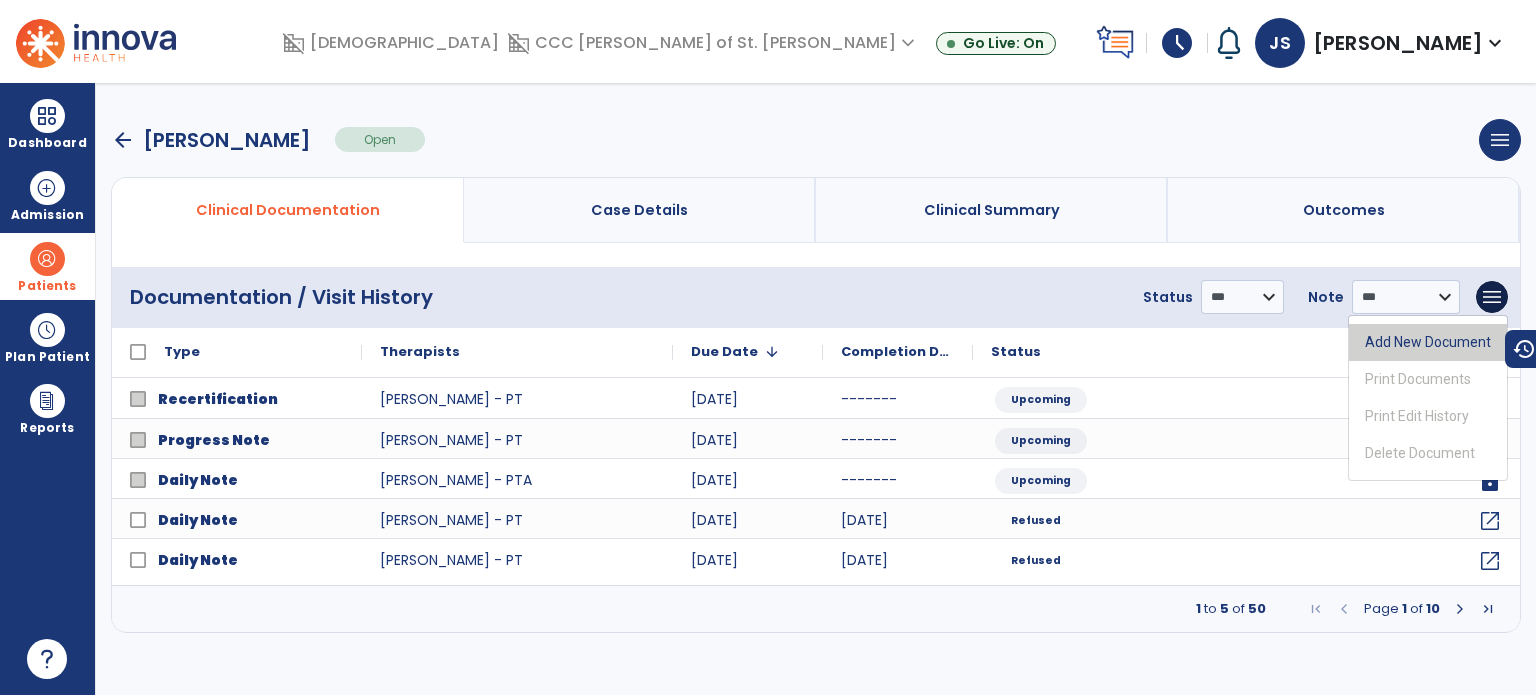 click on "Add New Document" at bounding box center [1428, 342] 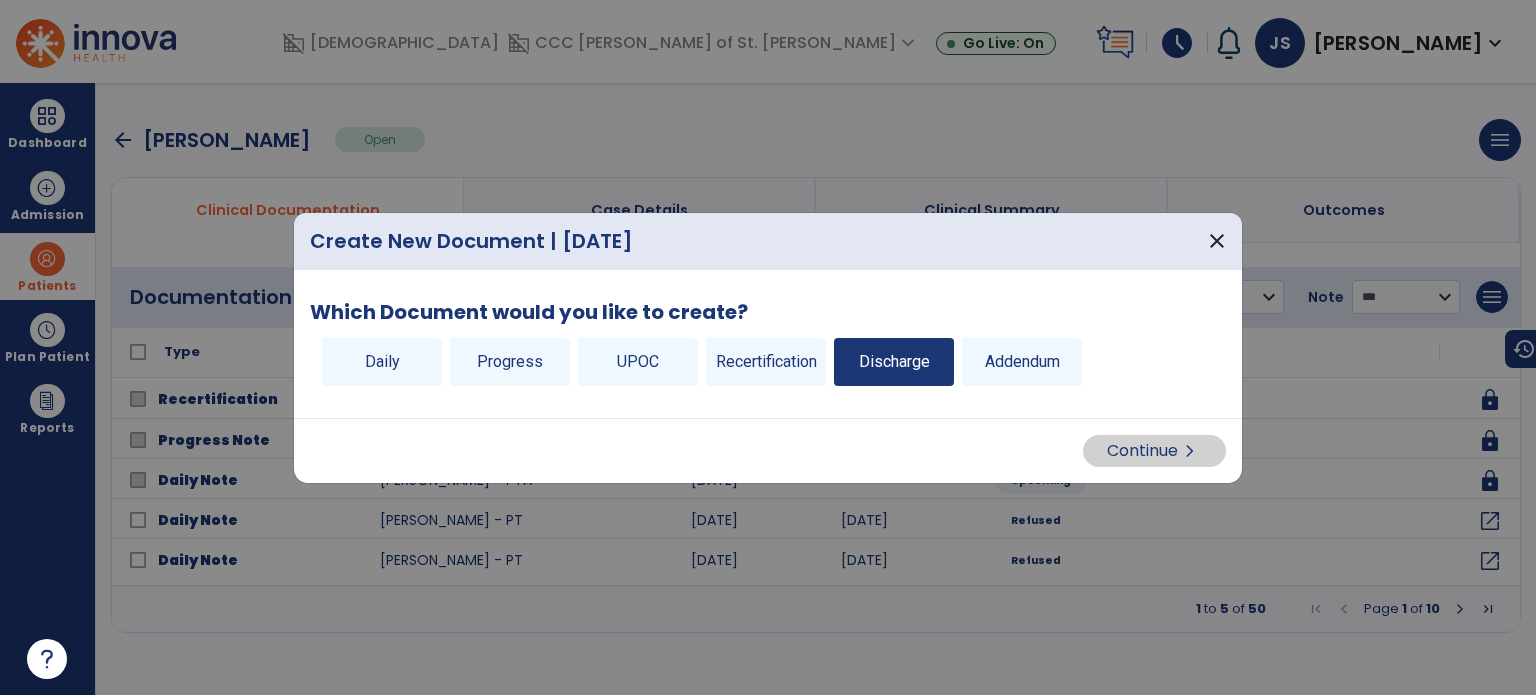 click on "Discharge" at bounding box center (894, 362) 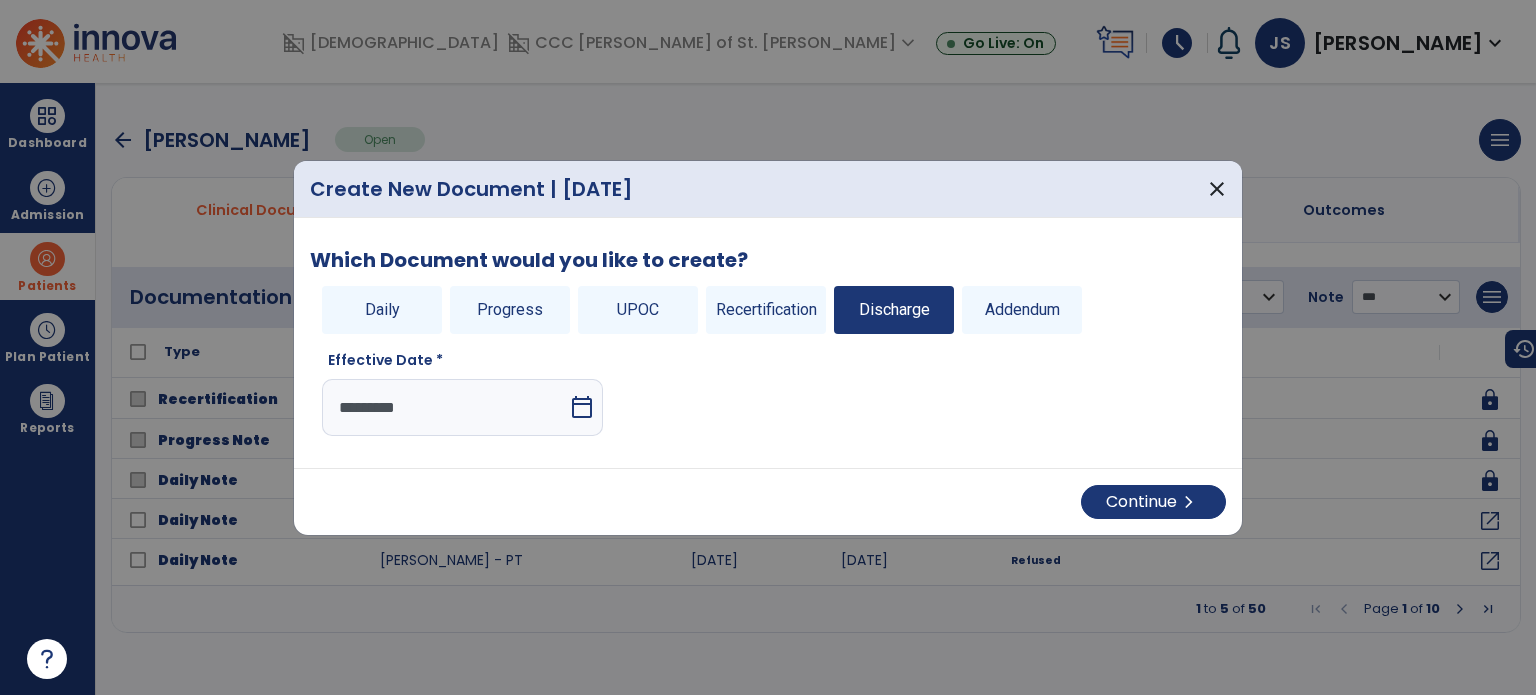 click on "*********" at bounding box center (445, 407) 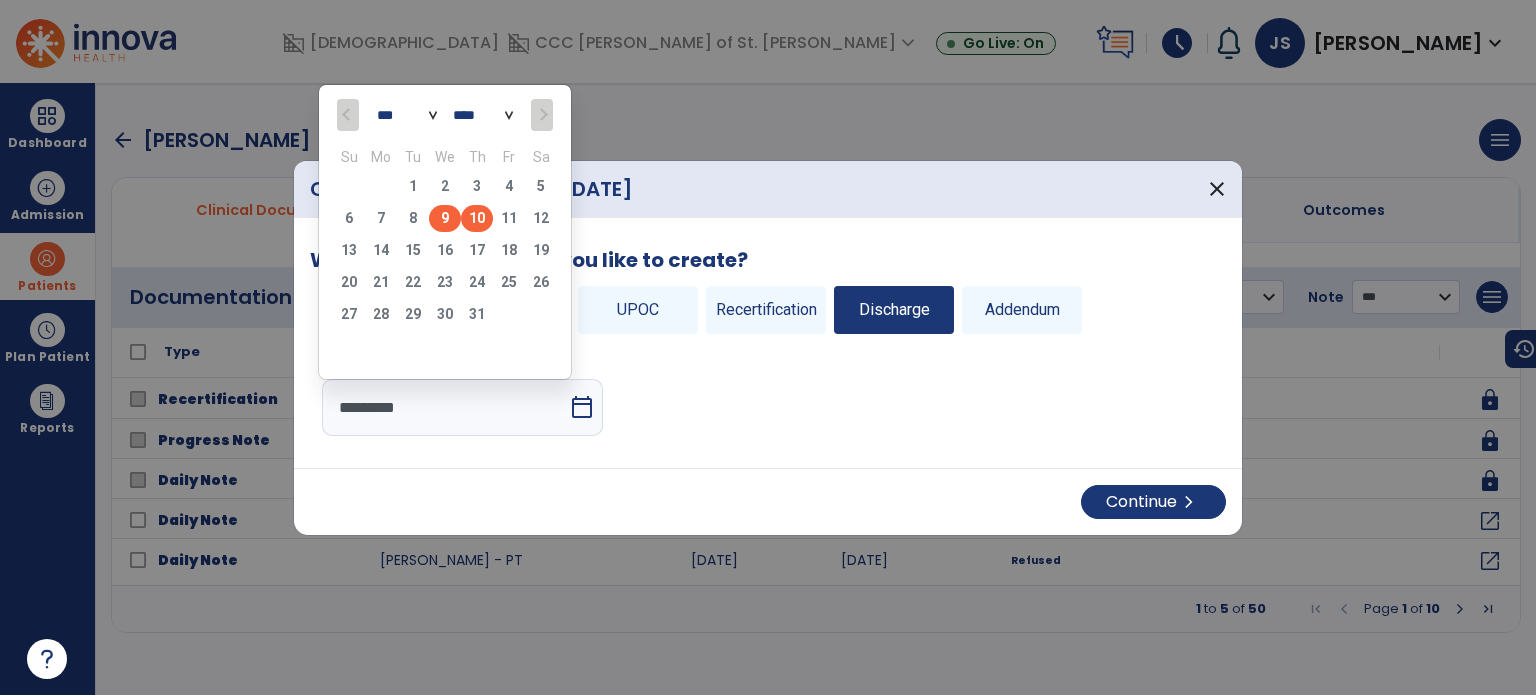 click on "9" 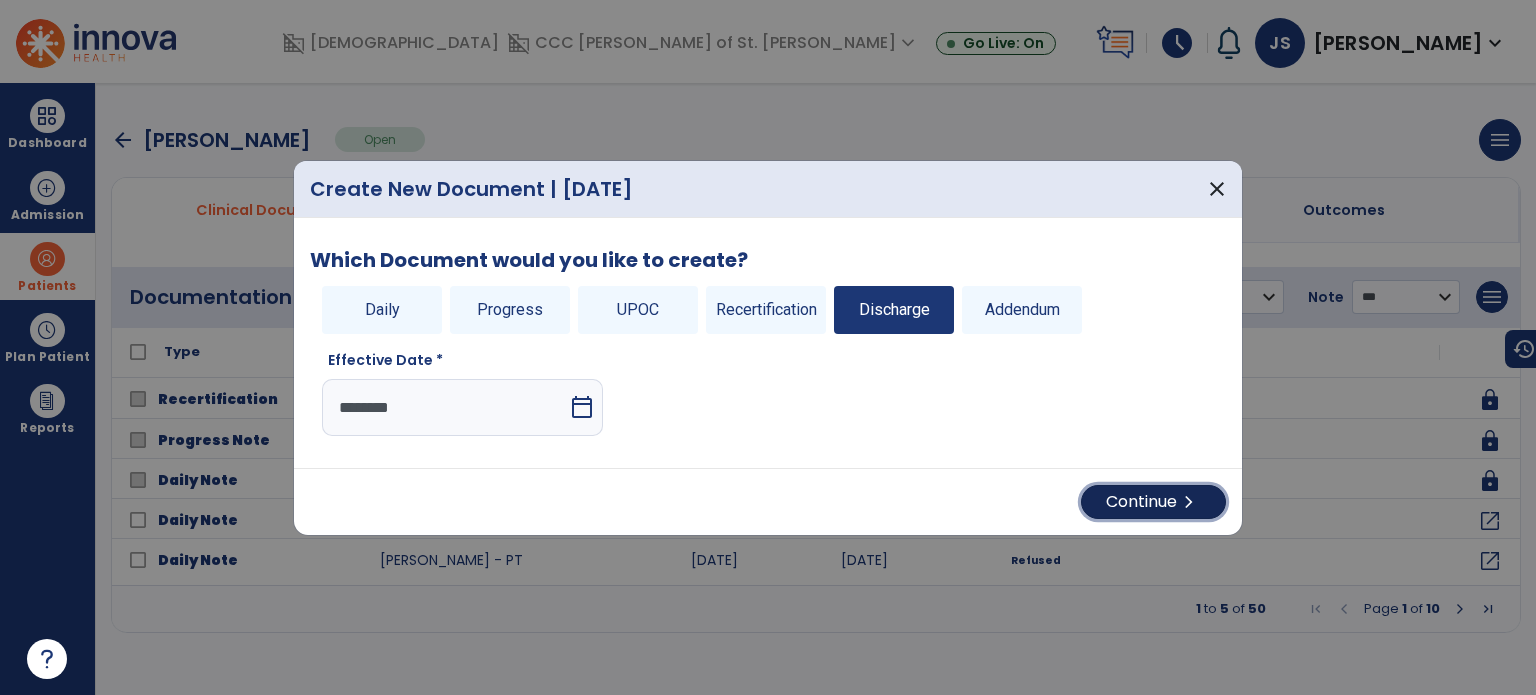 click on "Continue   chevron_right" at bounding box center (1153, 502) 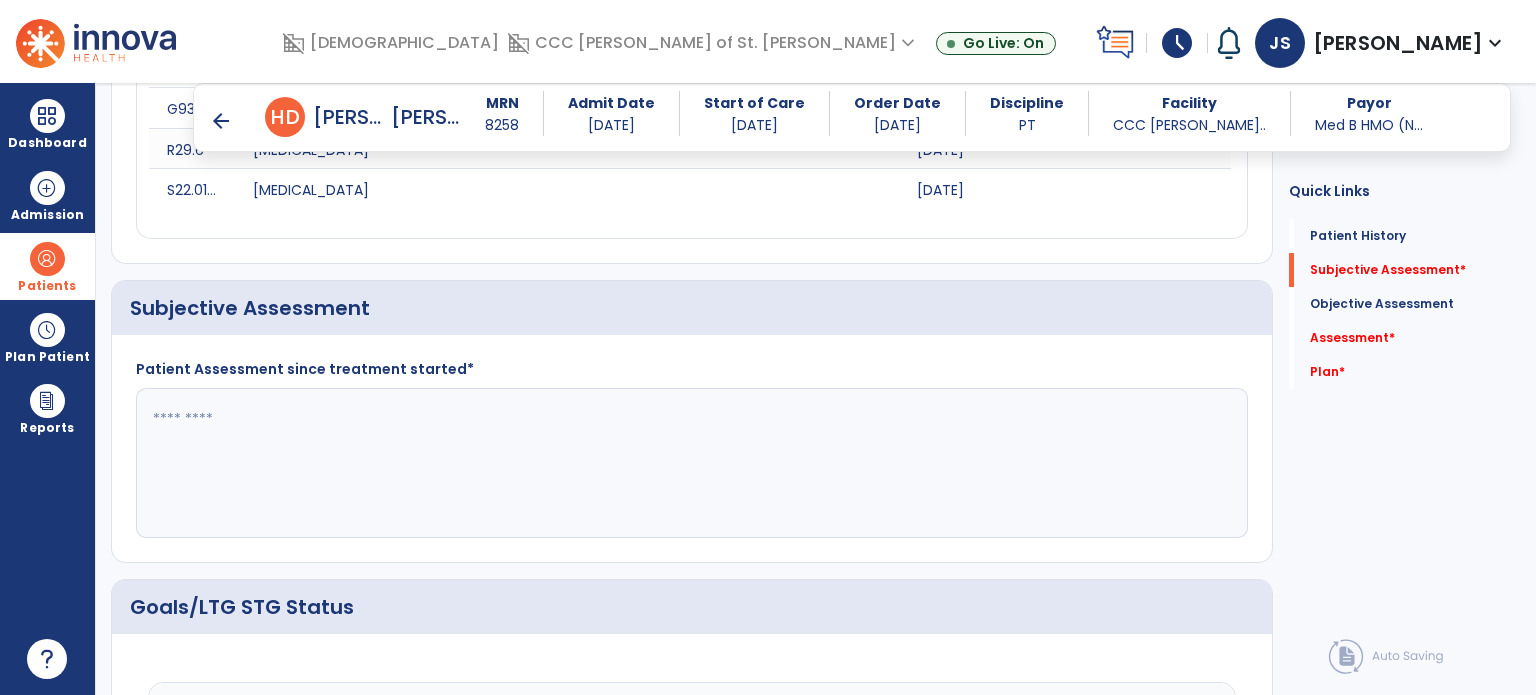 scroll, scrollTop: 346, scrollLeft: 0, axis: vertical 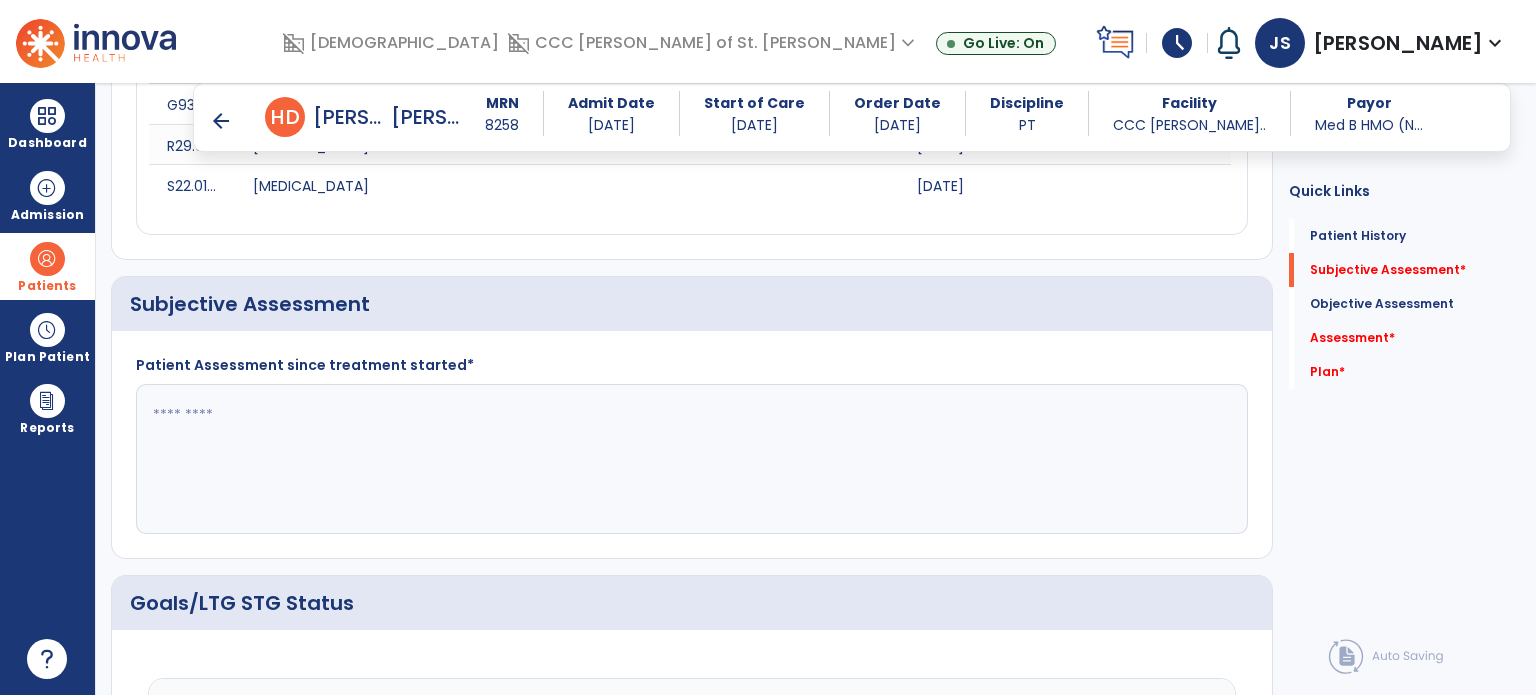 click 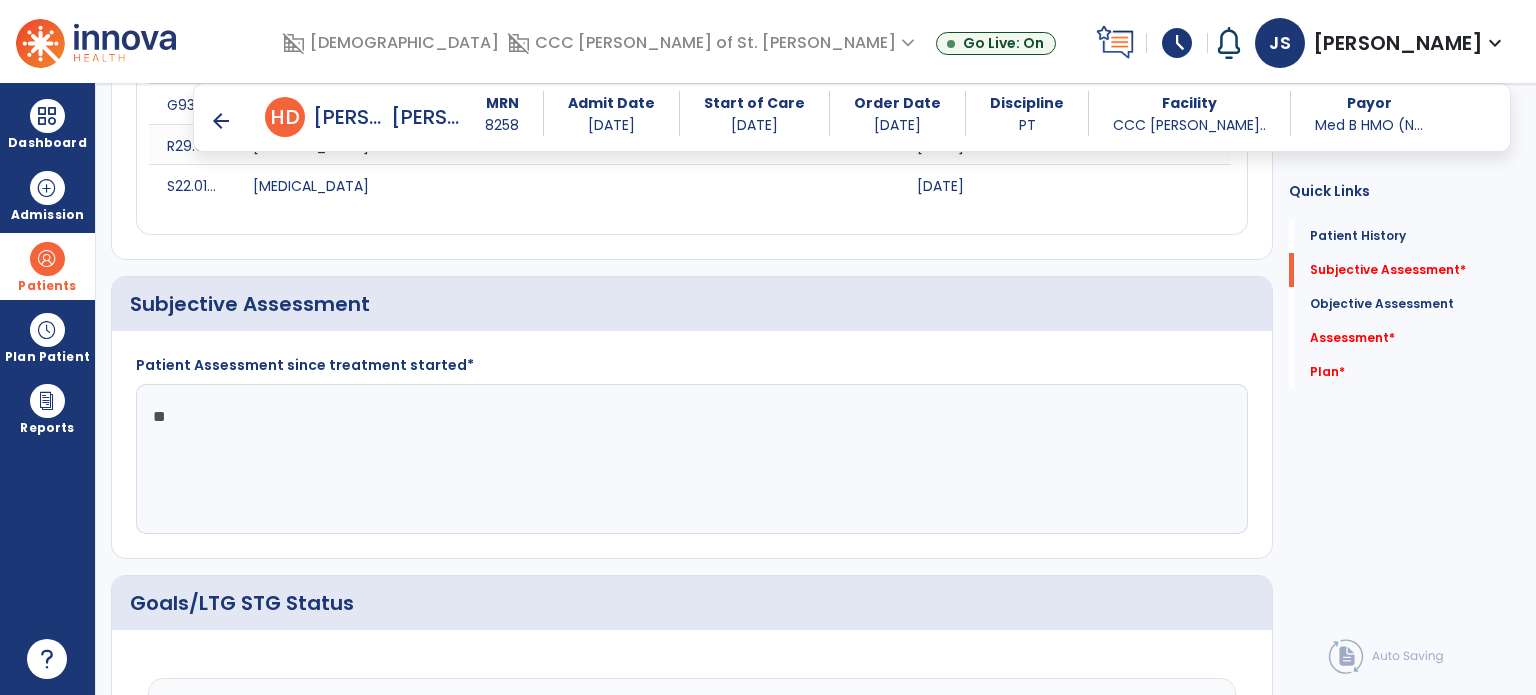 type on "*" 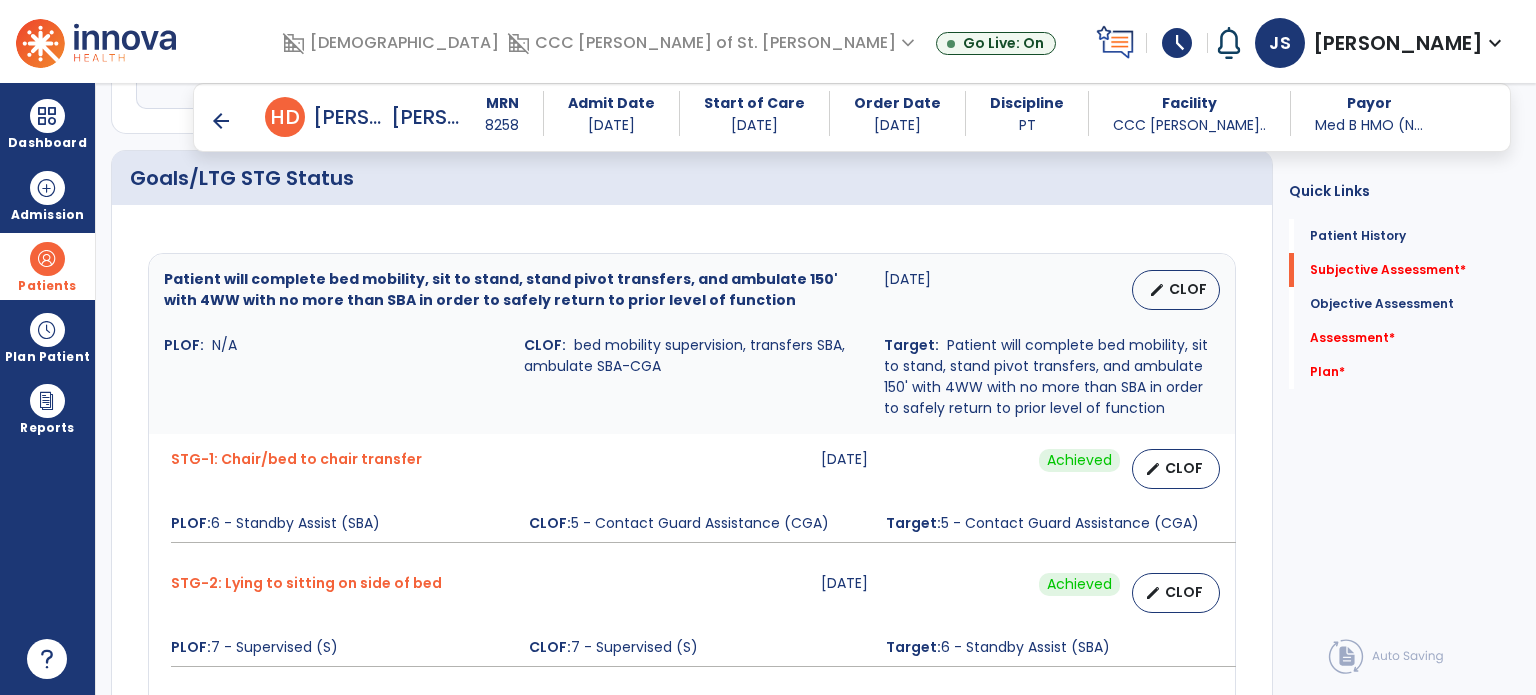 scroll, scrollTop: 772, scrollLeft: 0, axis: vertical 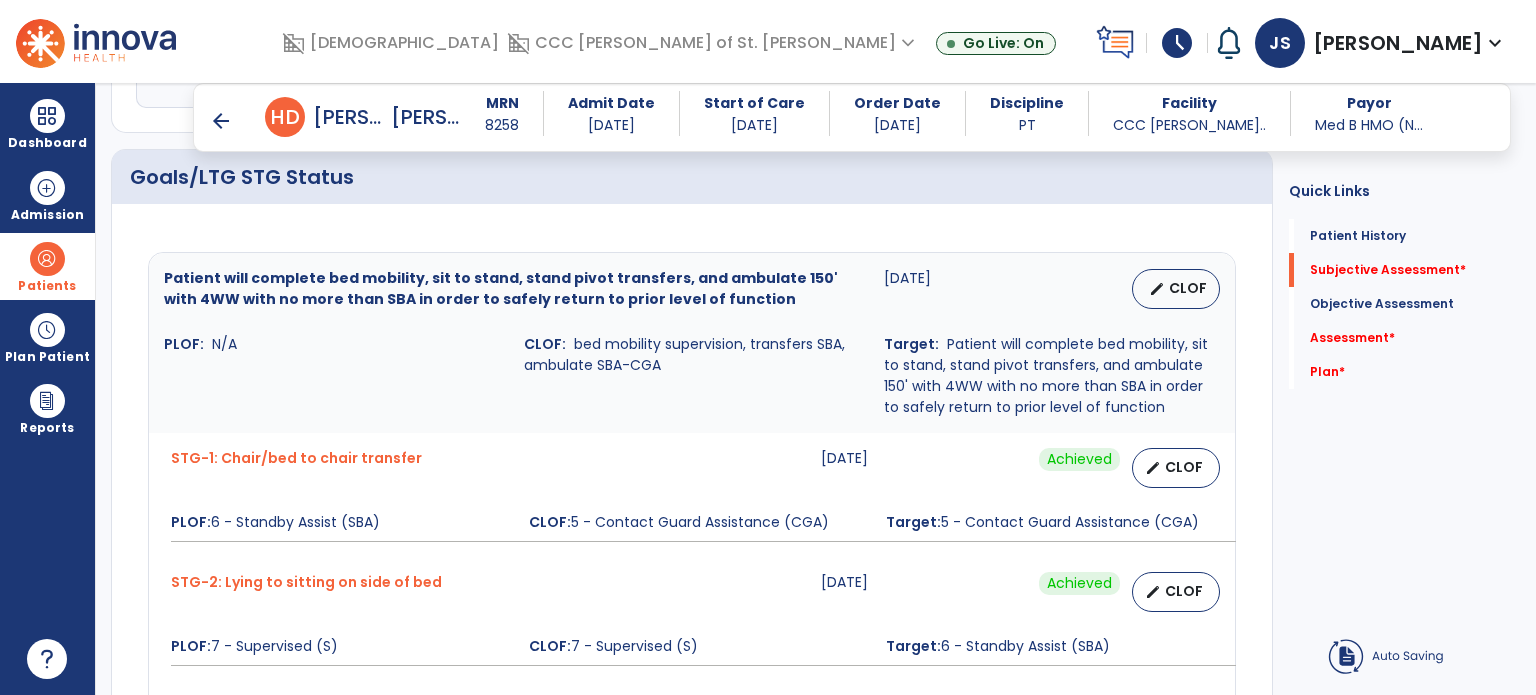 type on "**********" 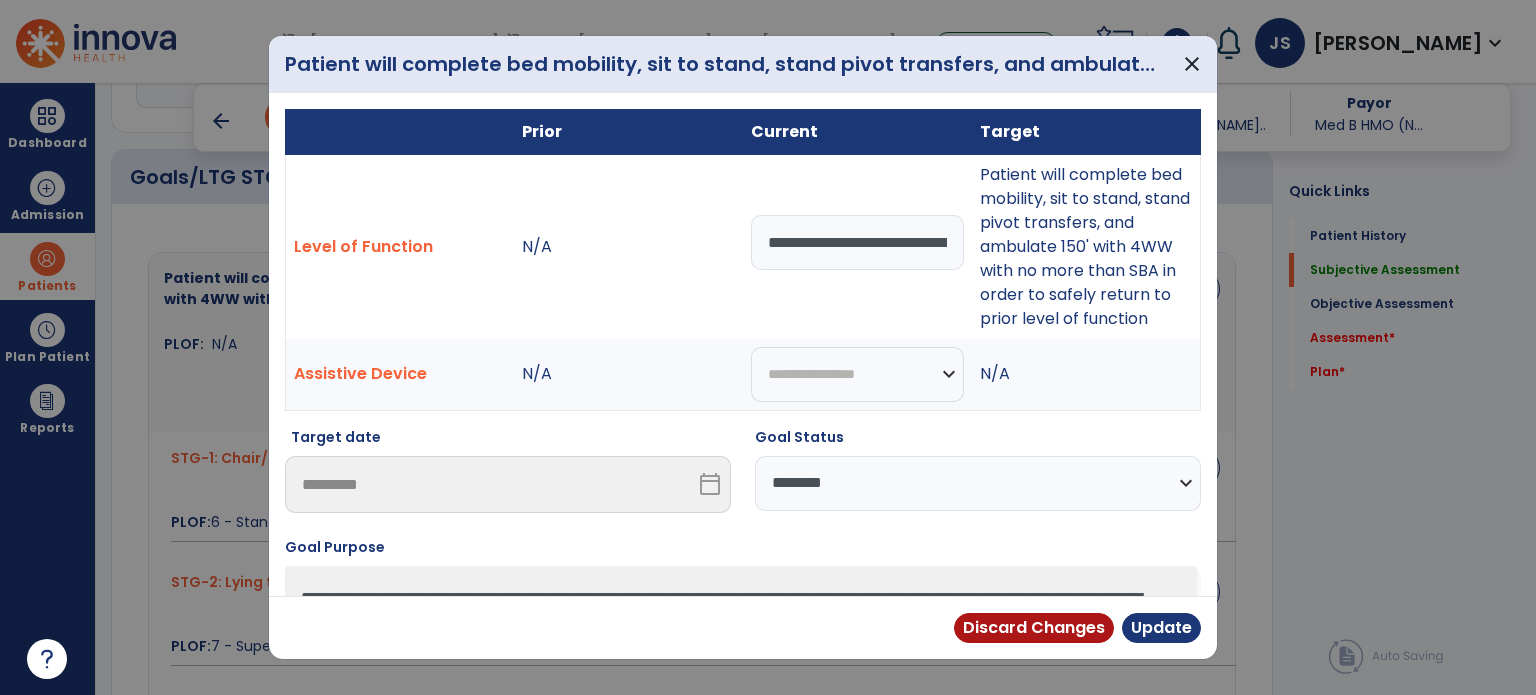 click on "Goal Status" at bounding box center [978, 441] 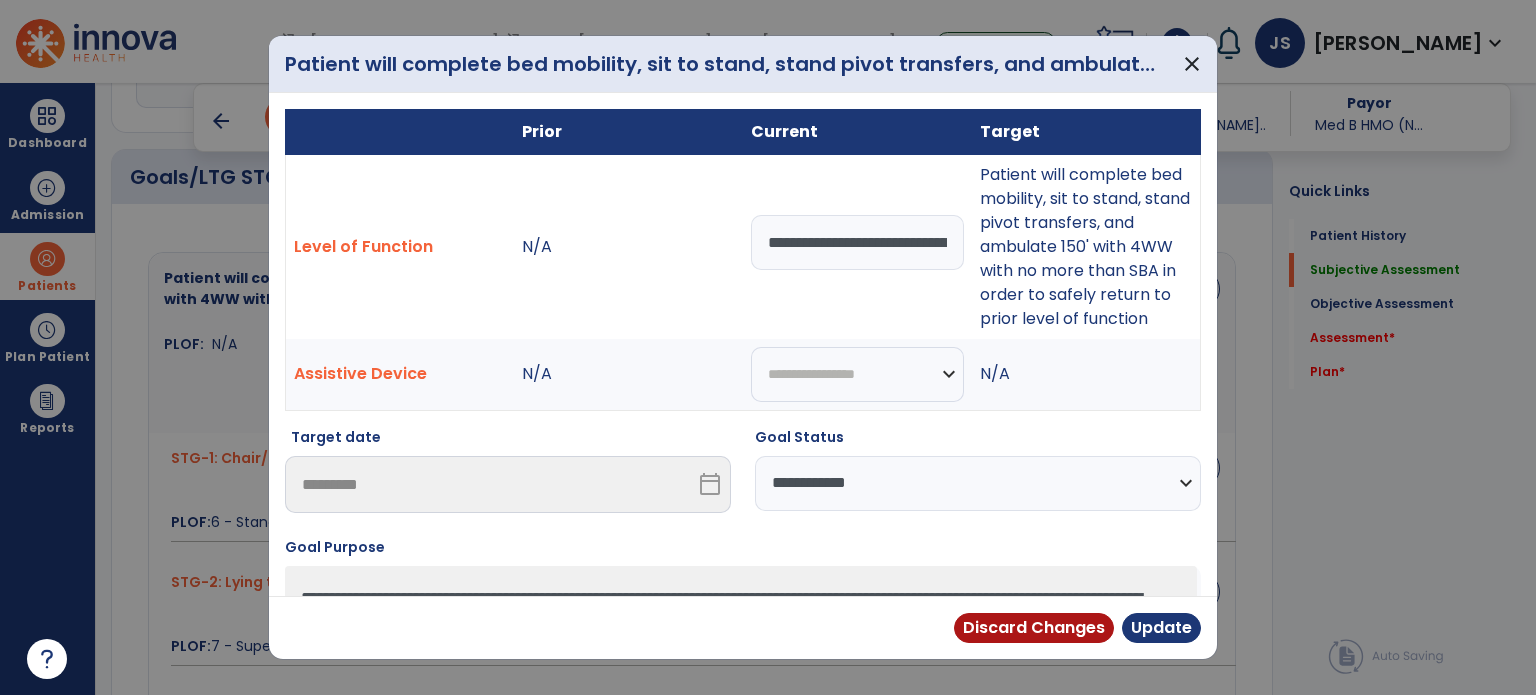 click on "**********" at bounding box center [978, 483] 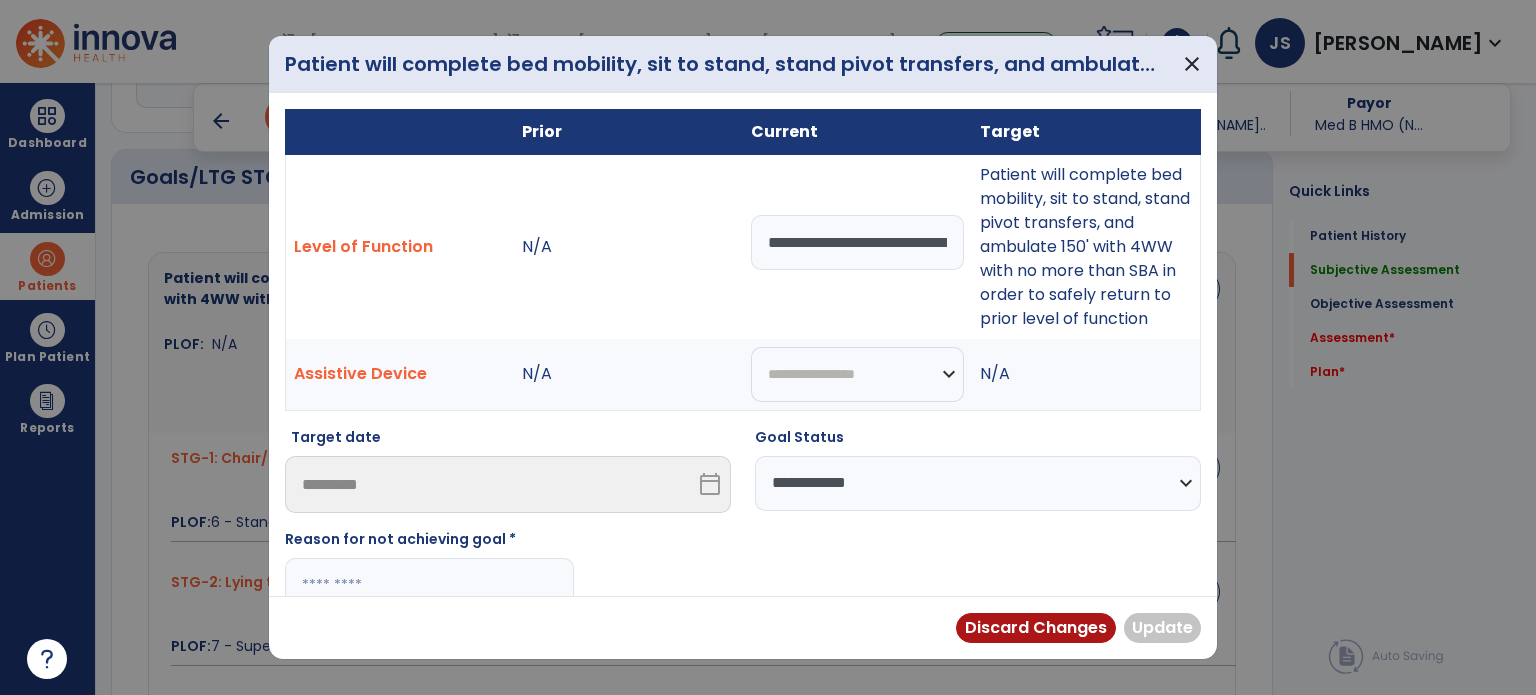 click on "**********" at bounding box center [857, 242] 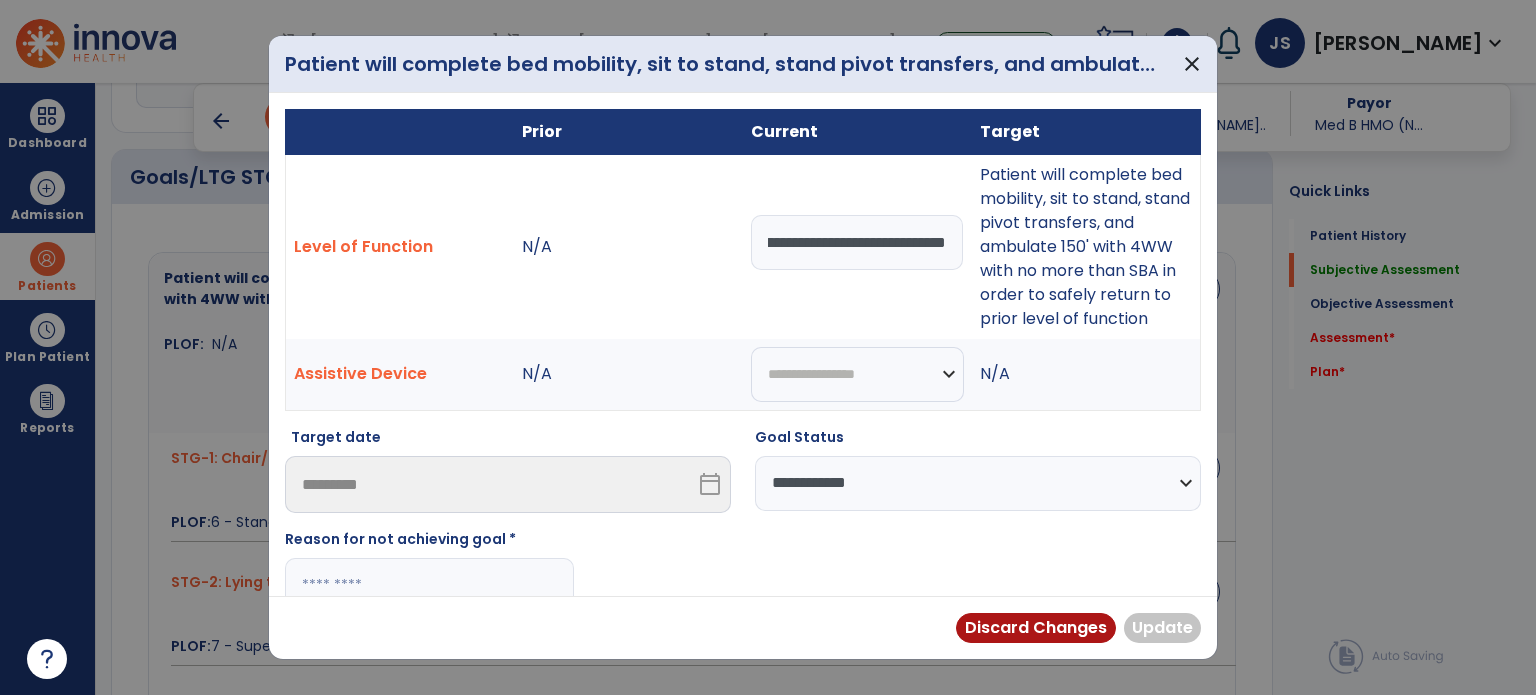 scroll, scrollTop: 0, scrollLeft: 152, axis: horizontal 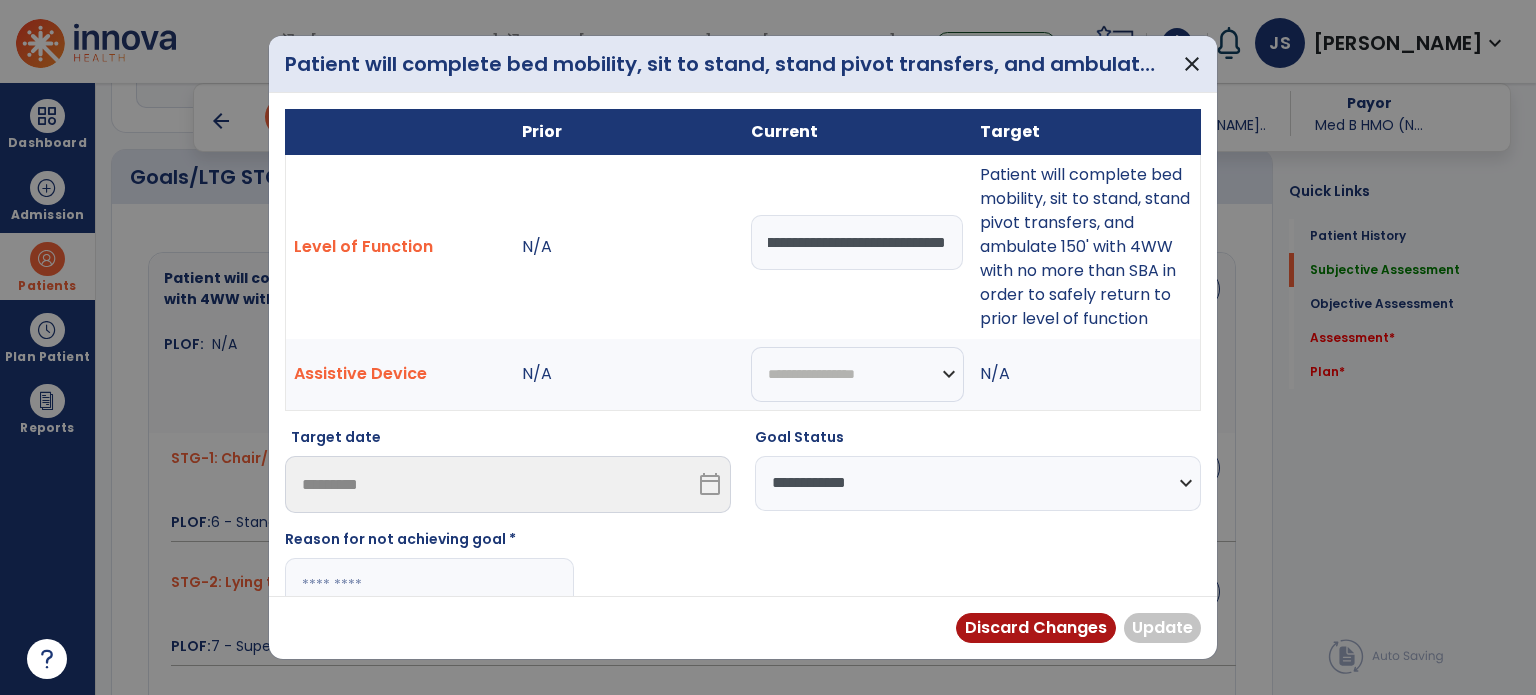 type on "**********" 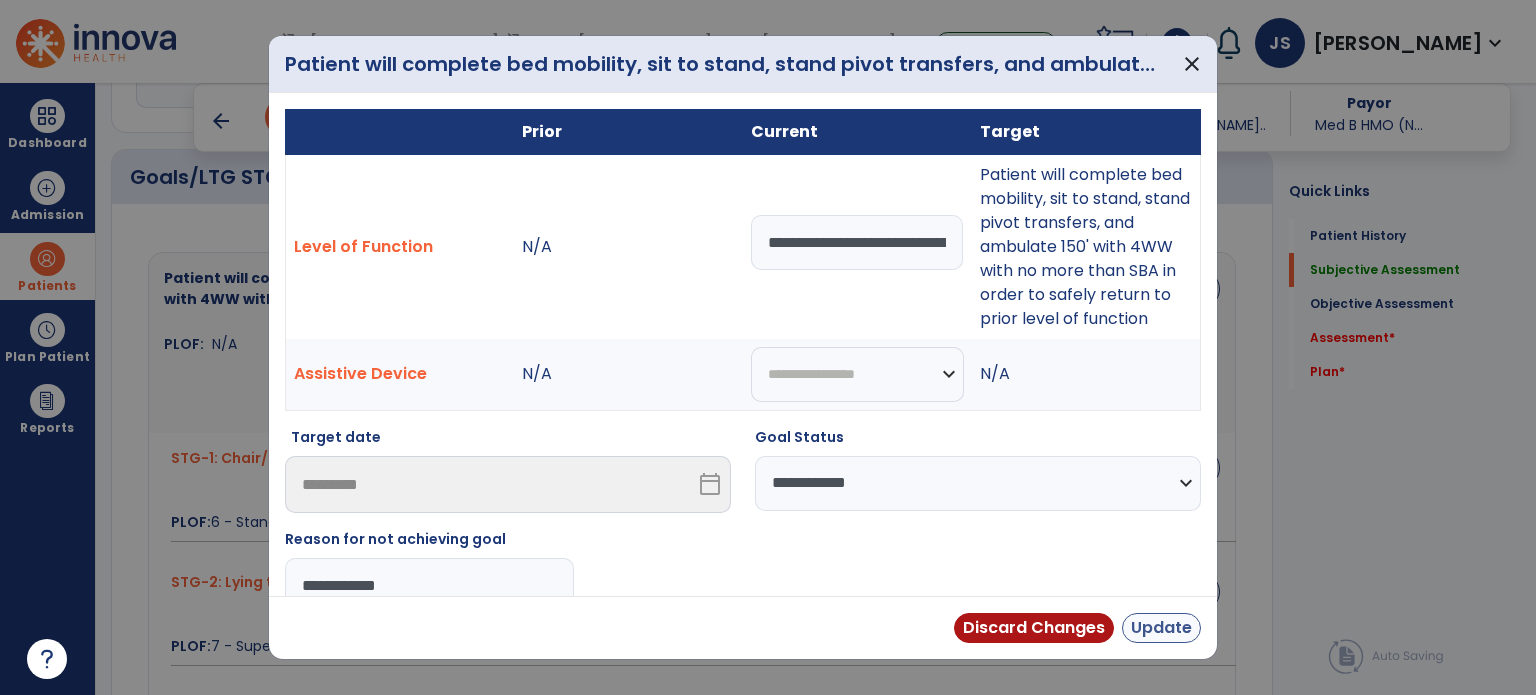 type on "**********" 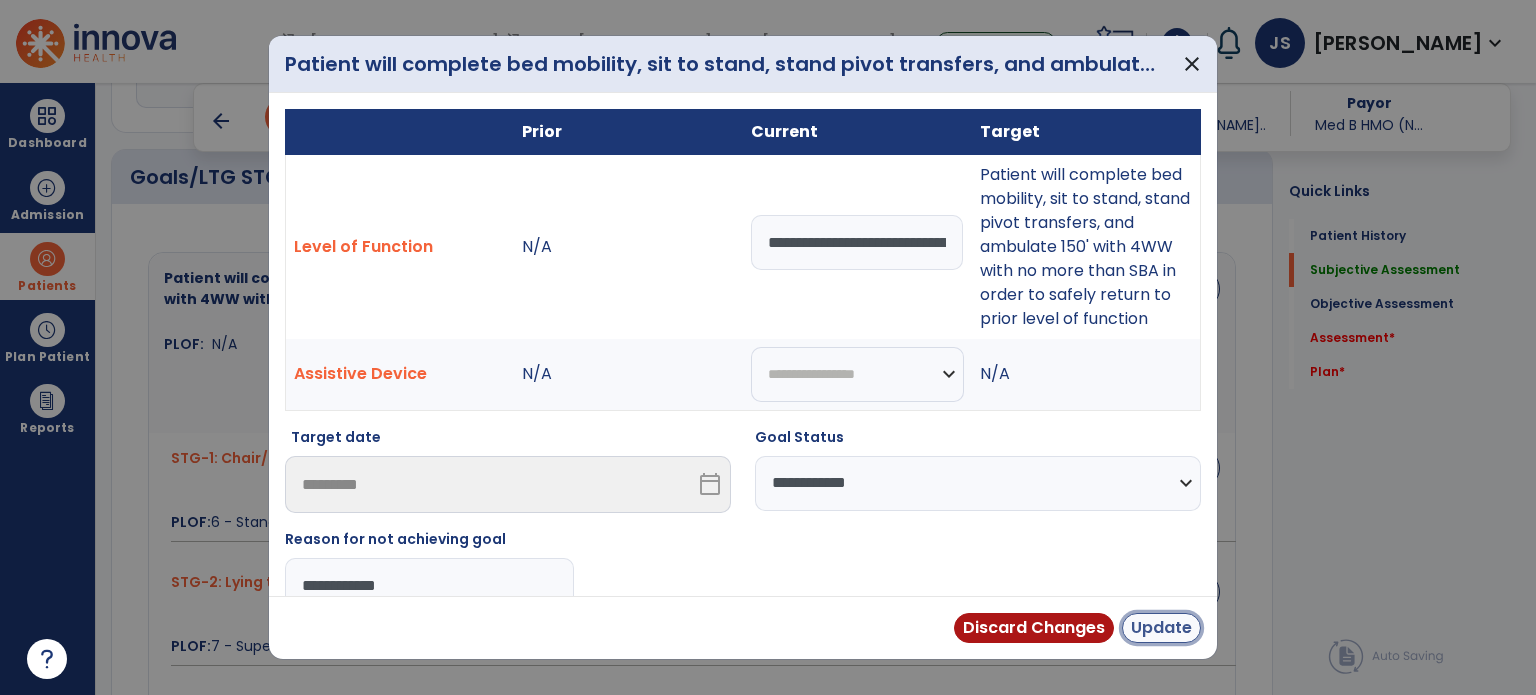 click on "Update" at bounding box center [1161, 628] 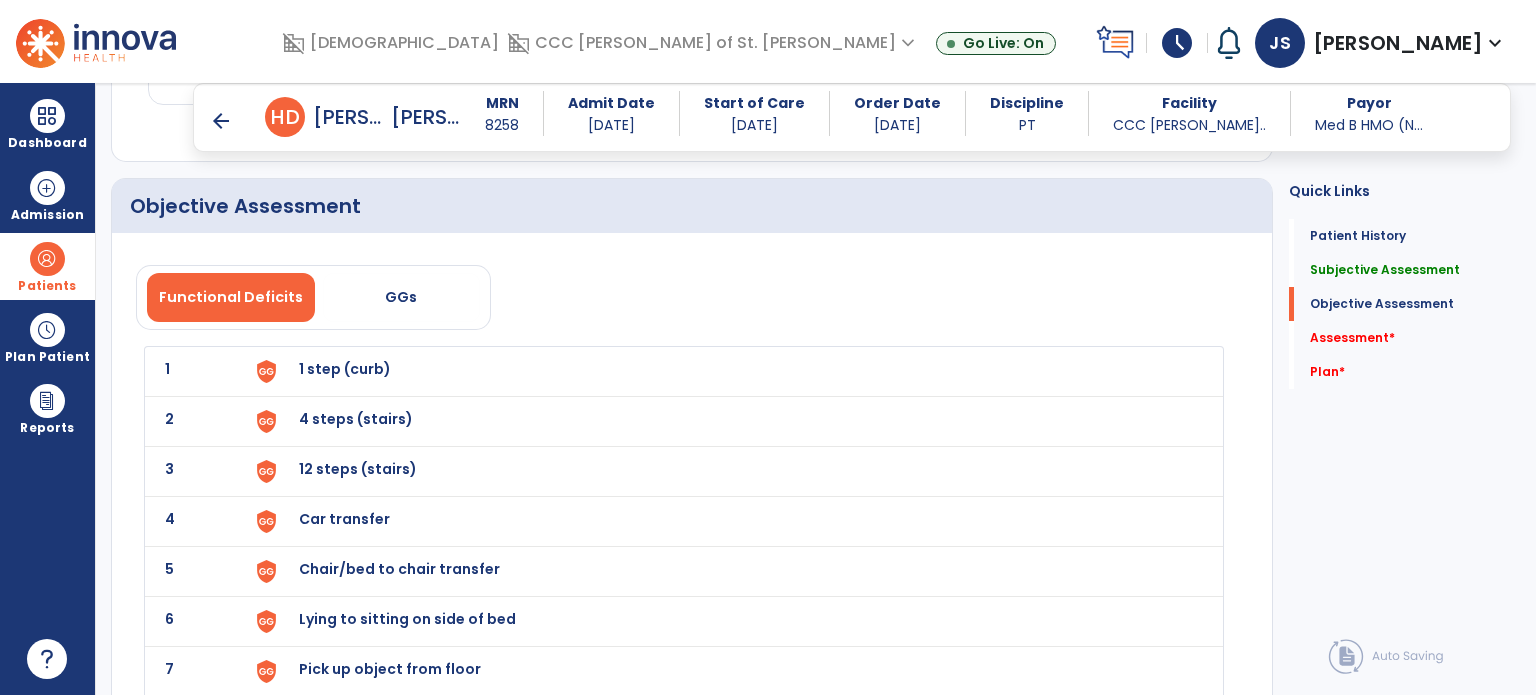 scroll, scrollTop: 1500, scrollLeft: 0, axis: vertical 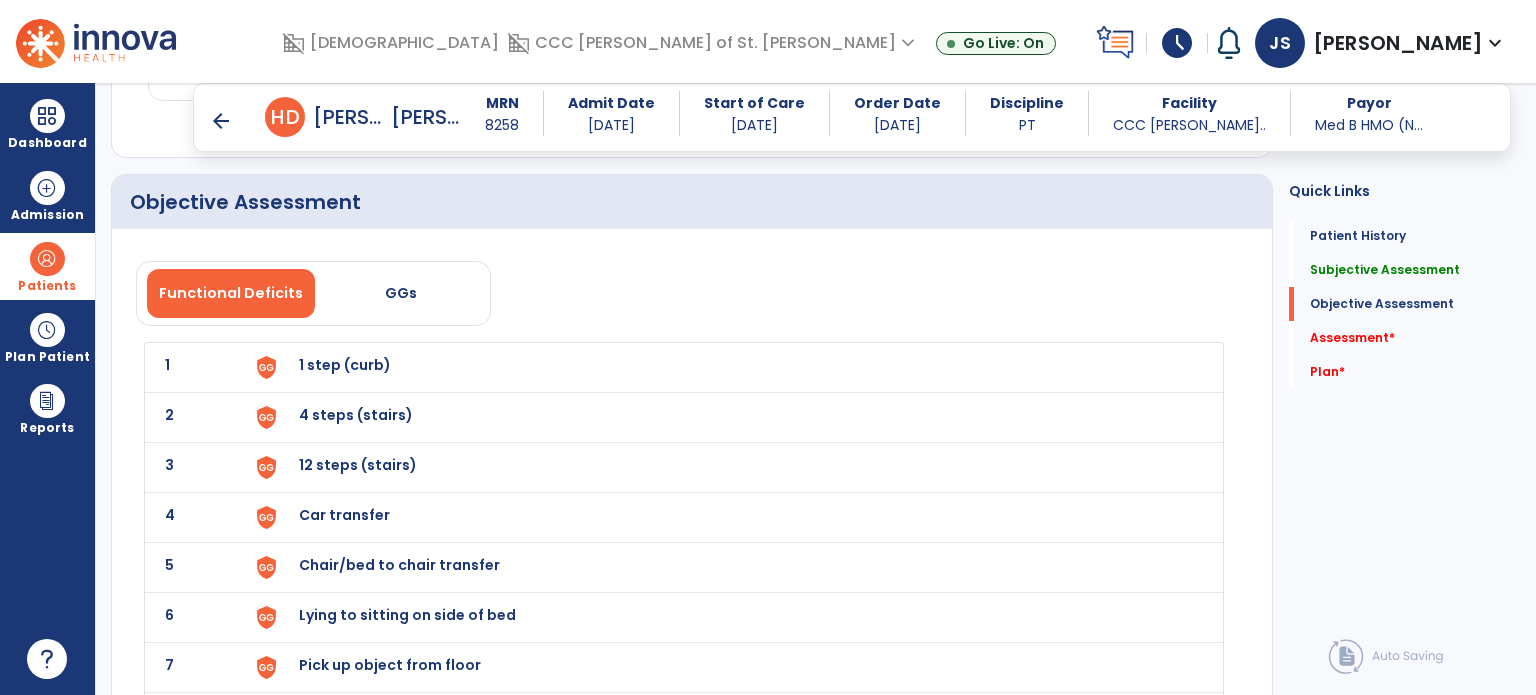 click on "1 1 step (curb)" 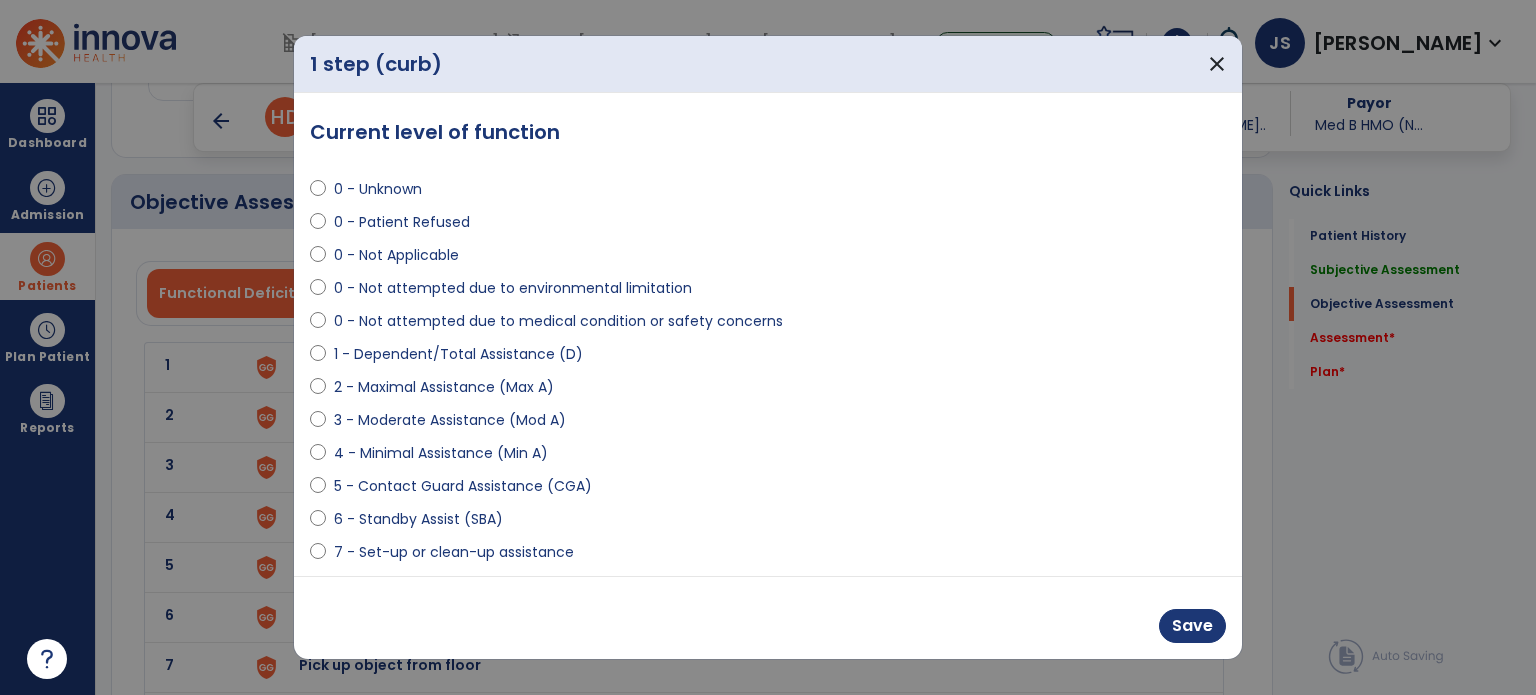 click on "0 - Not Applicable" at bounding box center (768, 259) 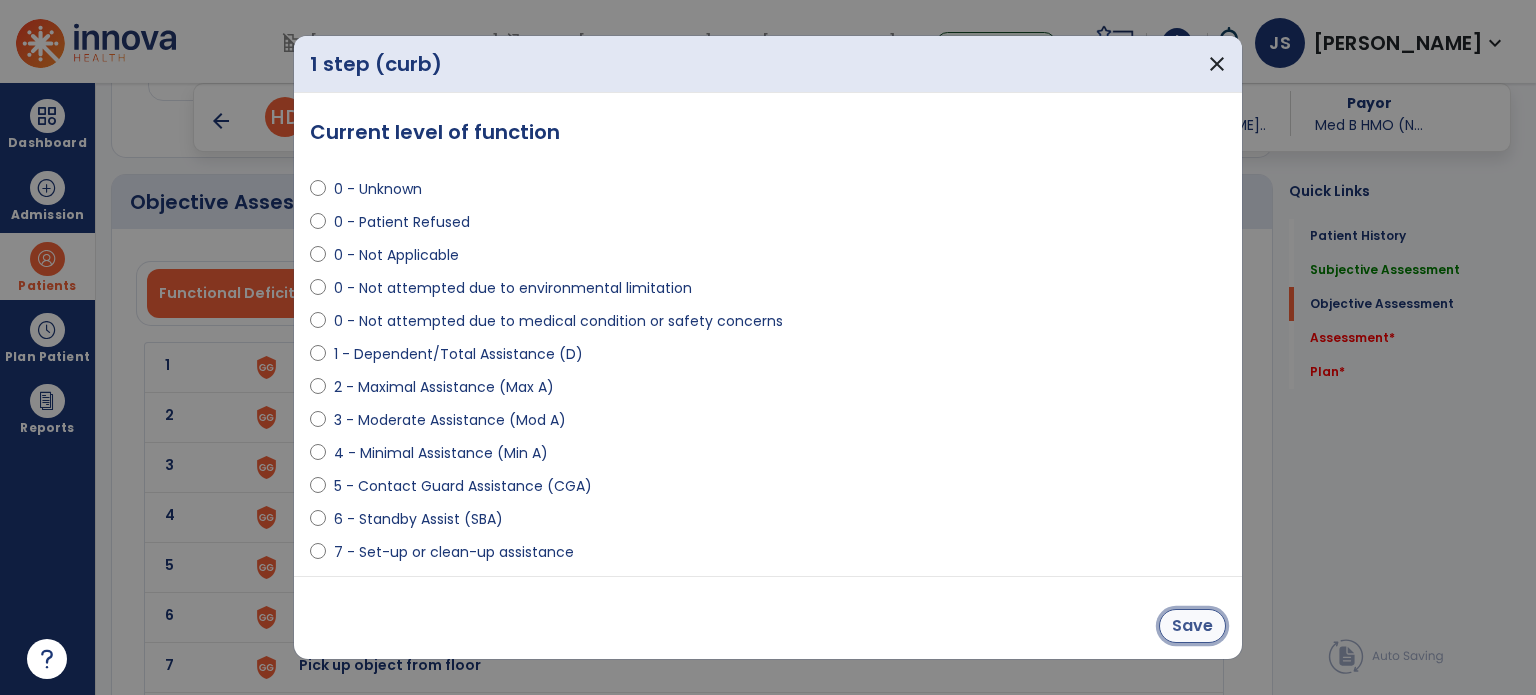 click on "Save" at bounding box center (1192, 626) 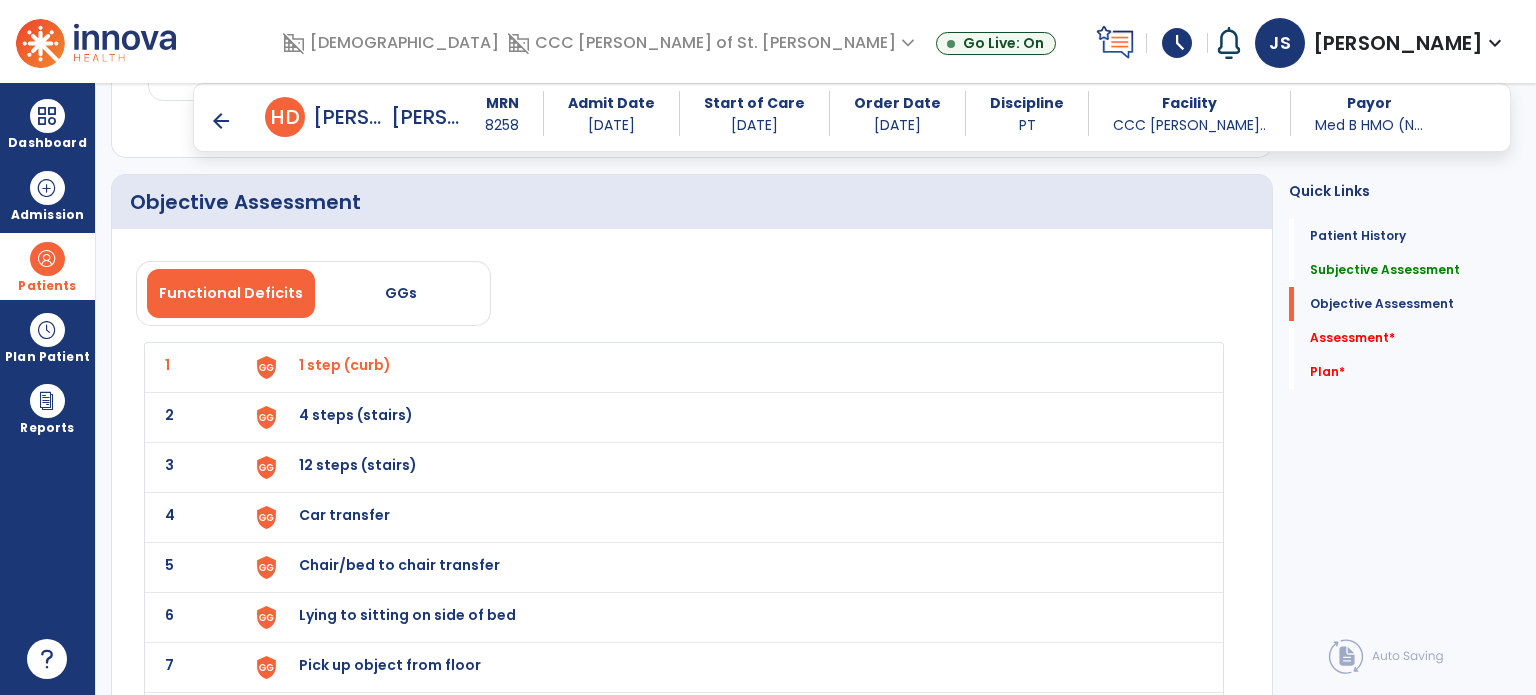 click on "4 steps (stairs)" at bounding box center (345, 365) 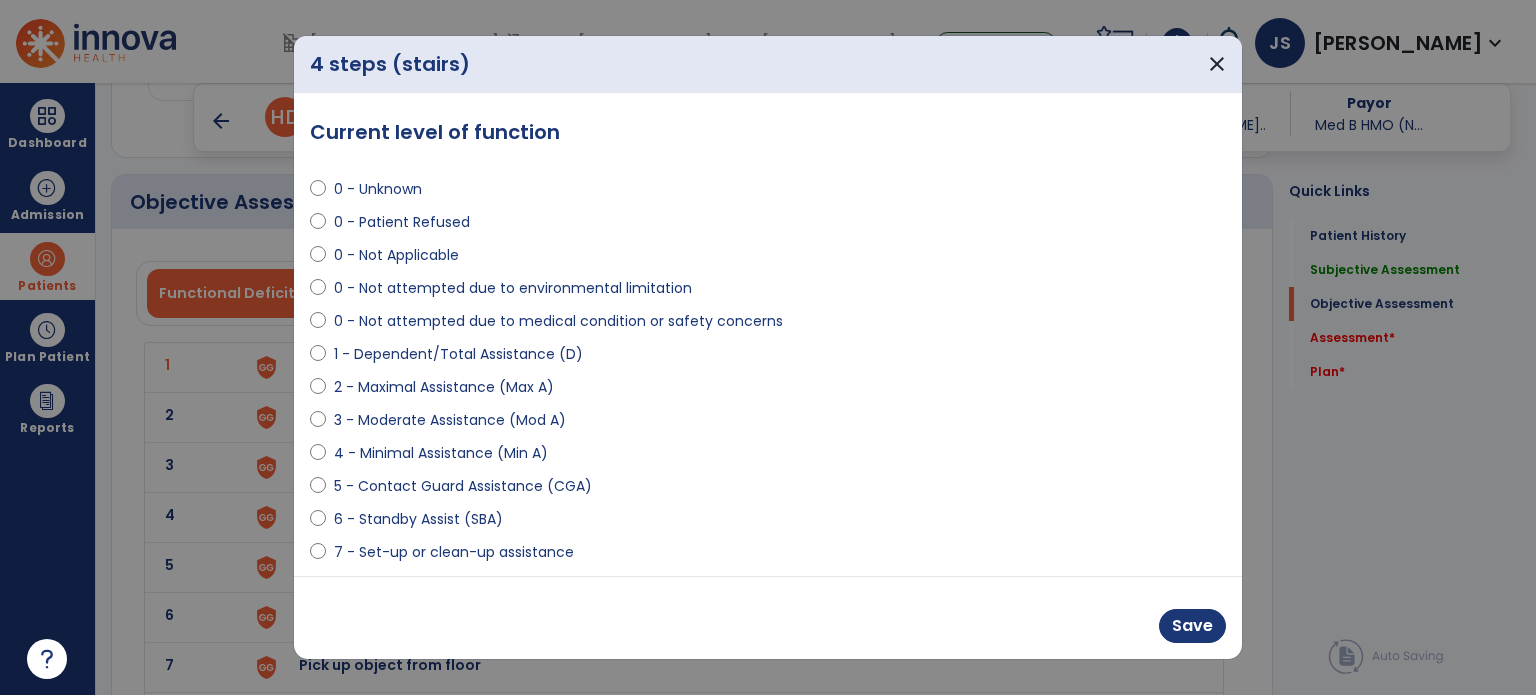 click on "0 - Not Applicable" at bounding box center [396, 255] 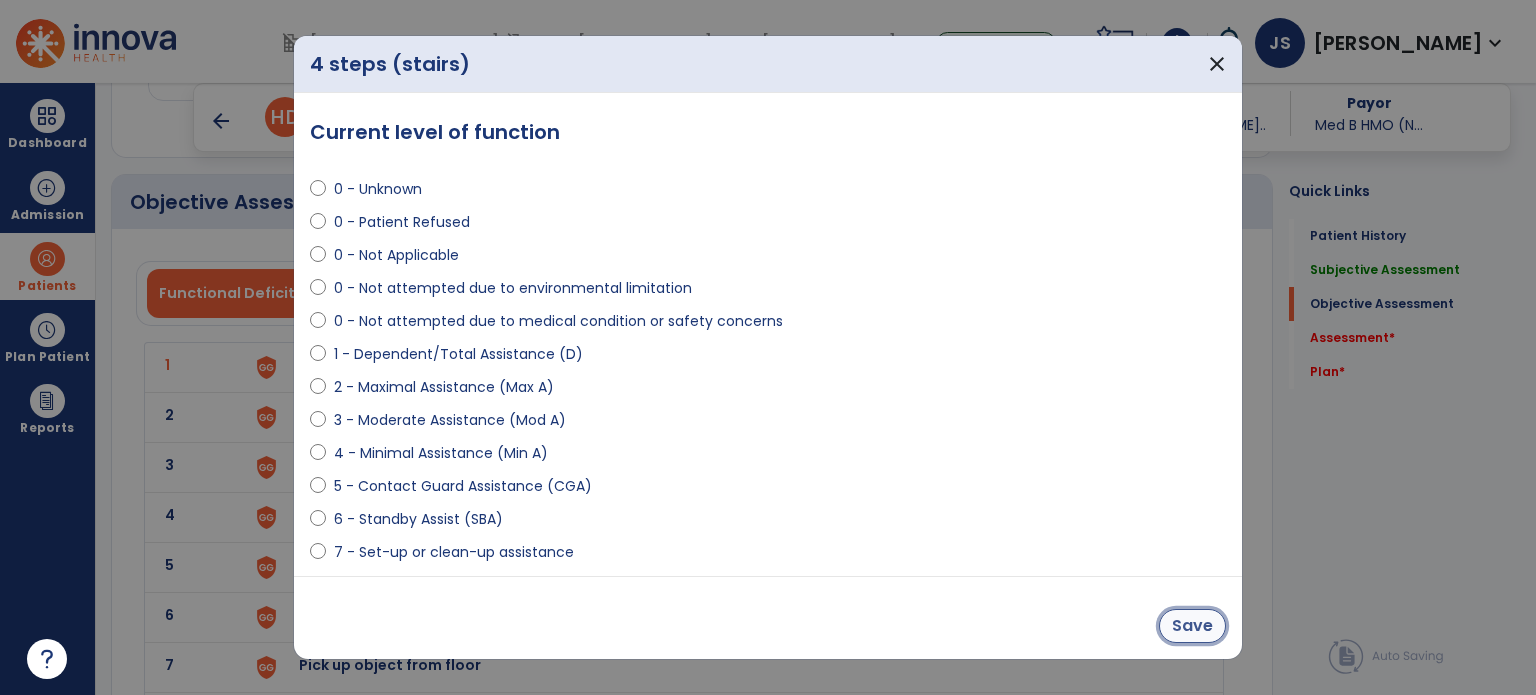 click on "Save" at bounding box center (1192, 626) 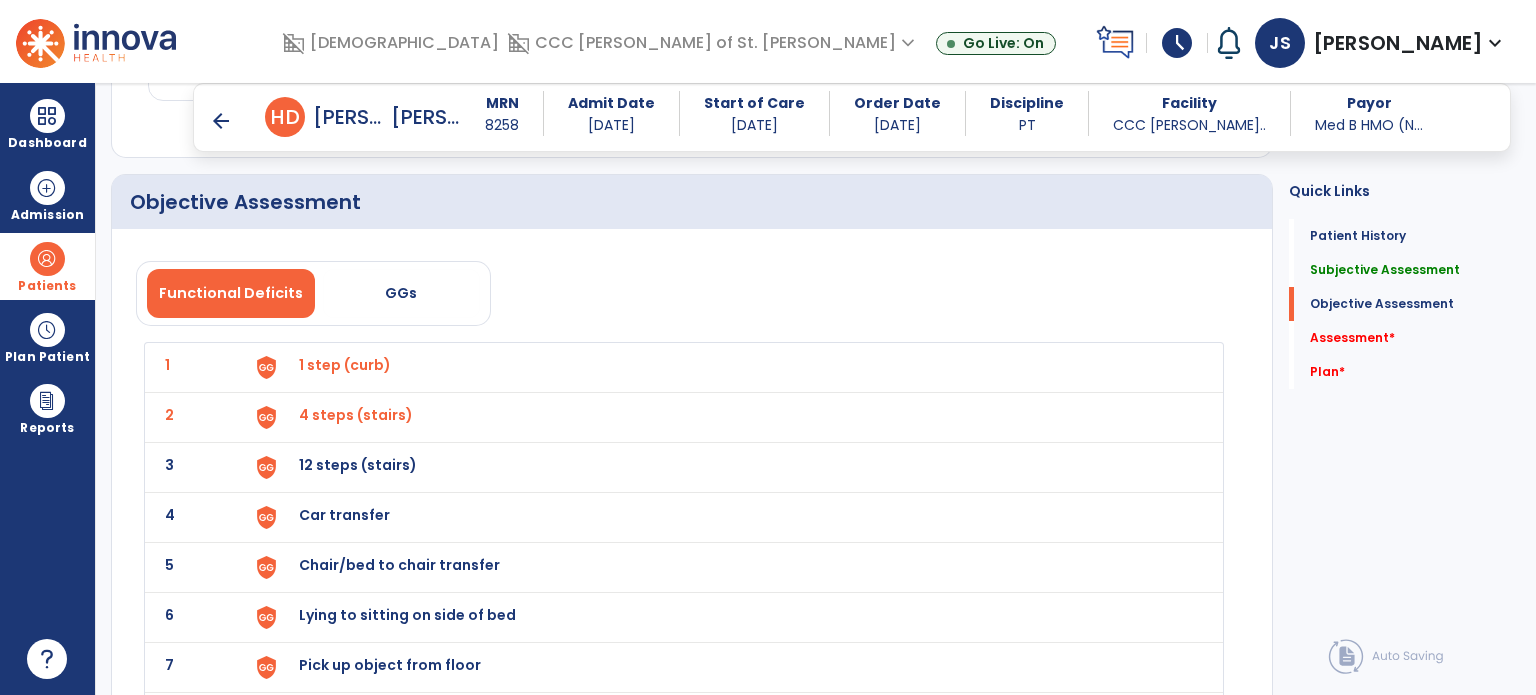 click on "12 steps (stairs)" at bounding box center (728, 367) 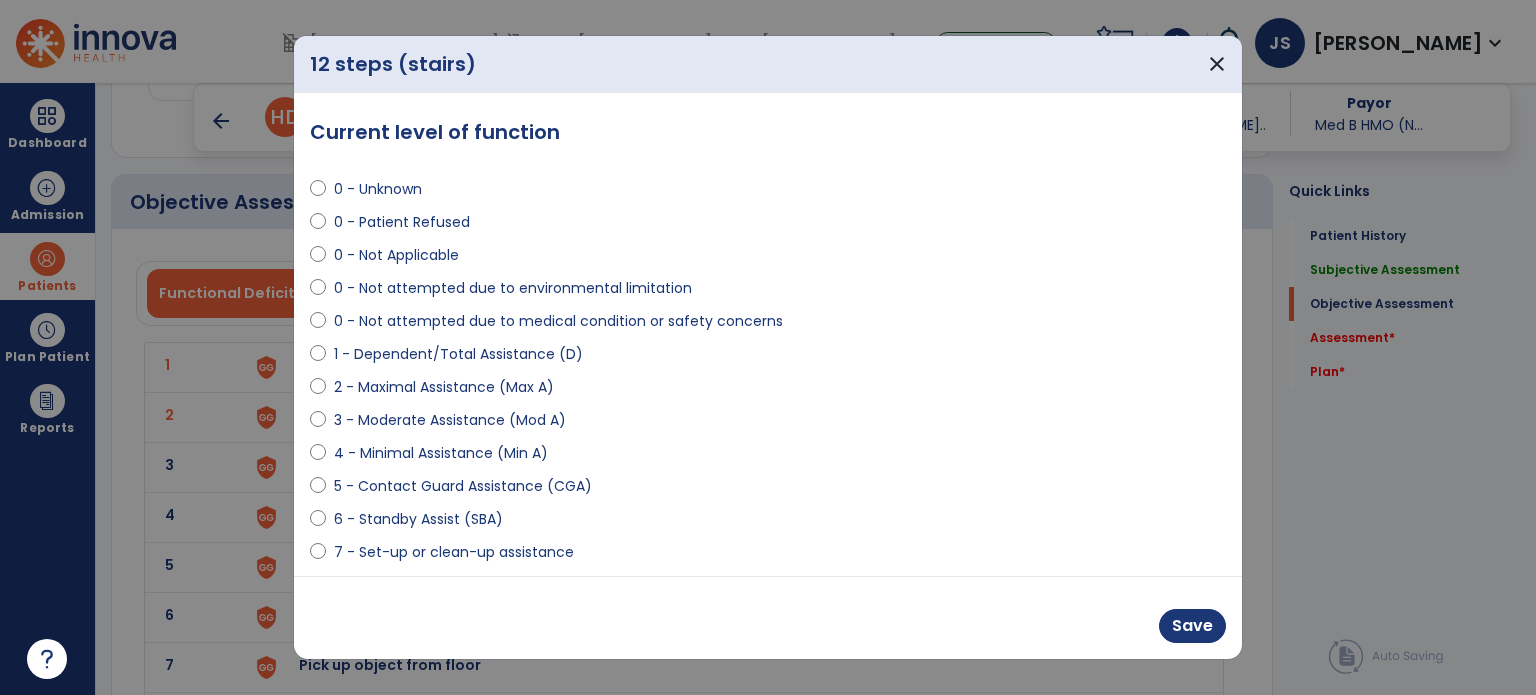 click on "0 - Unknown 0 - Patient Refused 0 - Not Applicable 0 - Not attempted due to environmental limitation 0 - Not attempted due to medical condition or safety concerns 1 - Dependent/Total Assistance (D) 2 - Maximal Assistance (Max A) 3 - Moderate Assistance (Mod A) 4 - Minimal Assistance (Min A) 5 - Contact Guard Assistance (CGA) 6 - Standby Assist (SBA) 7 - Set-up or clean-up assistance 8 - Supervised (S) 9 - Modified Independent (Mod I) 10 - Independent (I)" at bounding box center [768, 412] 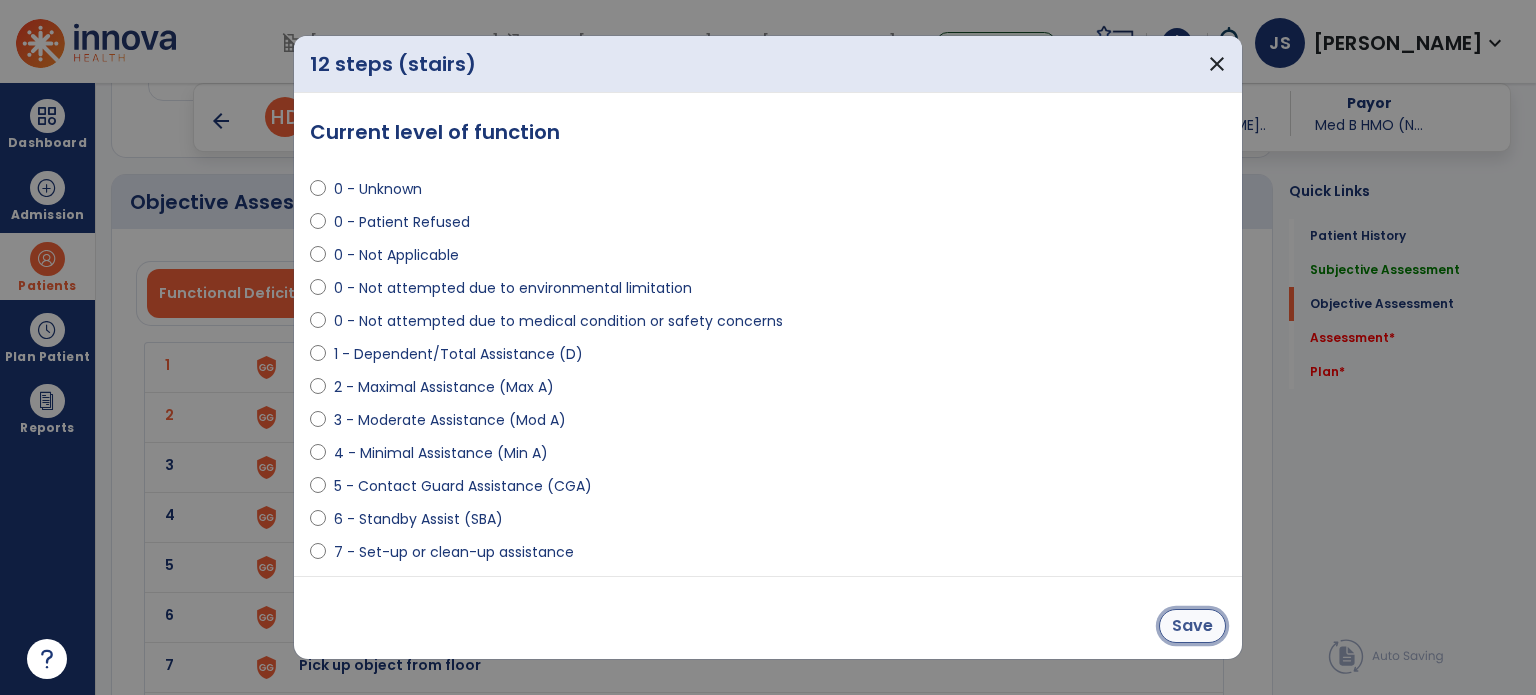 click on "Save" at bounding box center [1192, 626] 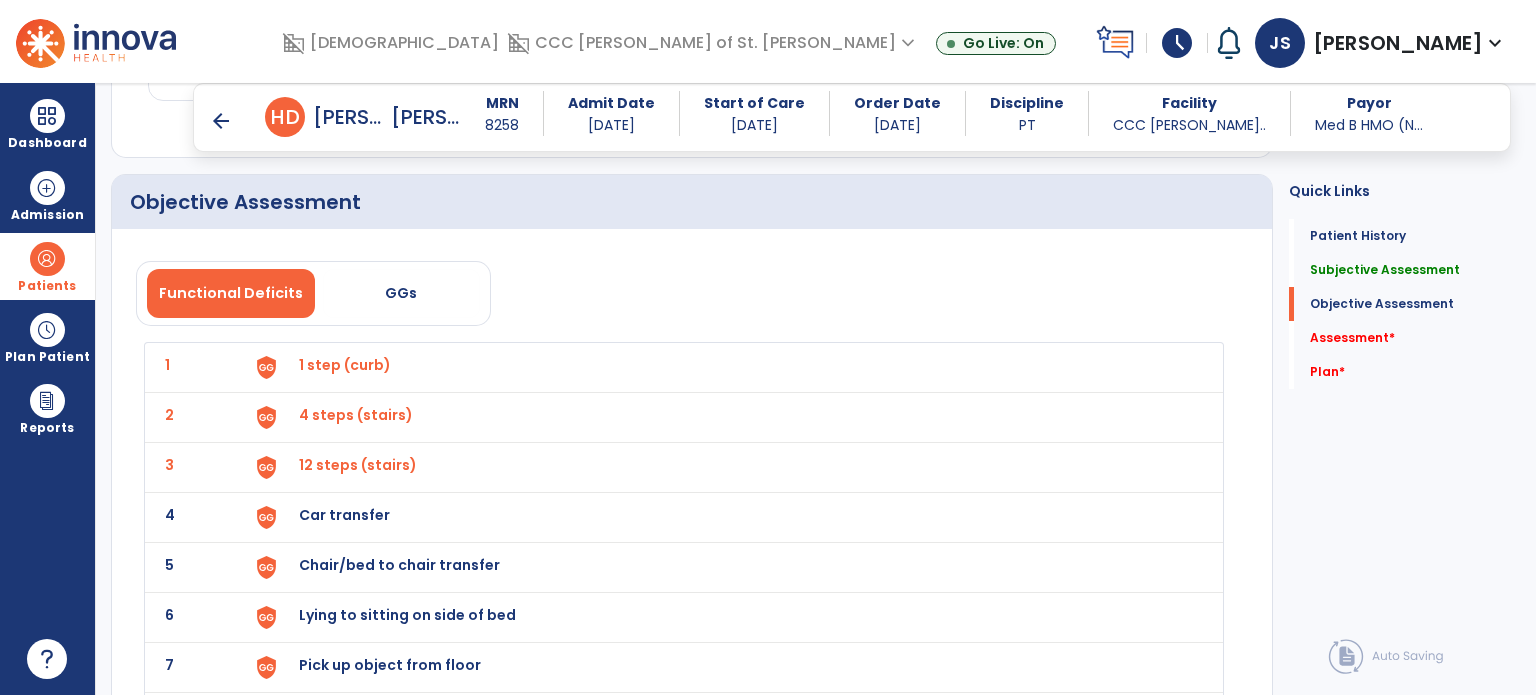 click on "Car transfer" at bounding box center (728, 367) 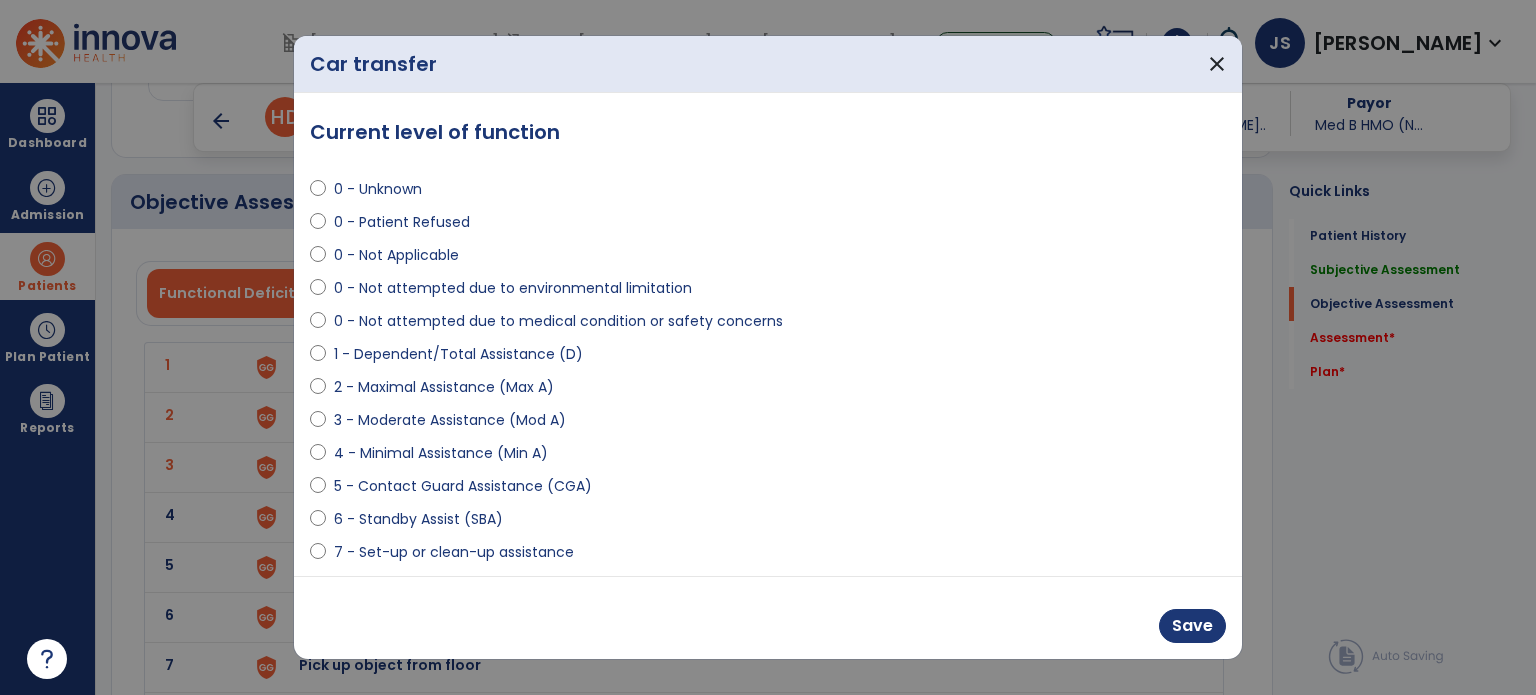 click on "0 - Not attempted due to environmental limitation" at bounding box center [513, 288] 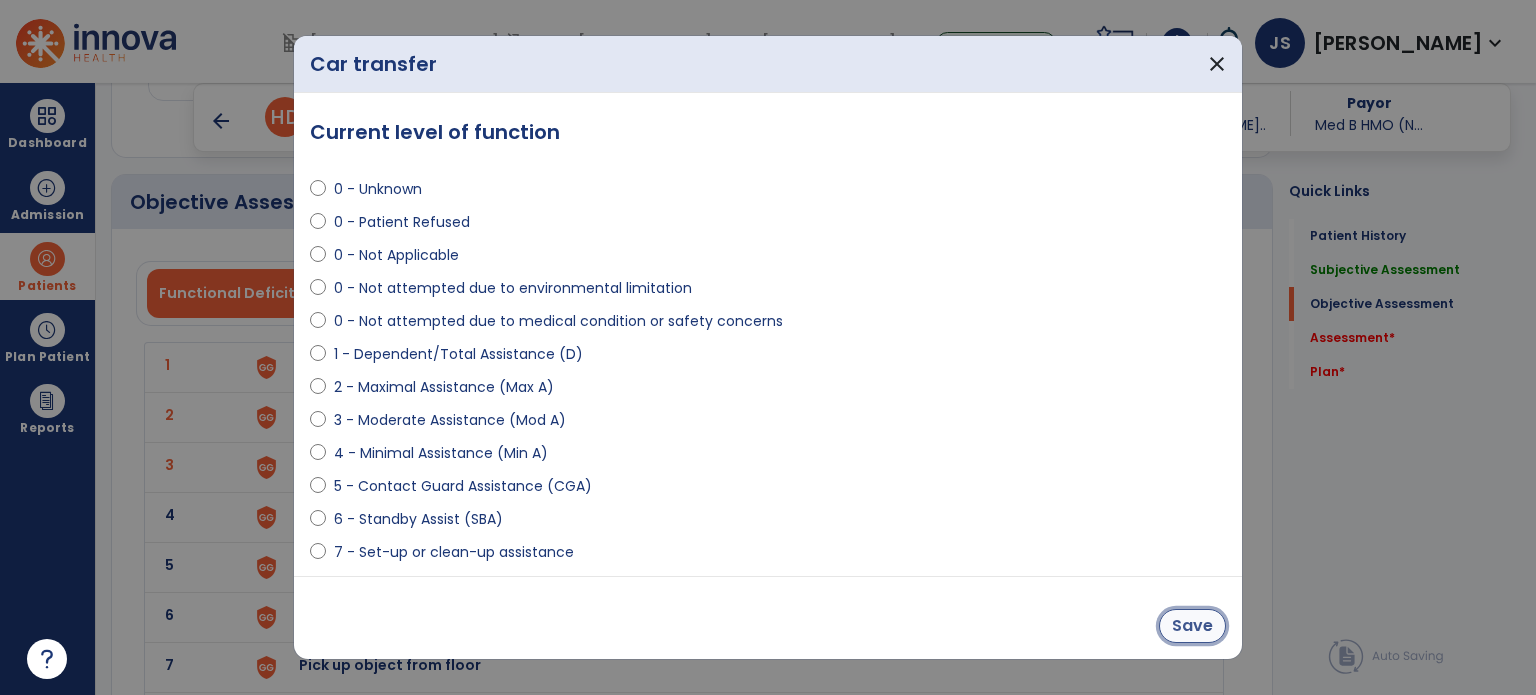 click on "Save" at bounding box center (1192, 626) 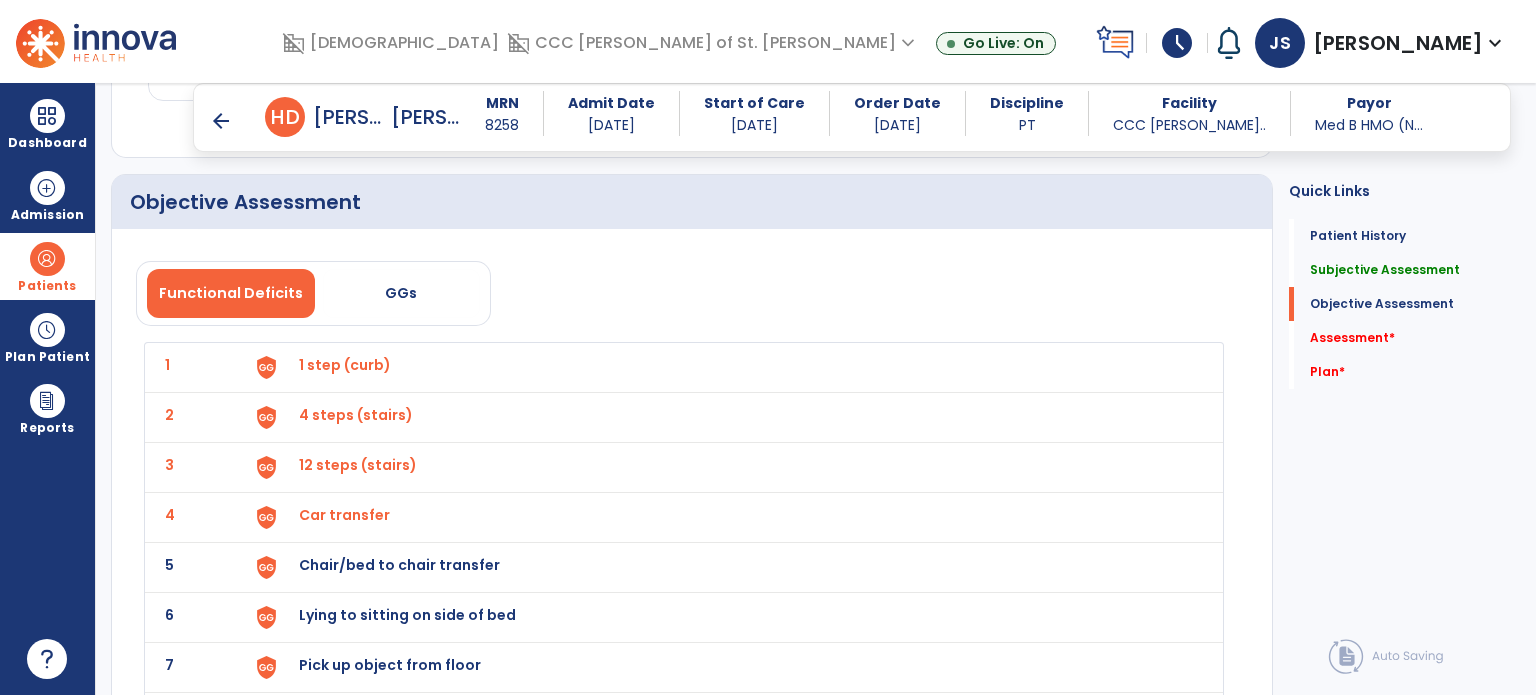 click on "Car transfer" at bounding box center [728, 367] 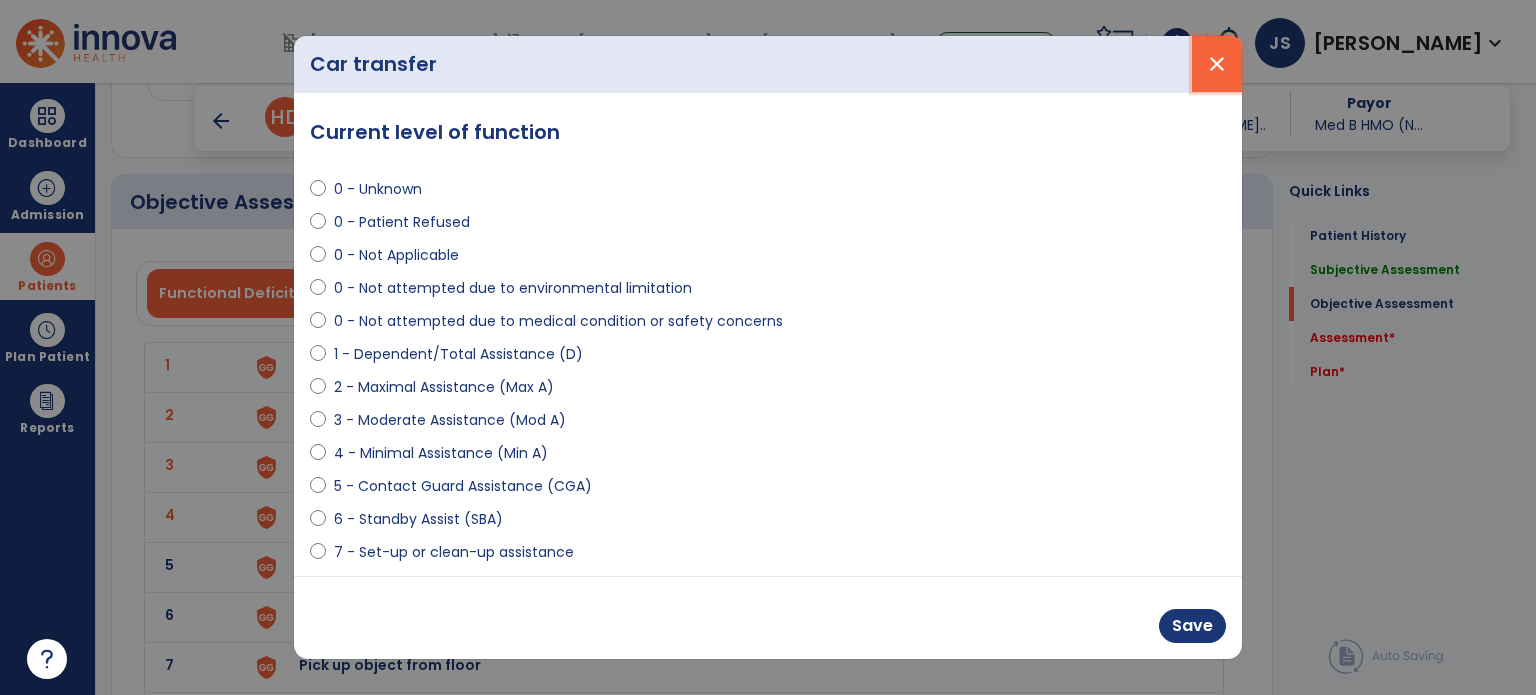 click on "close" at bounding box center [1217, 64] 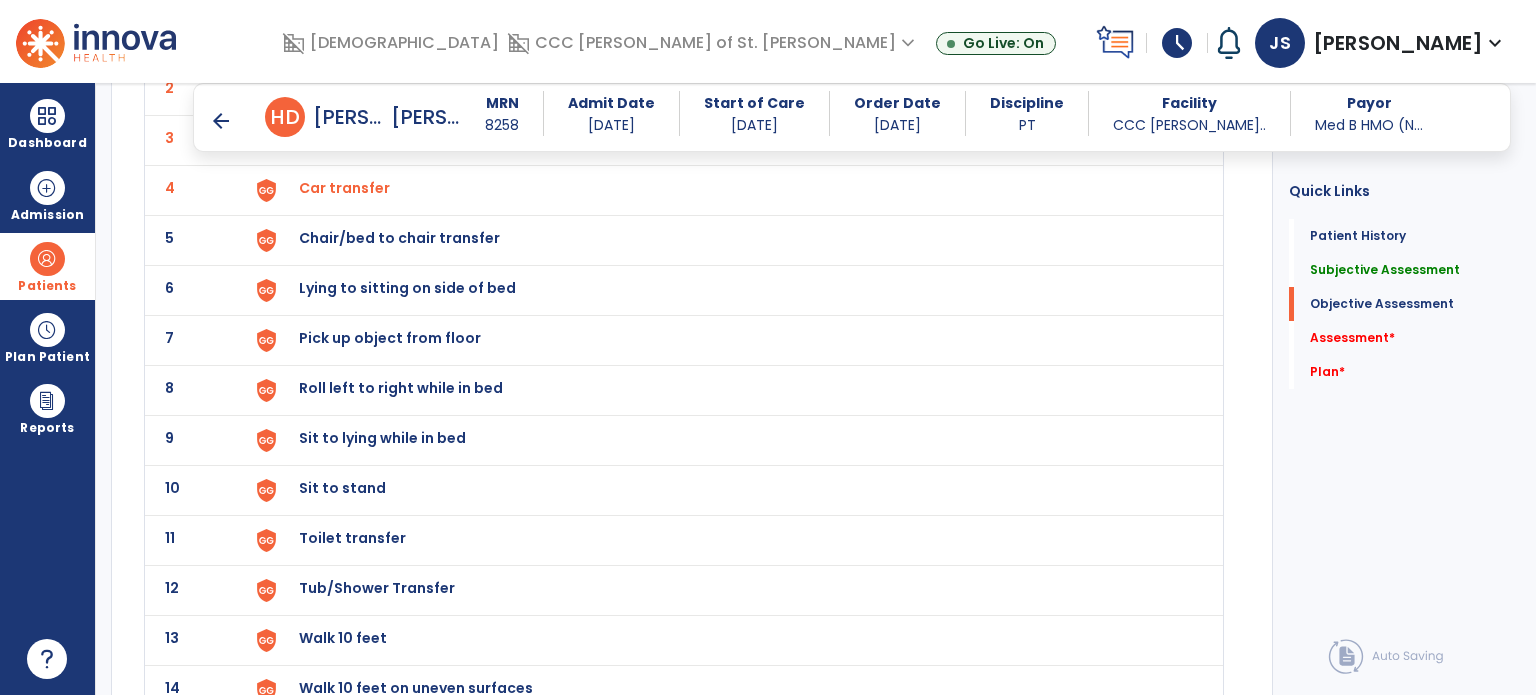 scroll, scrollTop: 1834, scrollLeft: 0, axis: vertical 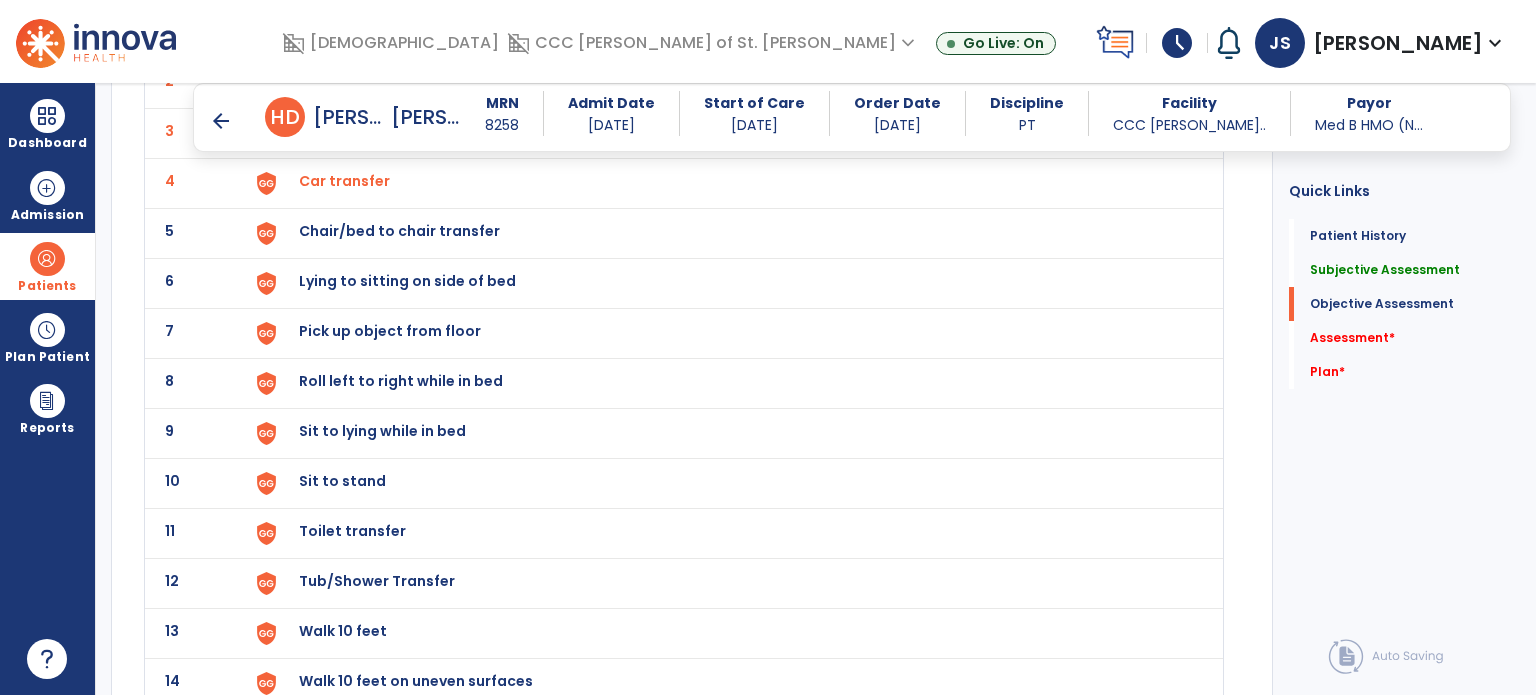 click on "Chair/bed to chair transfer" at bounding box center [728, 33] 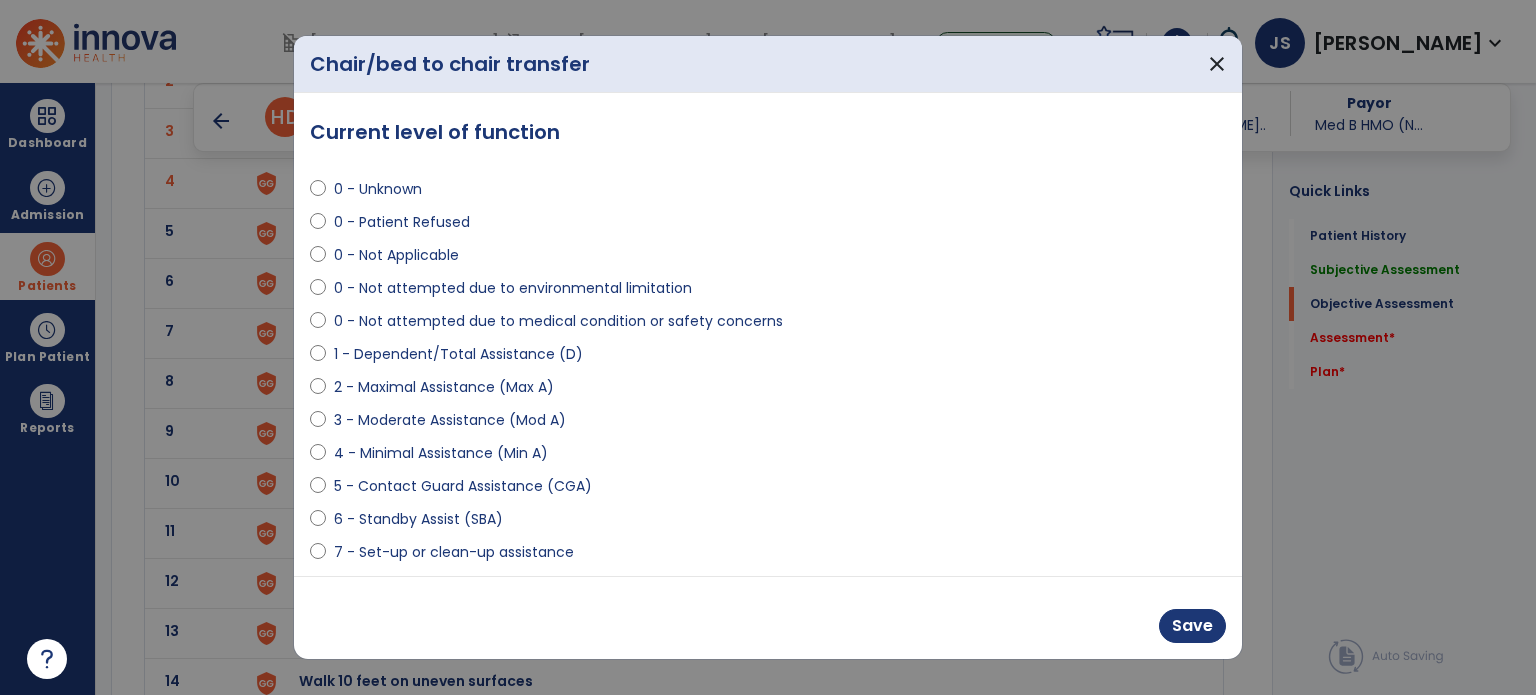 scroll, scrollTop: 120, scrollLeft: 0, axis: vertical 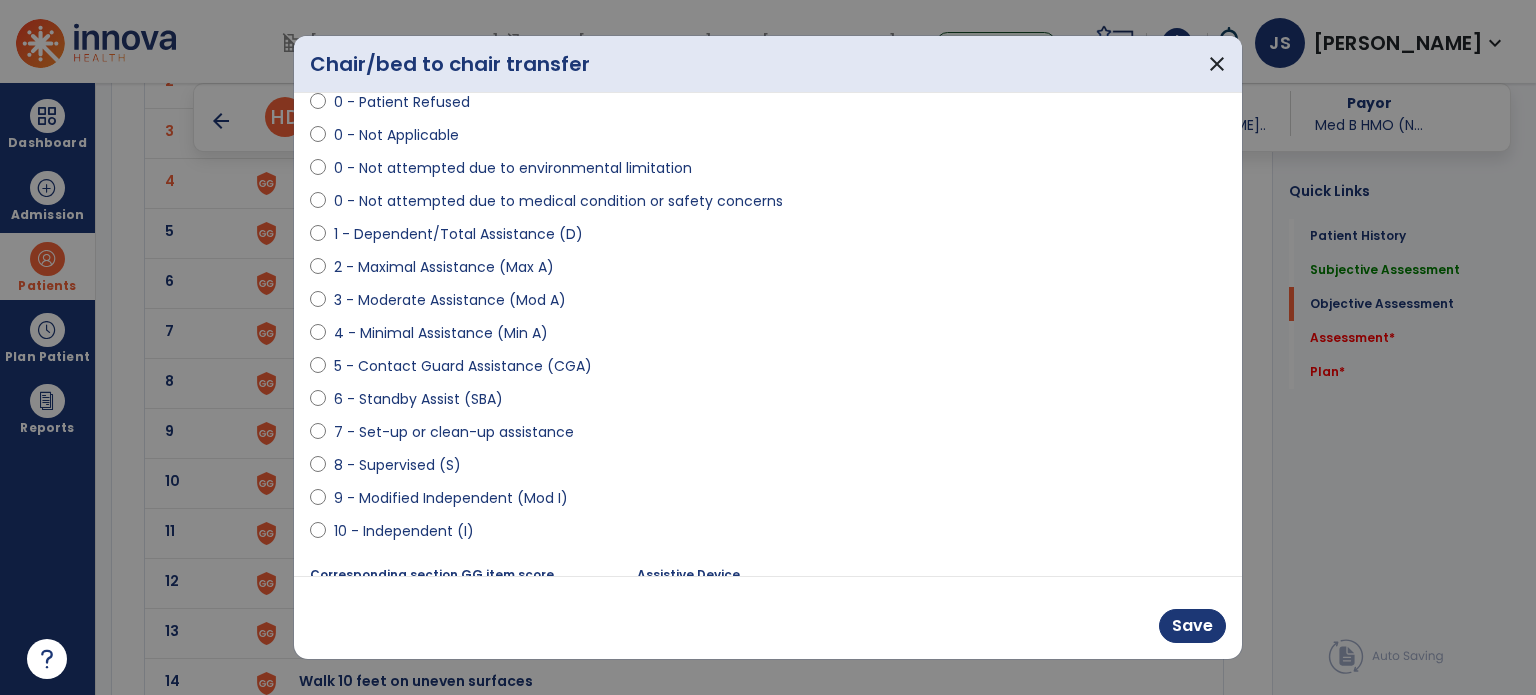 click on "5 - Contact Guard Assistance (CGA)" at bounding box center (463, 366) 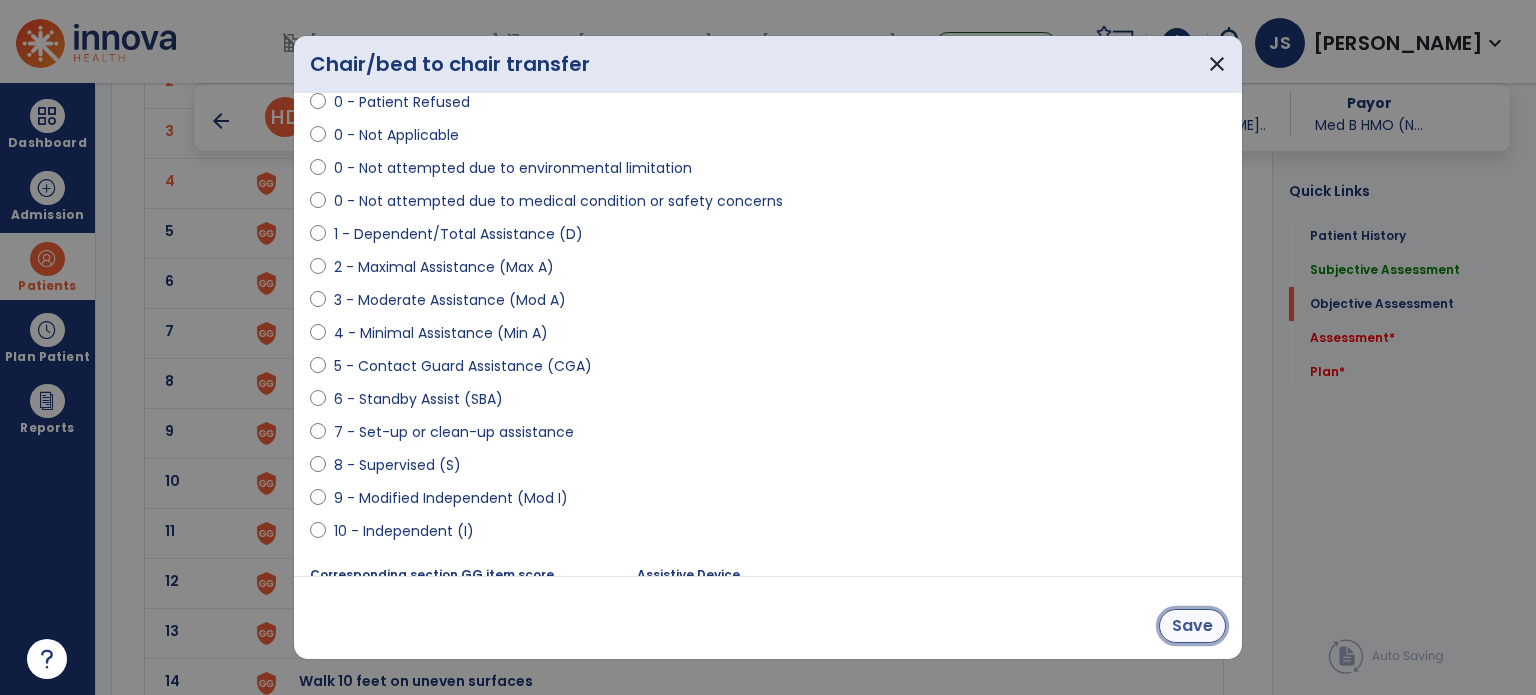 click on "Save" at bounding box center [1192, 626] 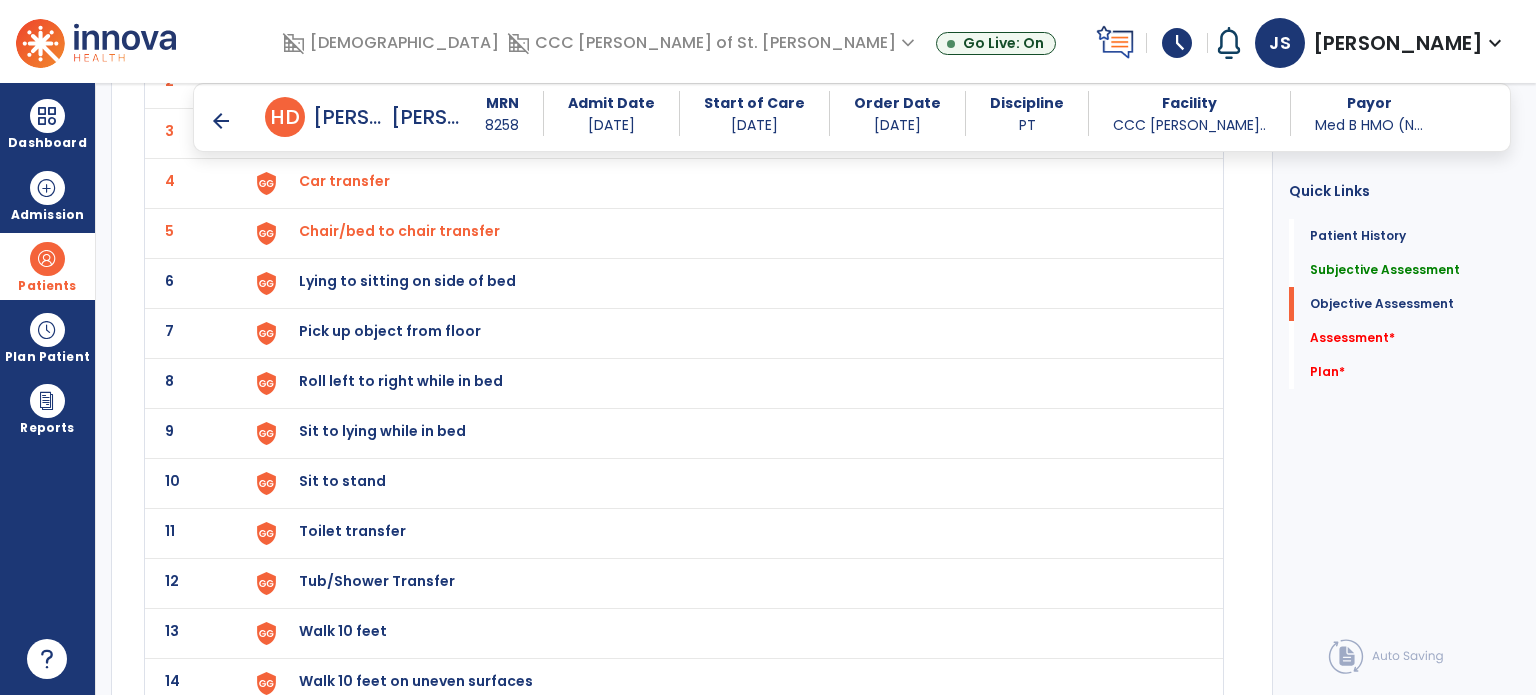 click on "6 Lying to sitting on side of bed" 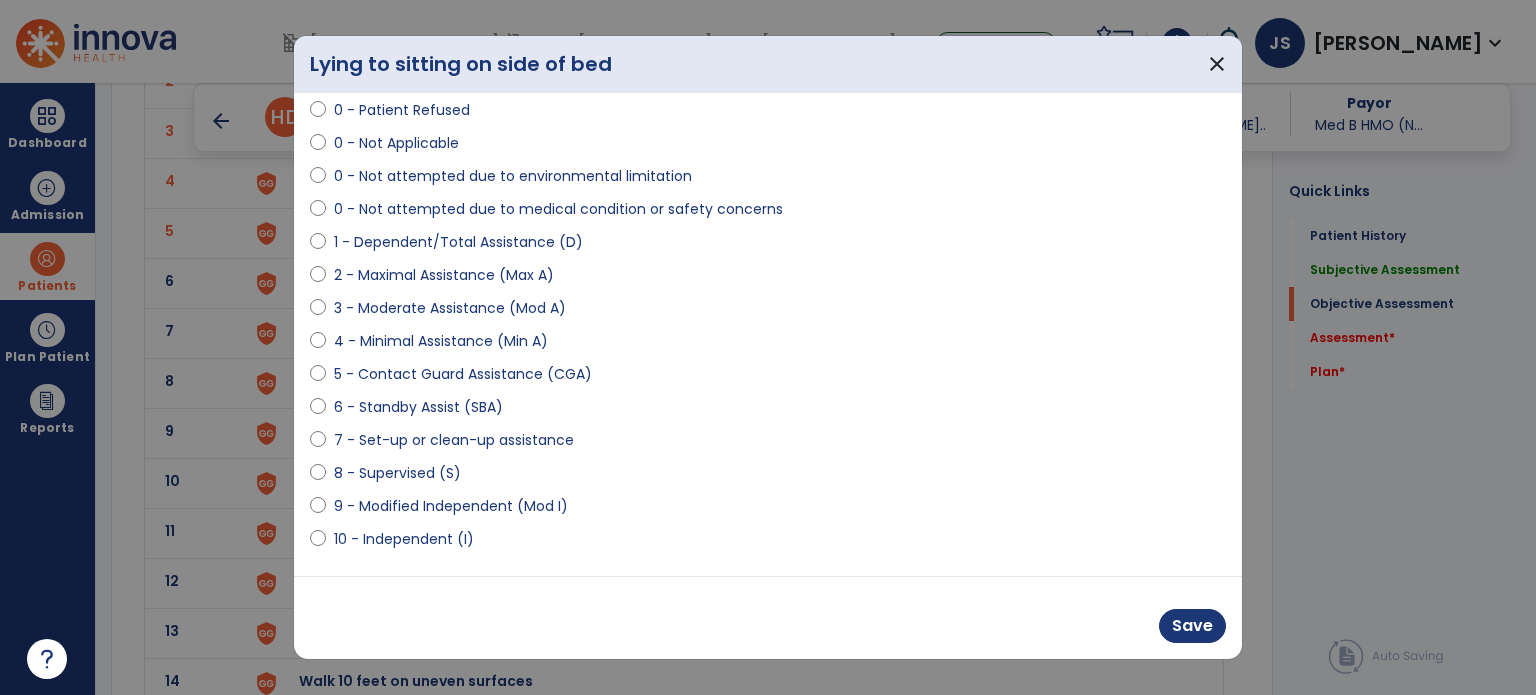 scroll, scrollTop: 112, scrollLeft: 0, axis: vertical 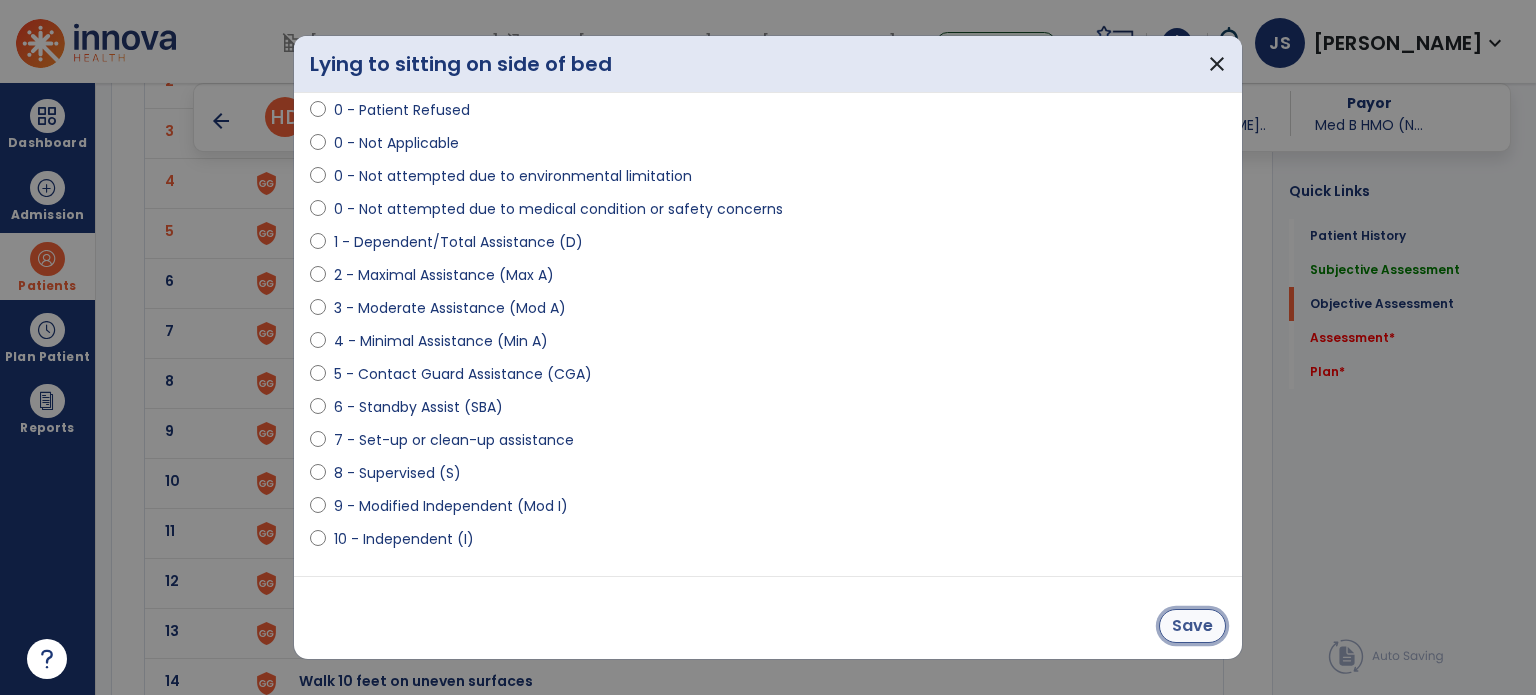 click on "Save" at bounding box center (1192, 626) 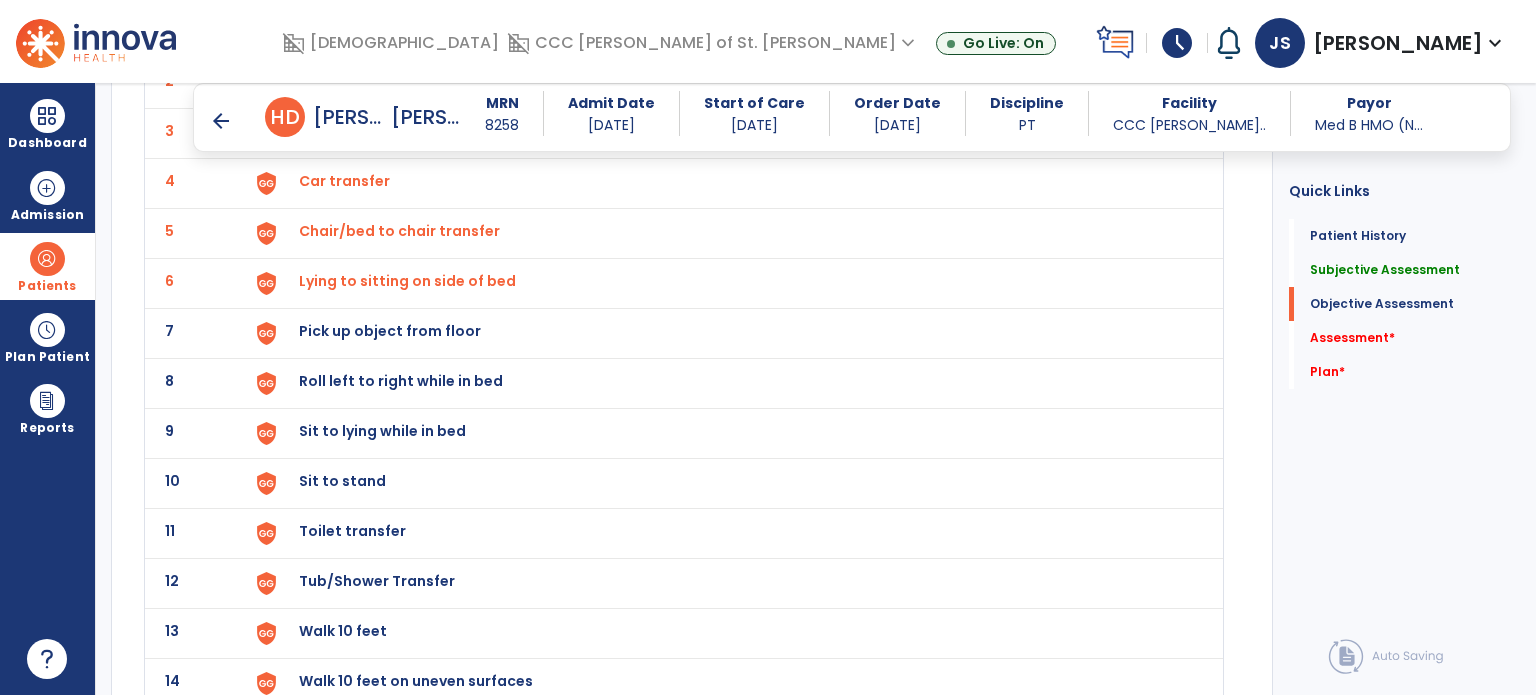 click on "Pick up object from floor" at bounding box center (345, 31) 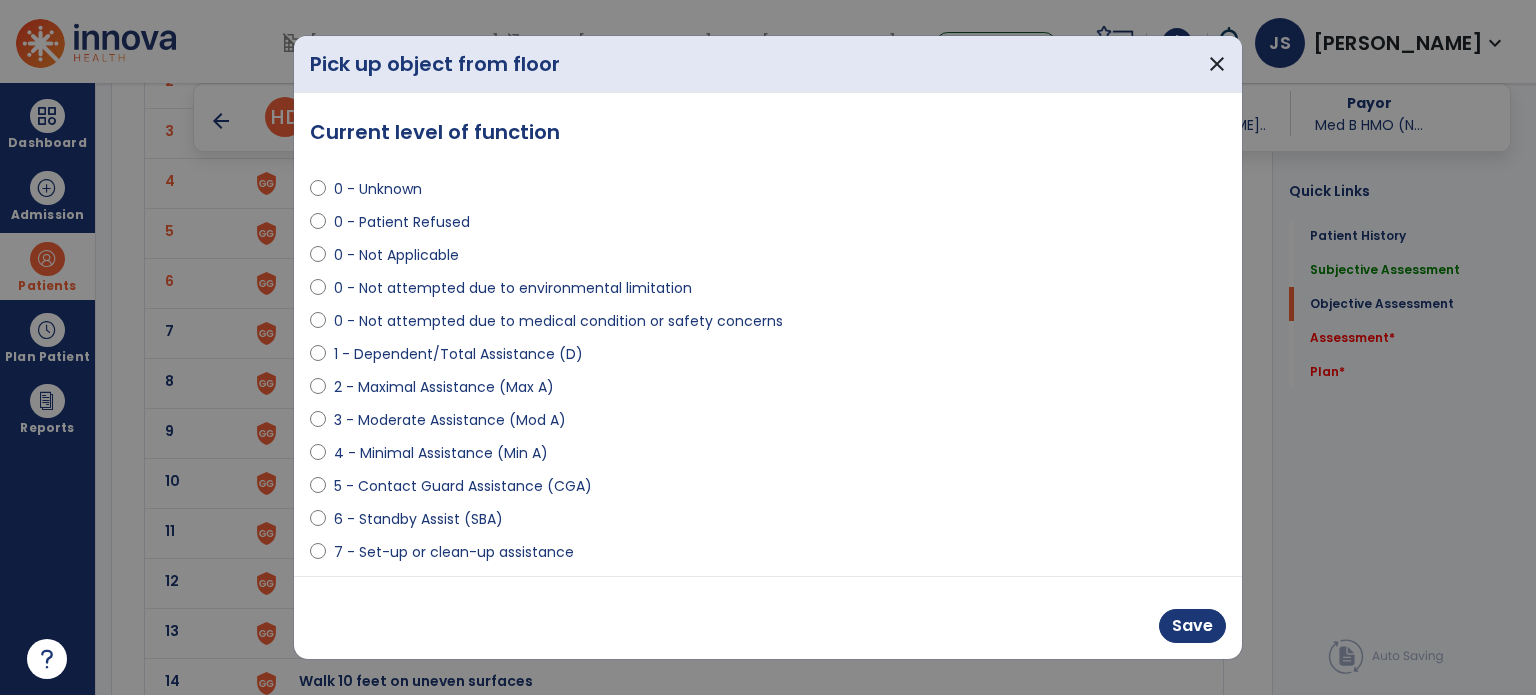 click on "0 - Not attempted due to medical condition or safety concerns" at bounding box center [558, 321] 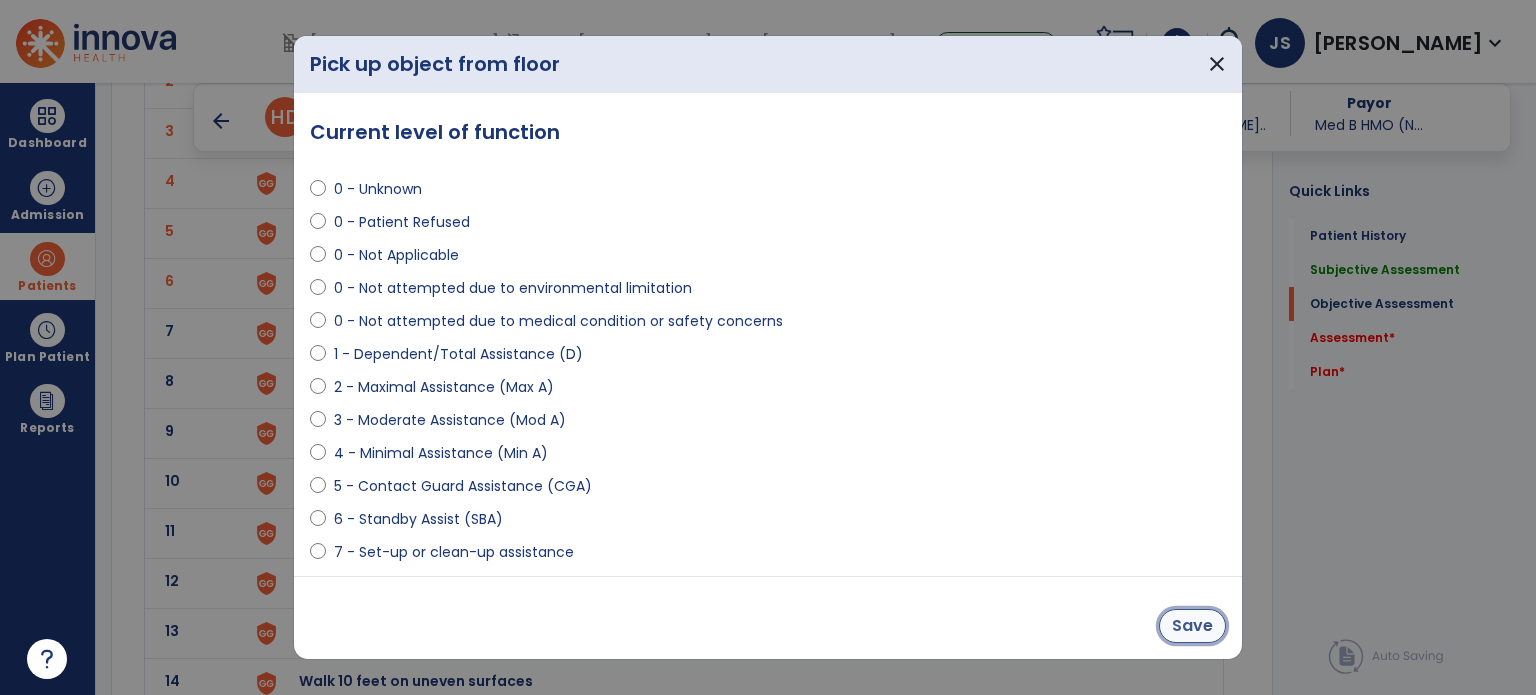 click on "Save" at bounding box center [1192, 626] 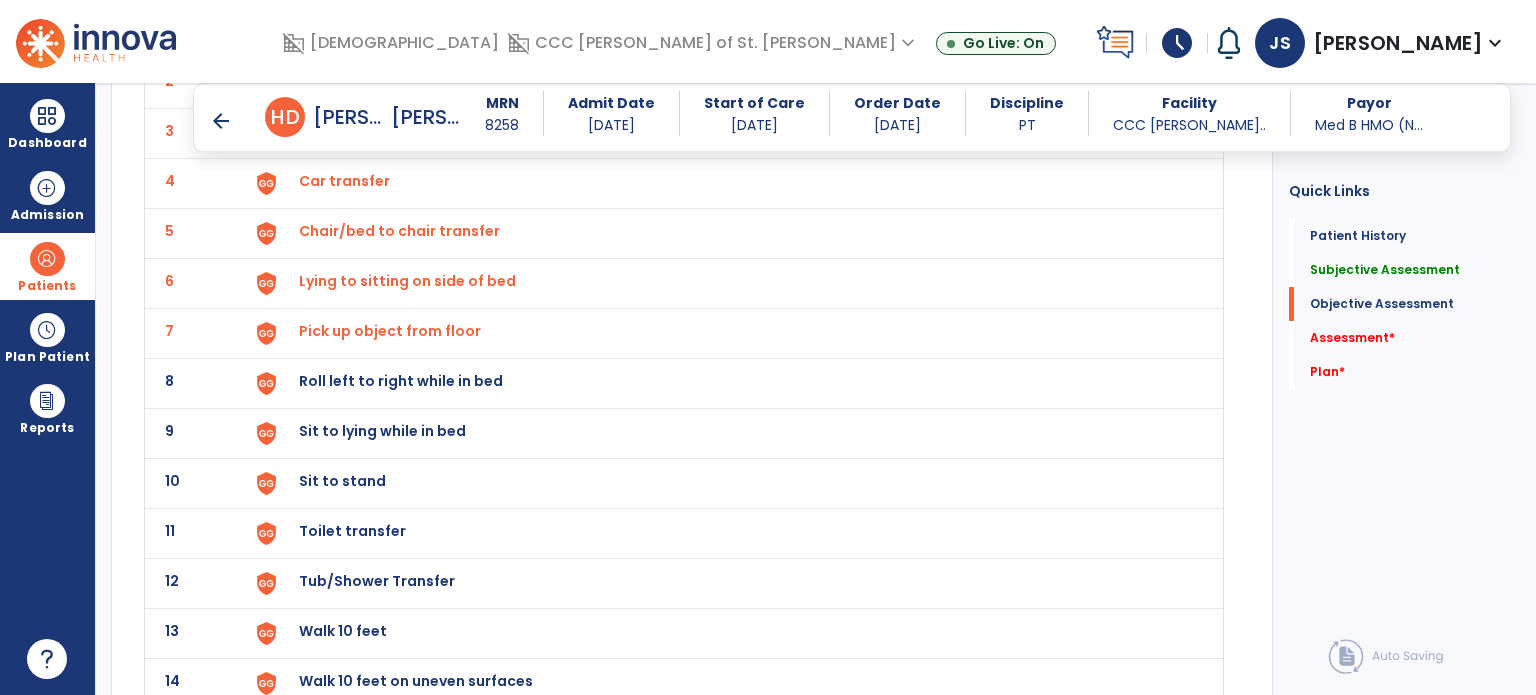 click on "8 Roll left to right while in bed" 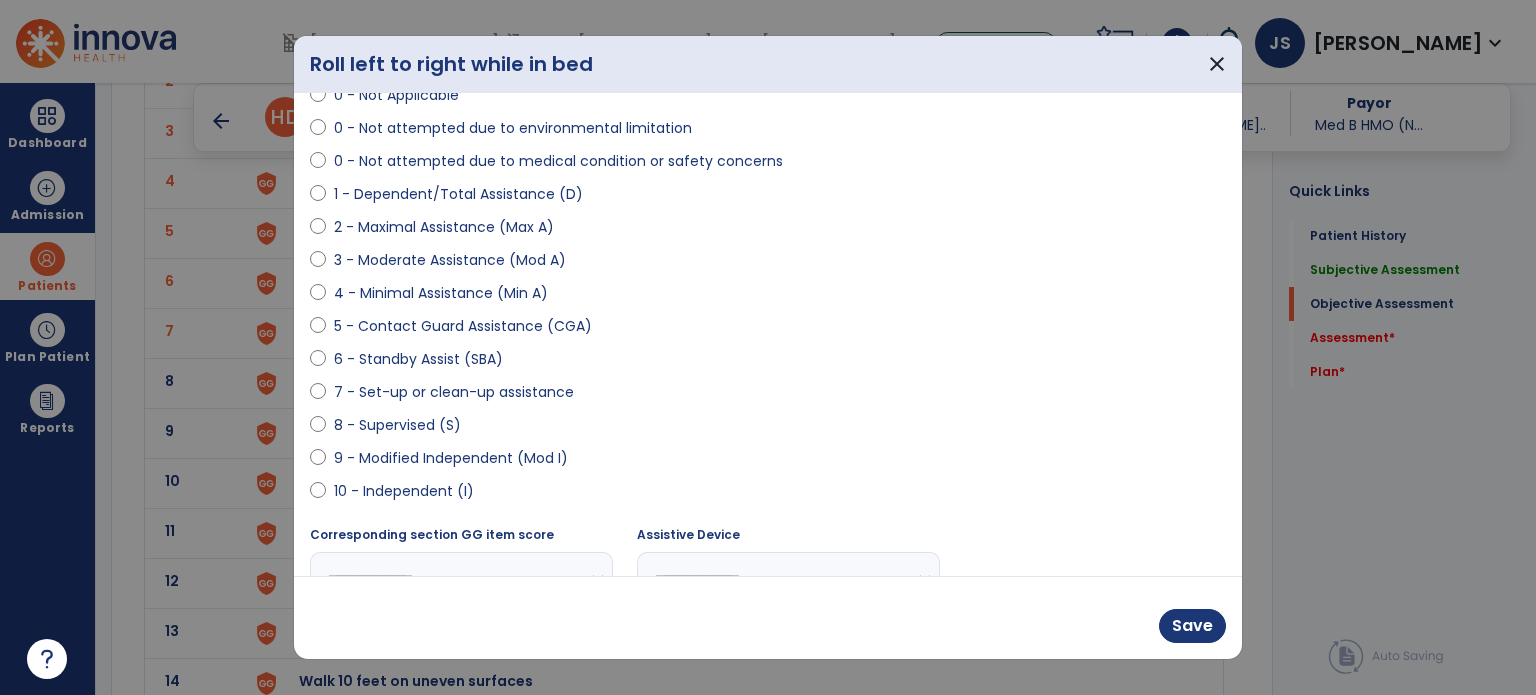 scroll, scrollTop: 164, scrollLeft: 0, axis: vertical 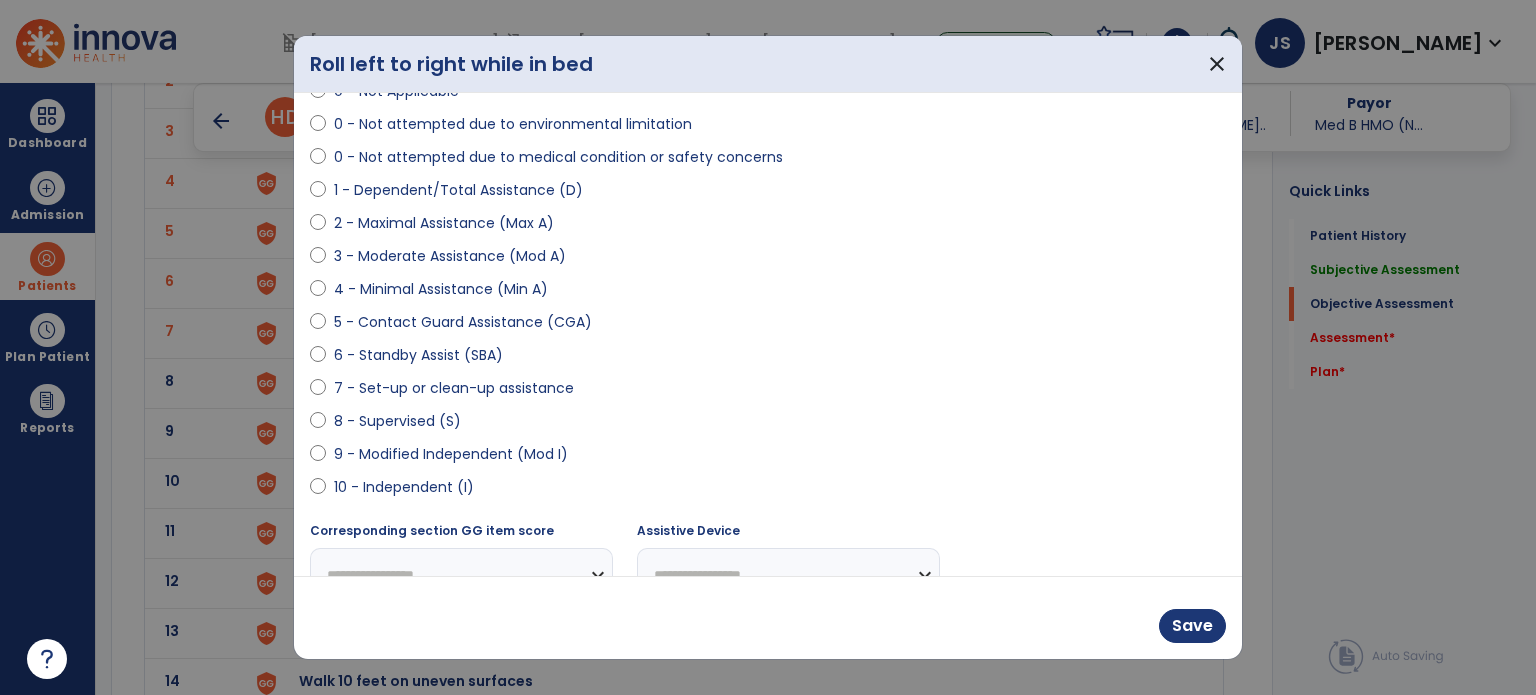 click on "6 - Standby Assist (SBA)" at bounding box center (418, 355) 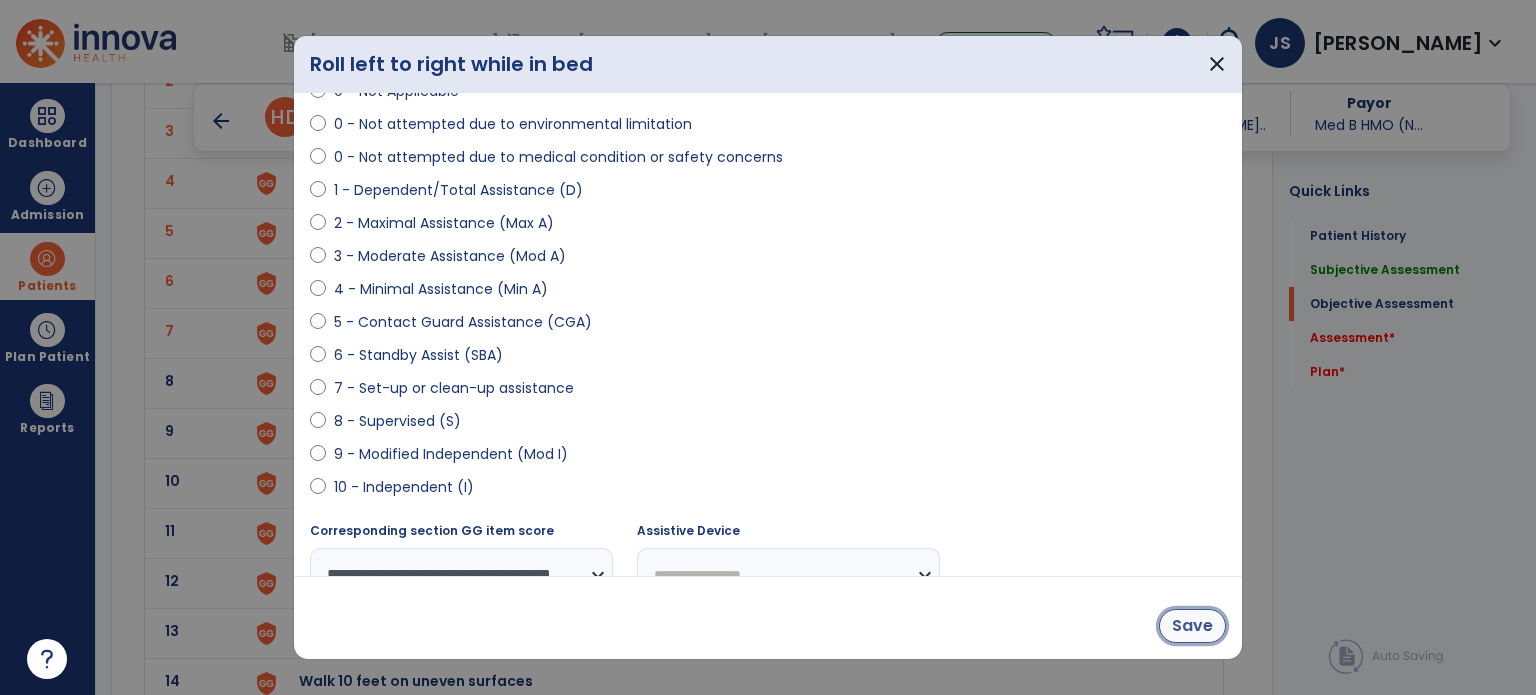 click on "Save" at bounding box center (1192, 626) 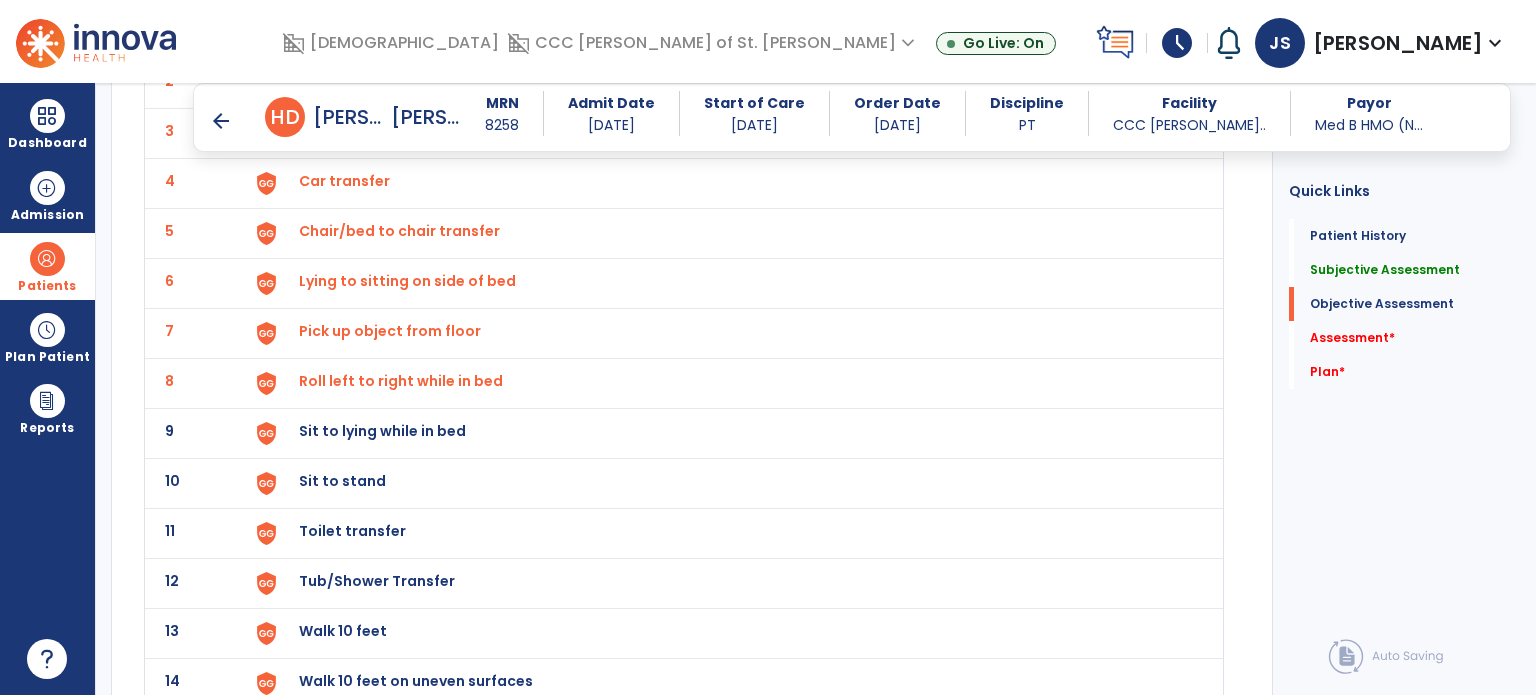 click on "Sit to lying while in bed" at bounding box center (728, 33) 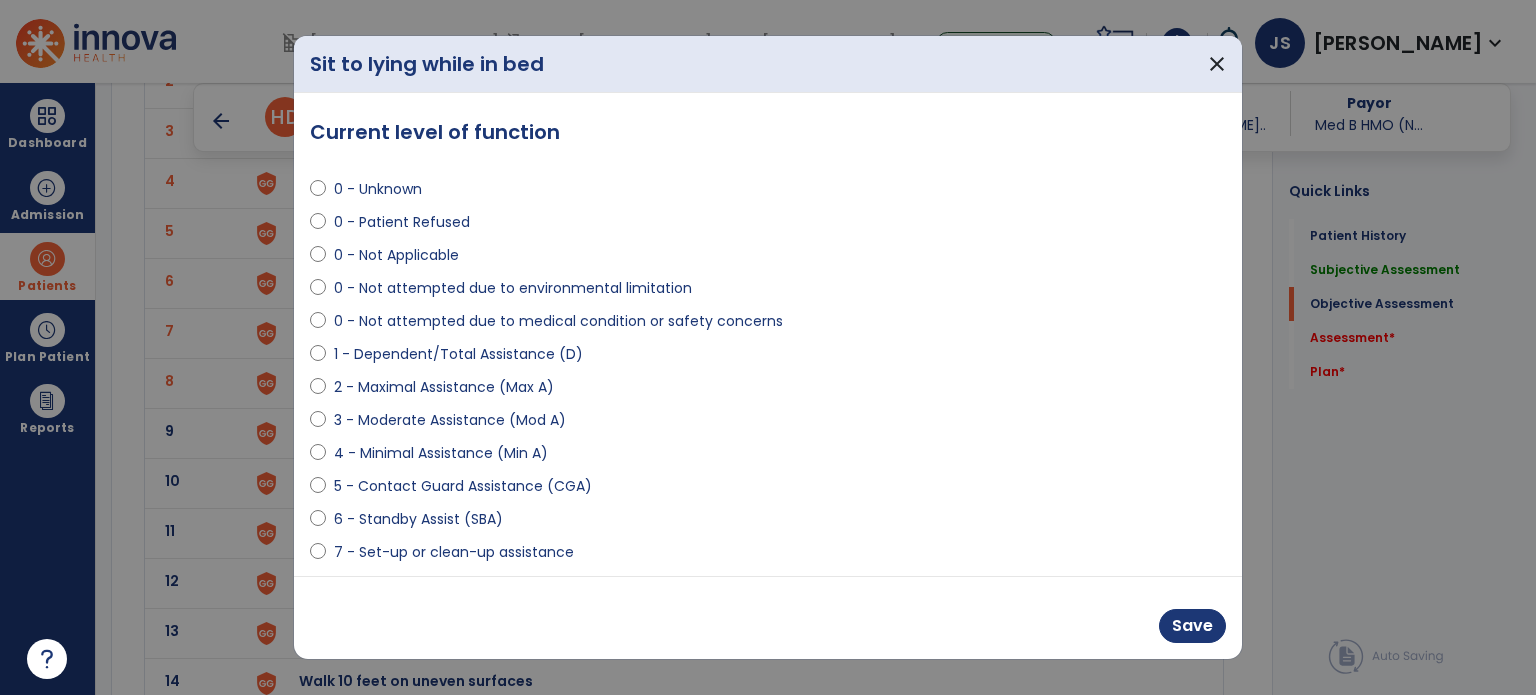 click on "6 - Standby Assist (SBA)" at bounding box center [418, 519] 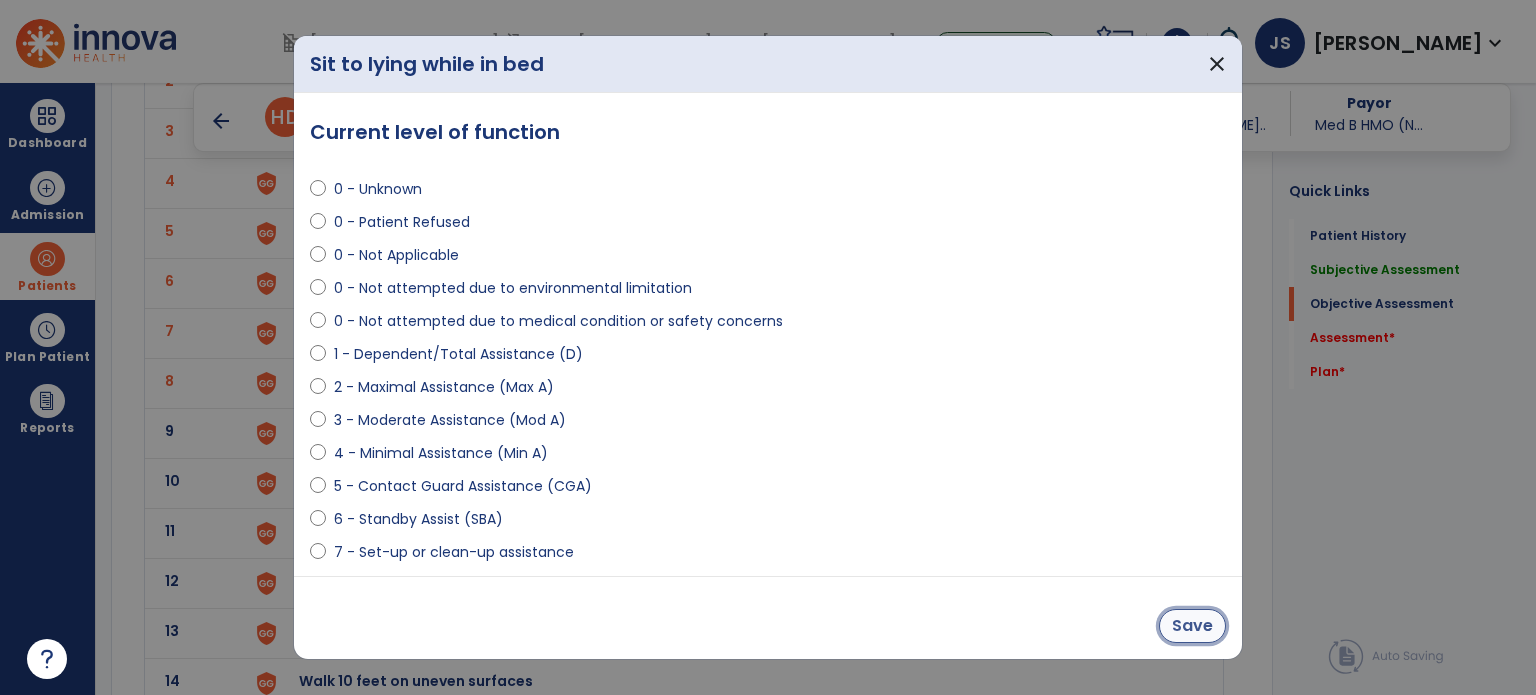click on "Save" at bounding box center (1192, 626) 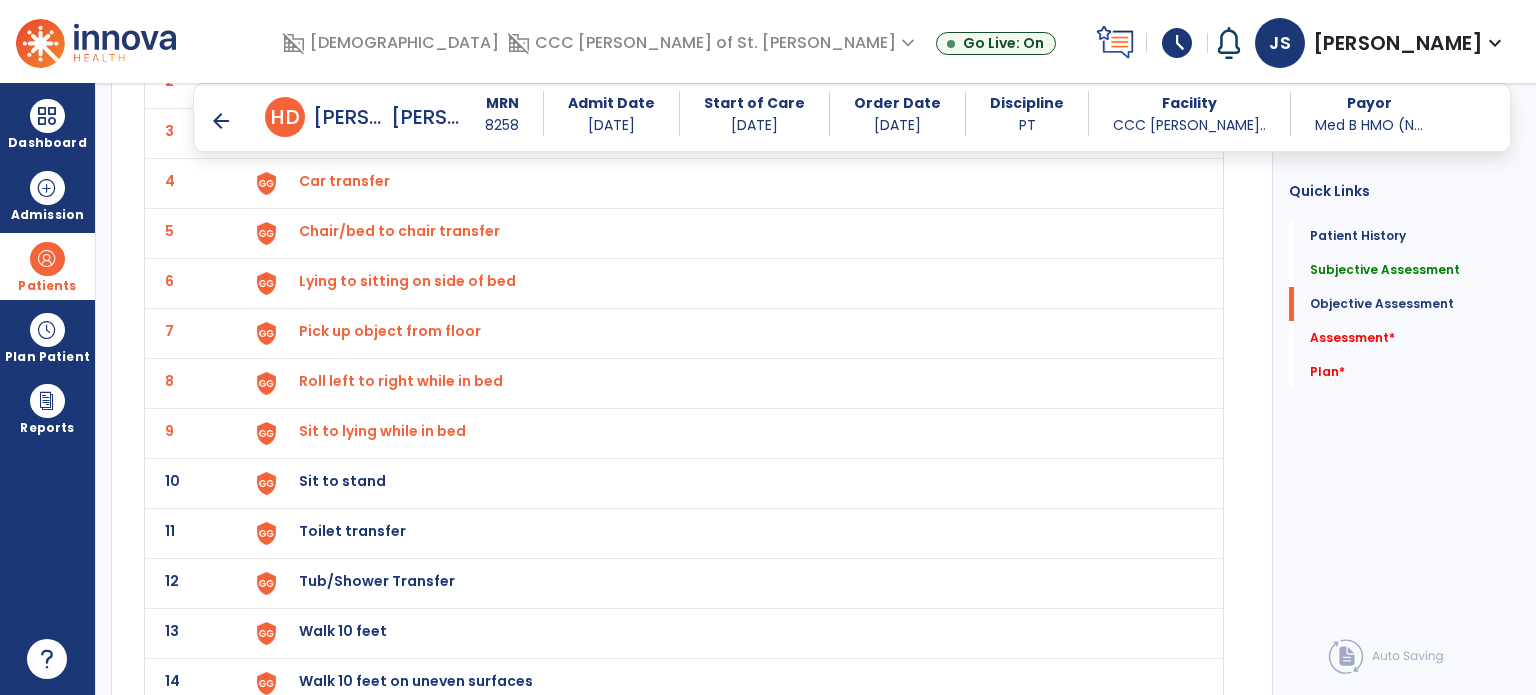 click on "Sit to stand" at bounding box center [728, 33] 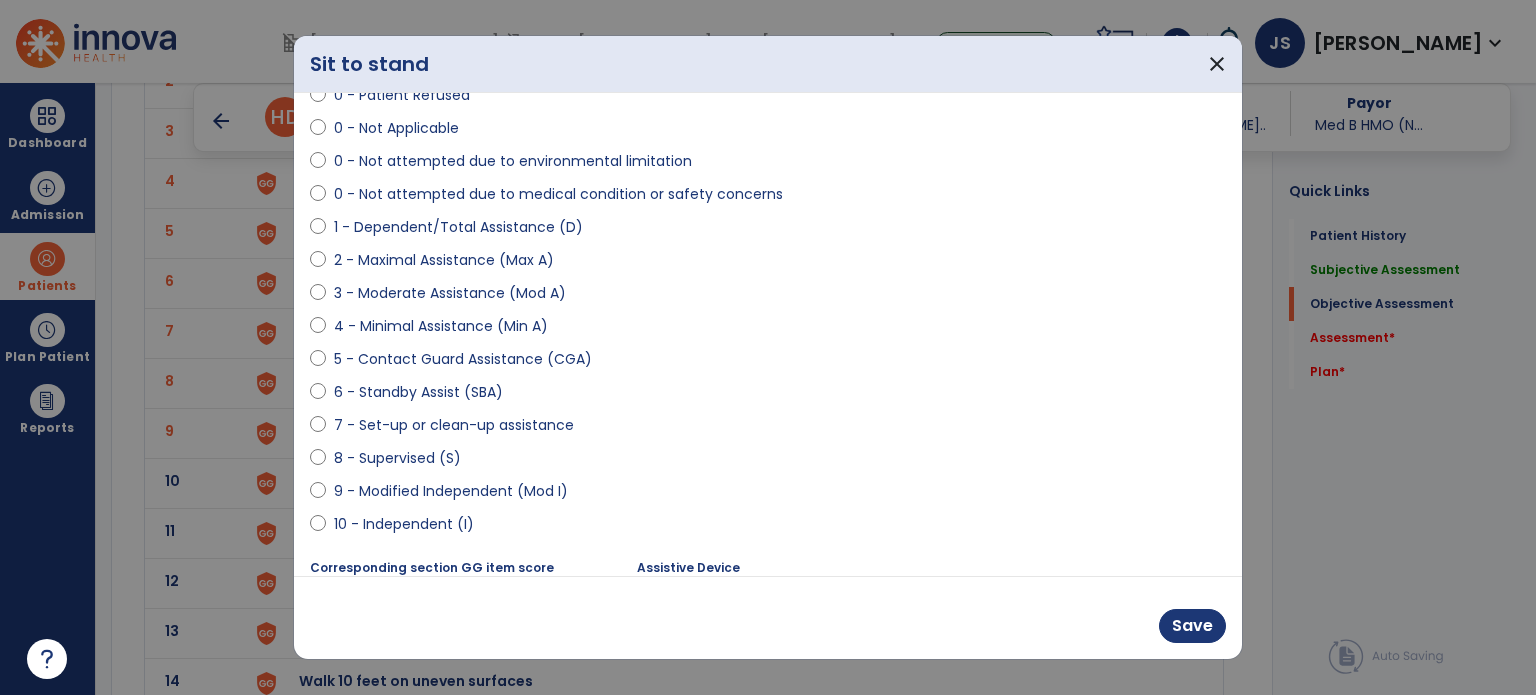 scroll, scrollTop: 128, scrollLeft: 0, axis: vertical 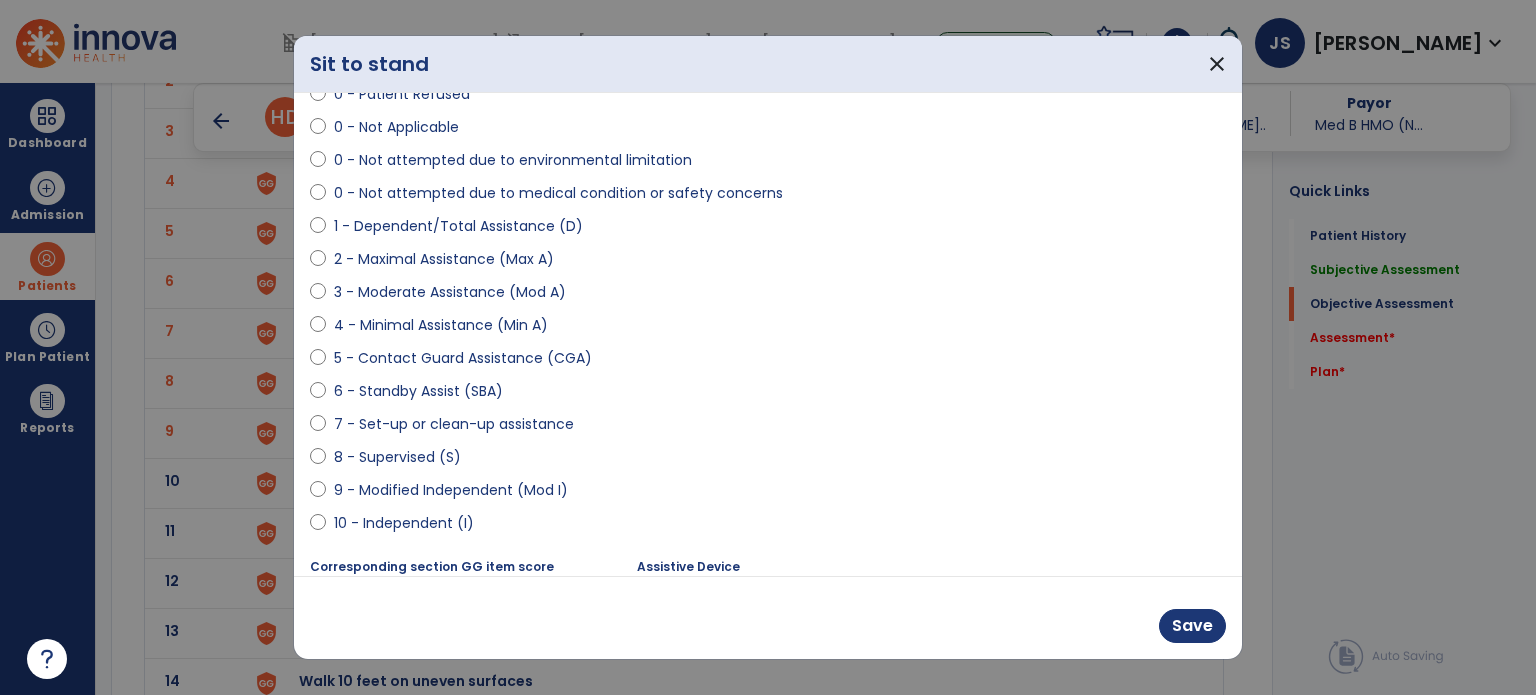 click on "5 - Contact Guard Assistance (CGA)" at bounding box center [463, 358] 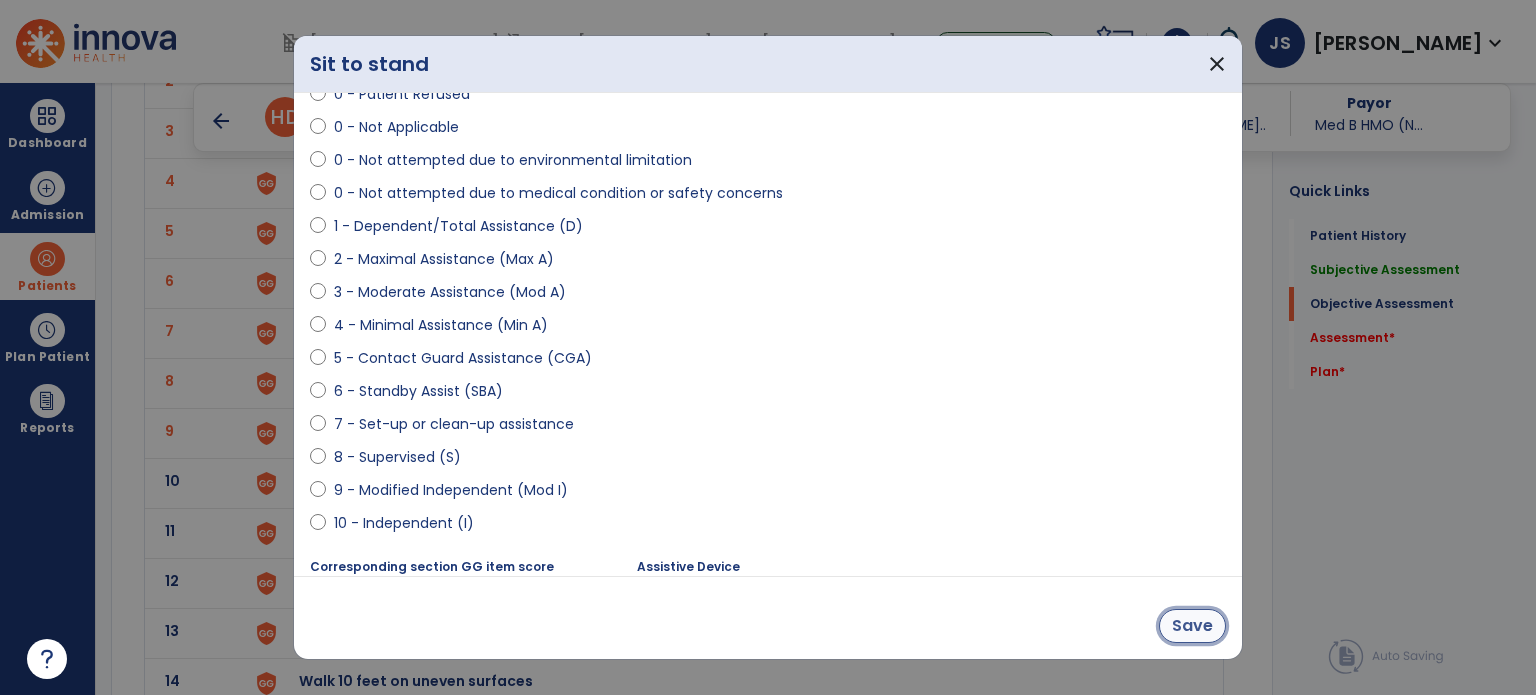 click on "Save" at bounding box center (1192, 626) 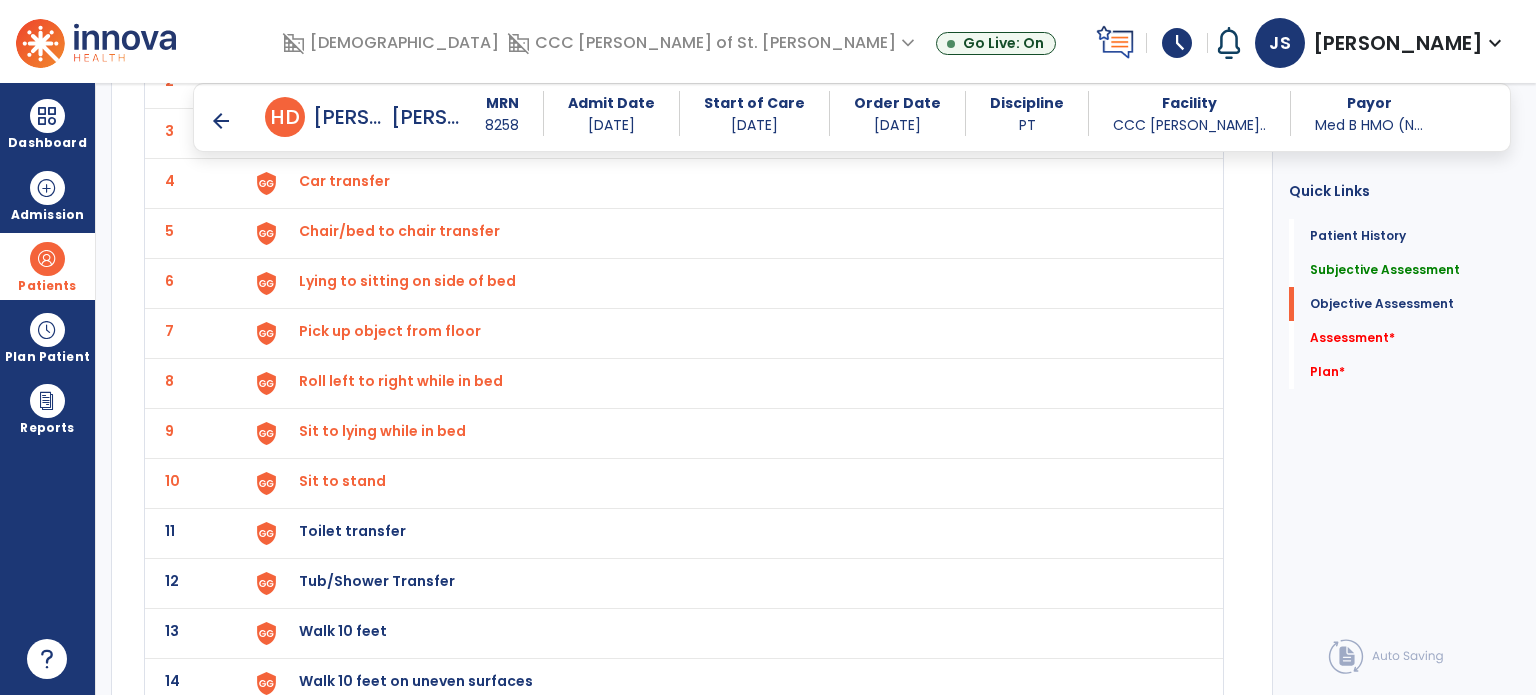 click on "11 Toilet transfer" 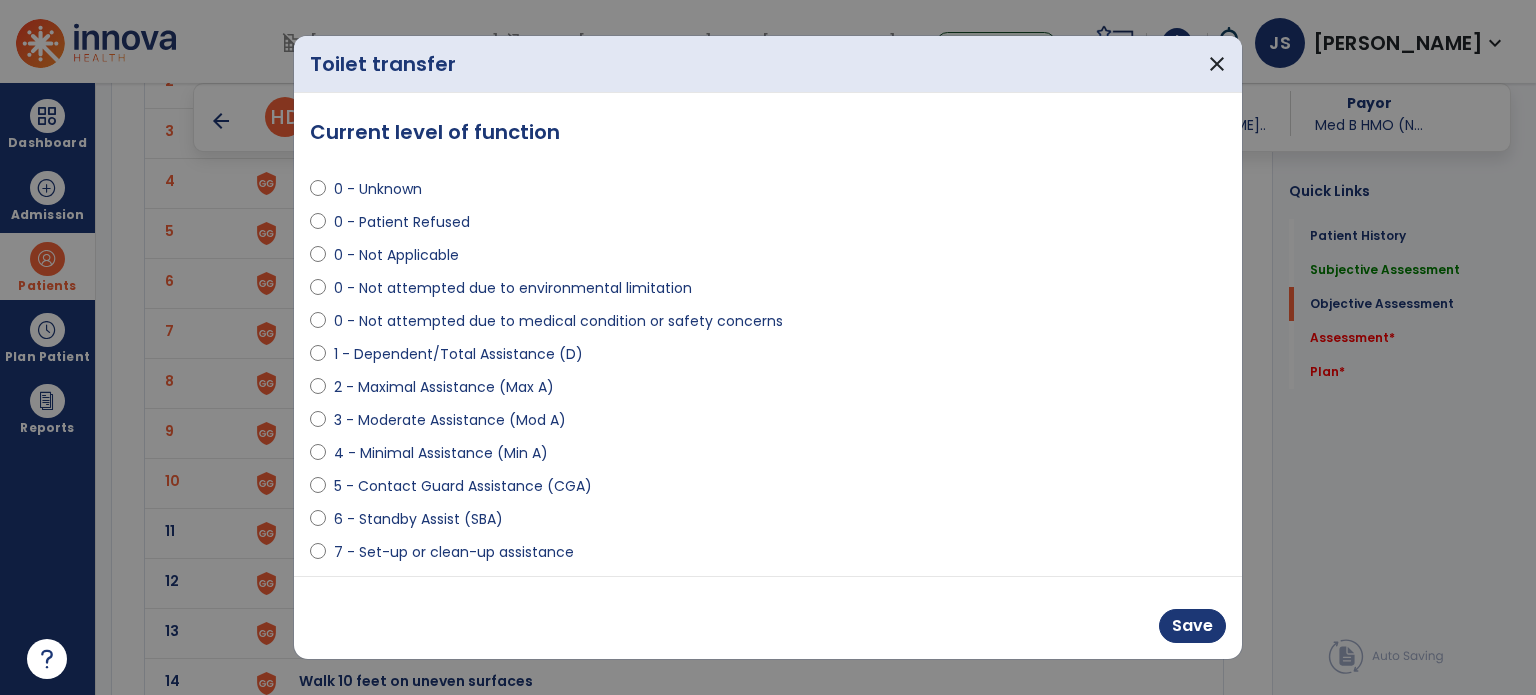 click on "5 - Contact Guard Assistance (CGA)" at bounding box center (463, 486) 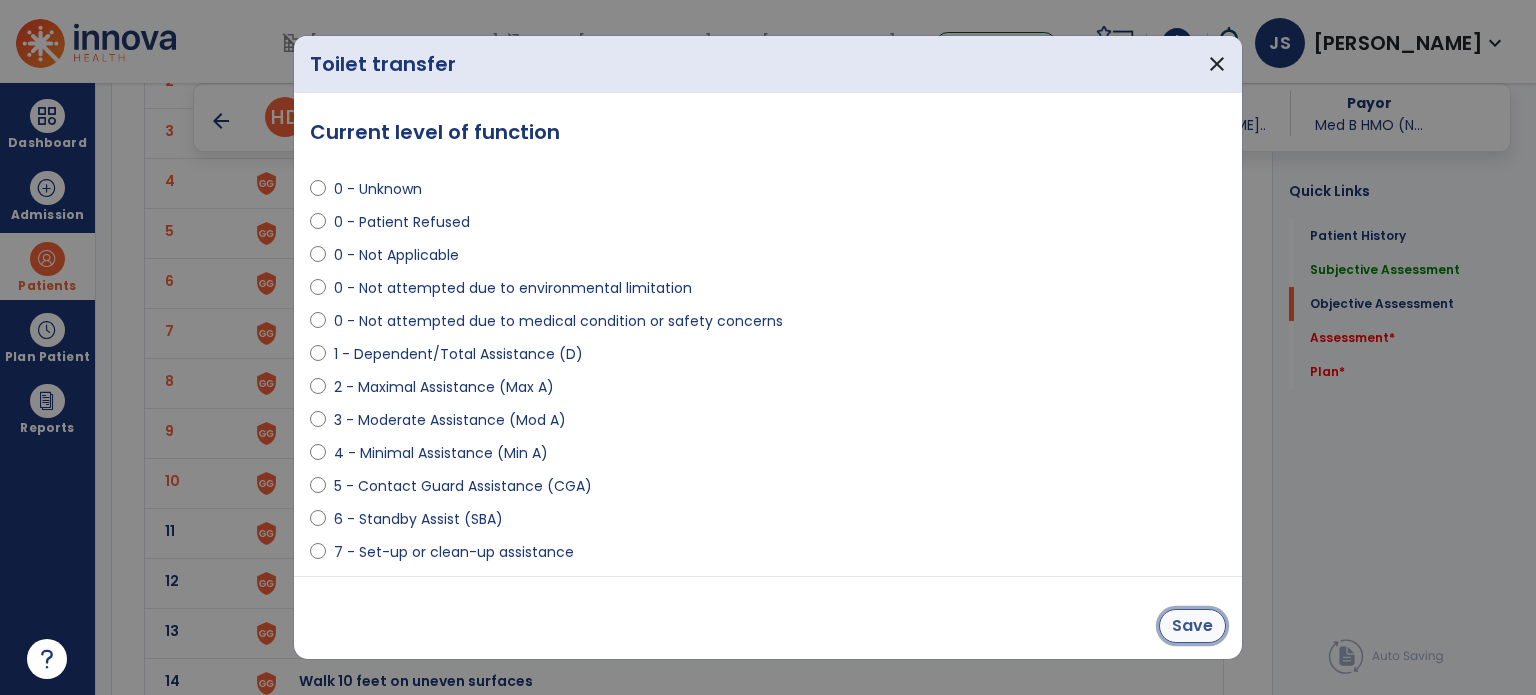 click on "Save" at bounding box center [1192, 626] 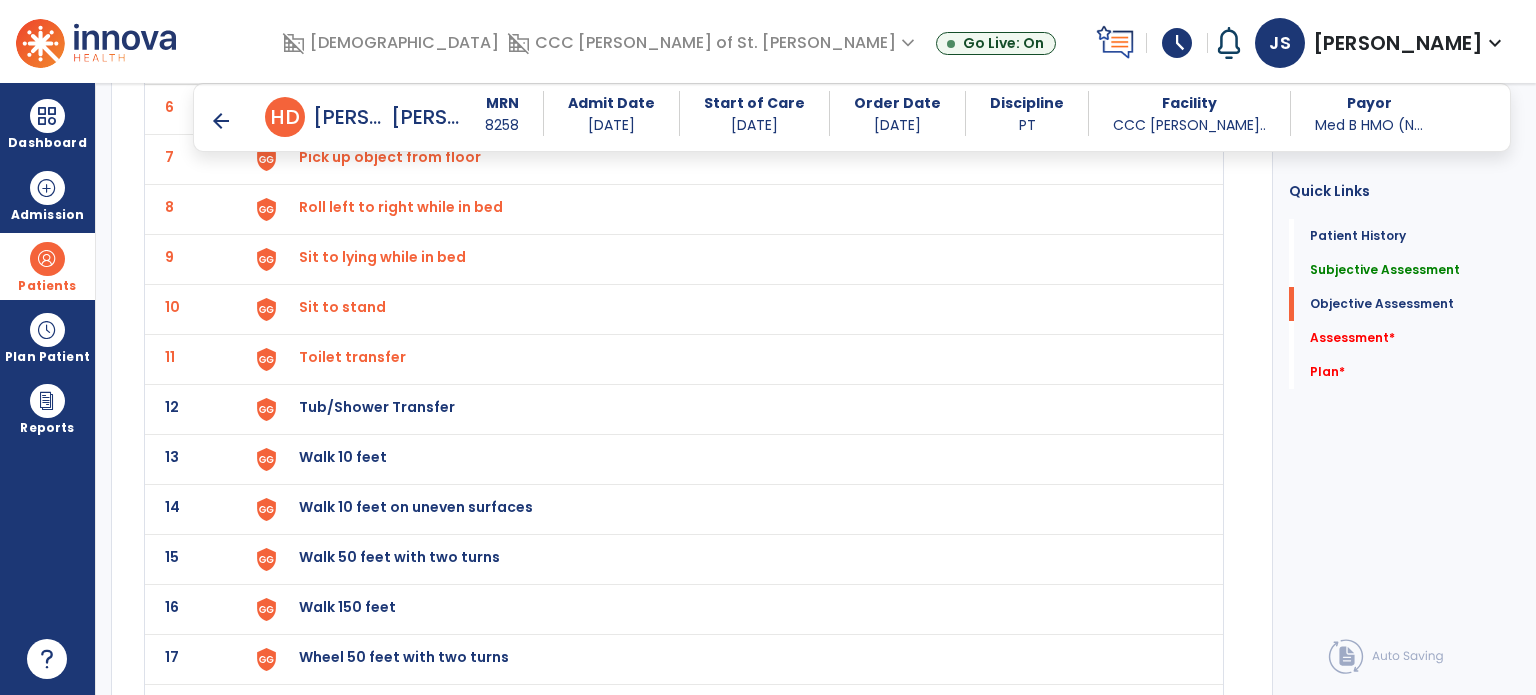 scroll, scrollTop: 2010, scrollLeft: 0, axis: vertical 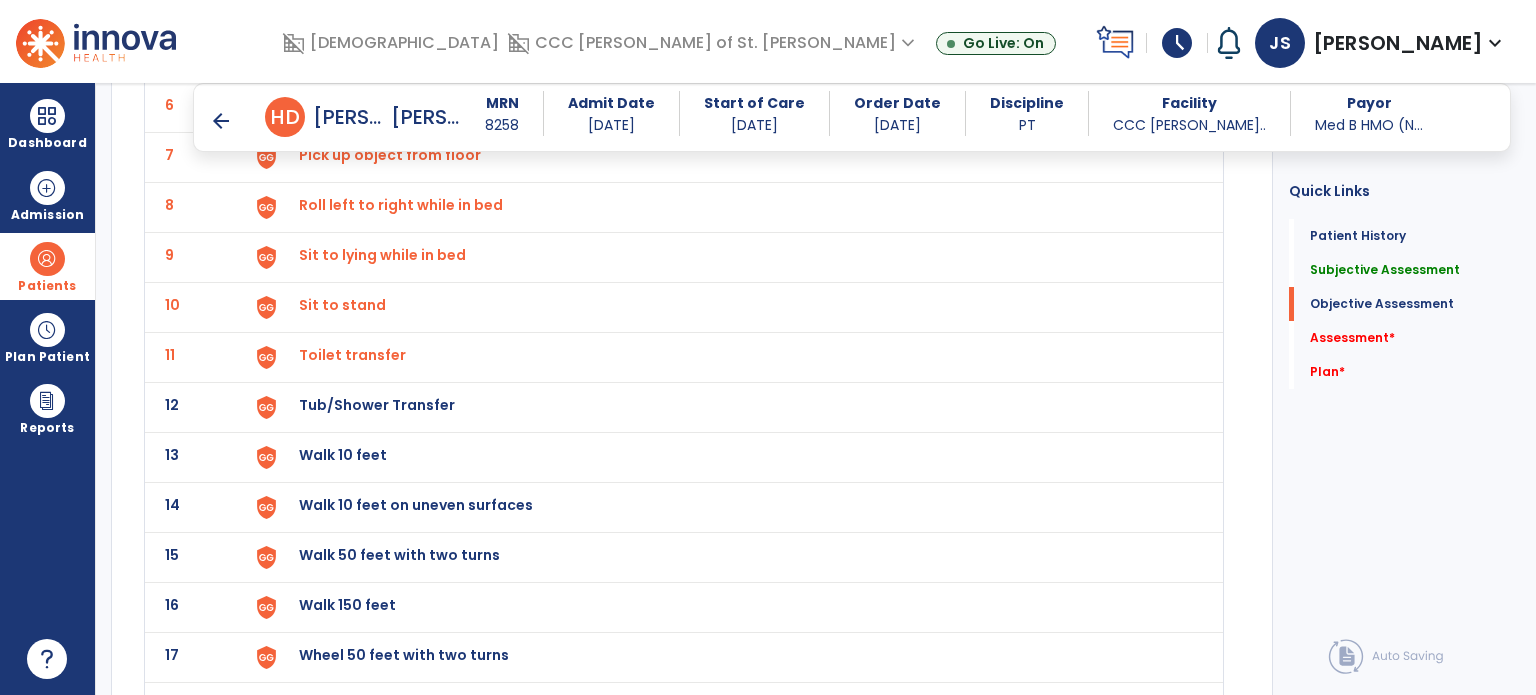 click on "12 Tub/Shower Transfer" 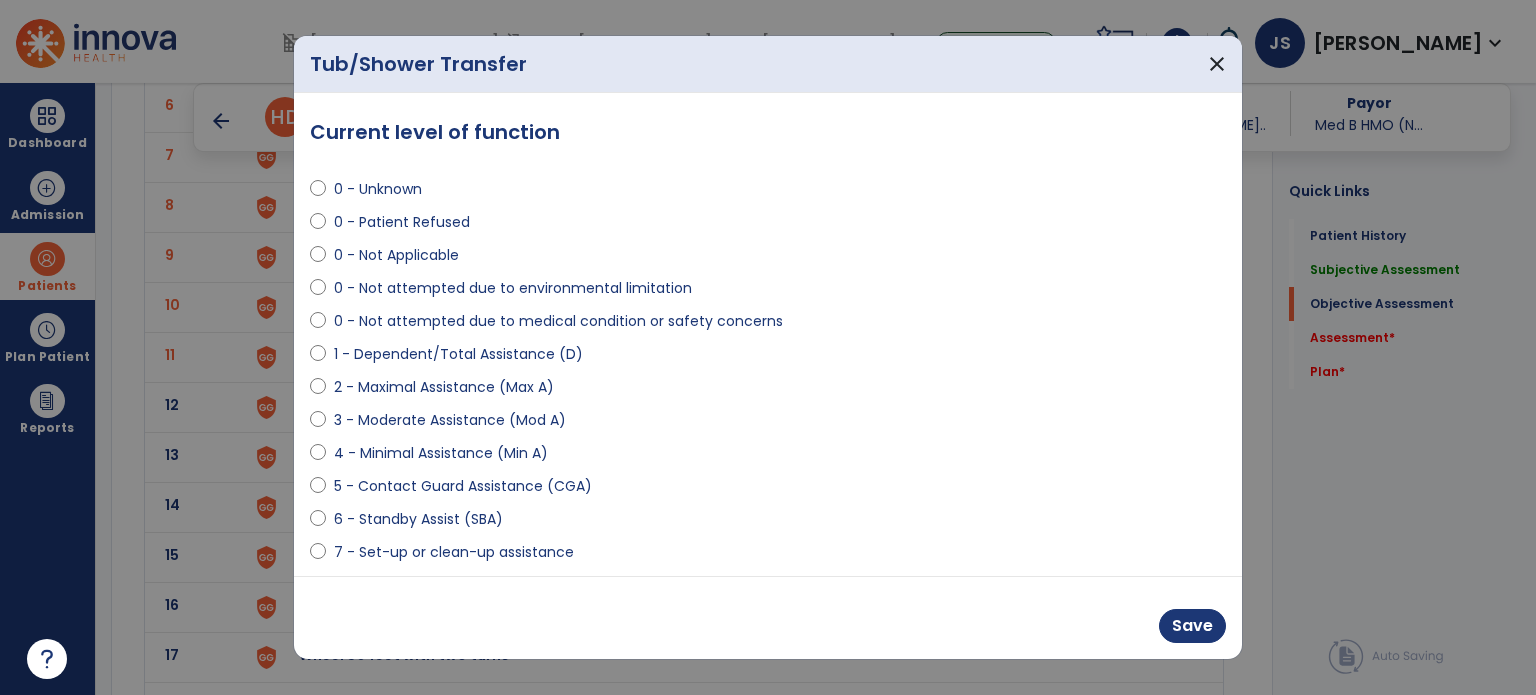 click on "0 - Patient Refused" at bounding box center [402, 222] 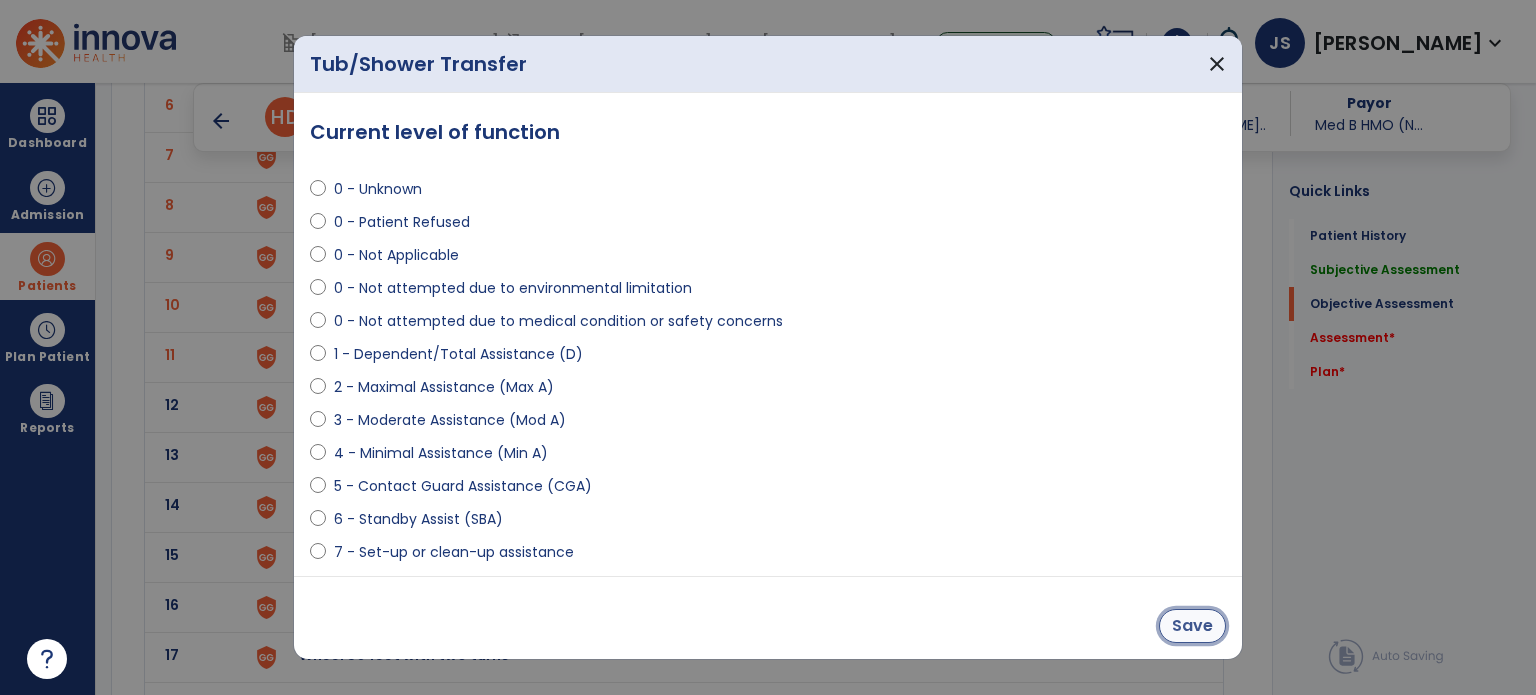 click on "Save" at bounding box center [1192, 626] 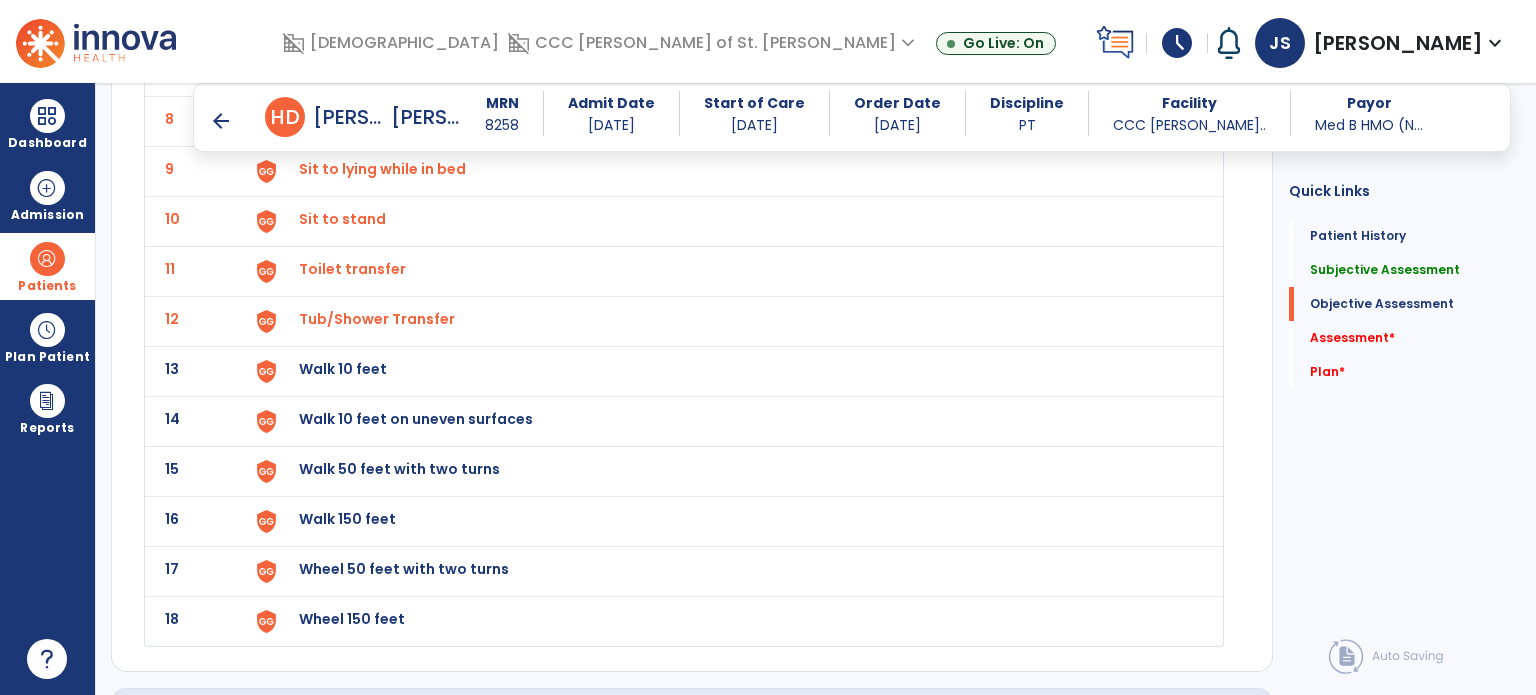 scroll, scrollTop: 2098, scrollLeft: 0, axis: vertical 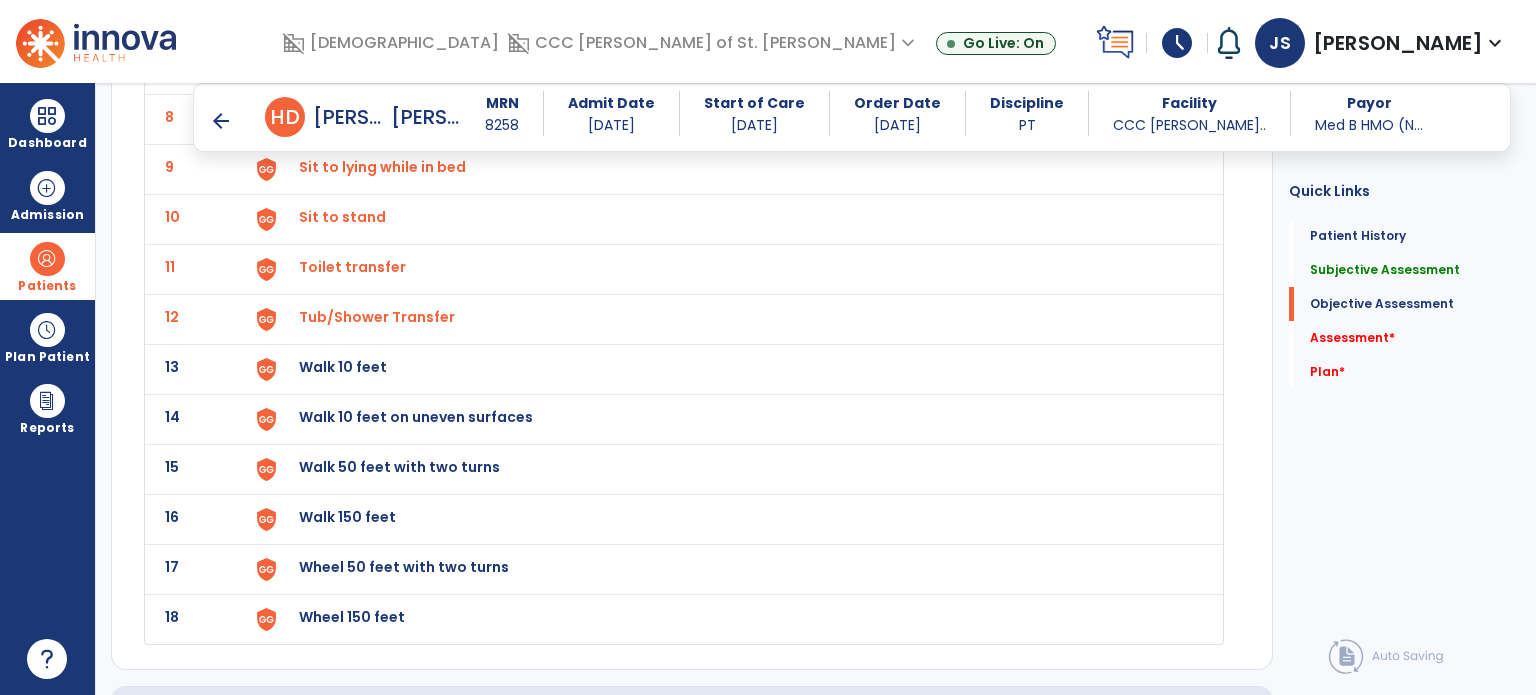 click on "Walk 10 feet" at bounding box center [345, -233] 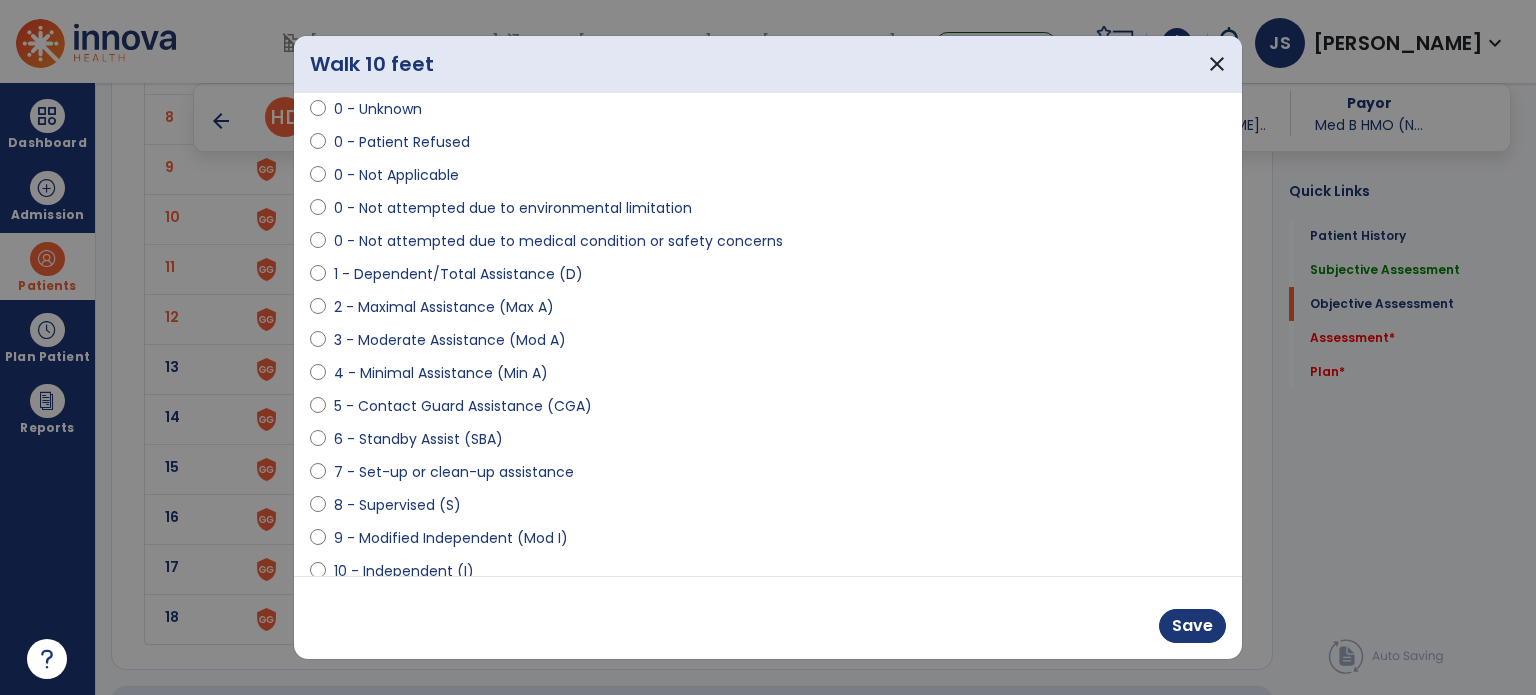 scroll, scrollTop: 86, scrollLeft: 0, axis: vertical 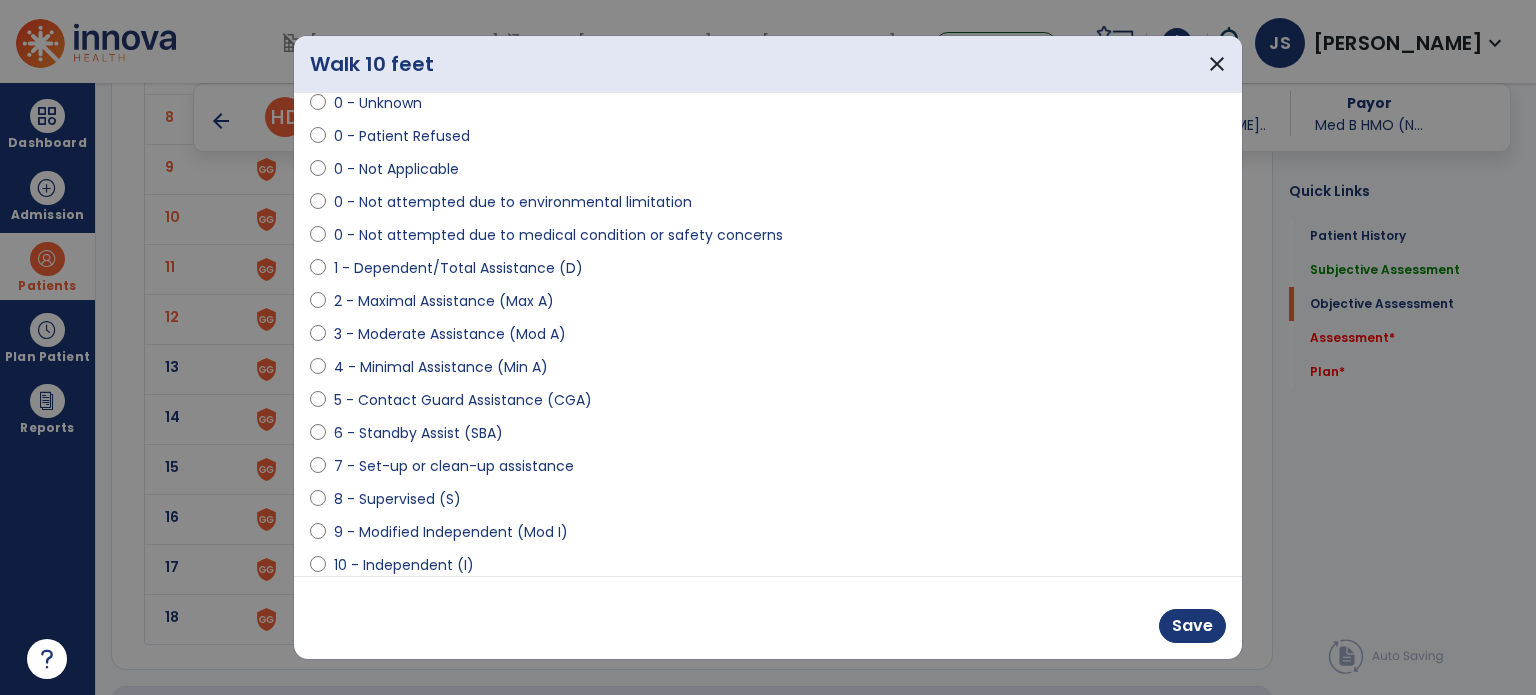 click on "5 - Contact Guard Assistance (CGA)" at bounding box center [463, 400] 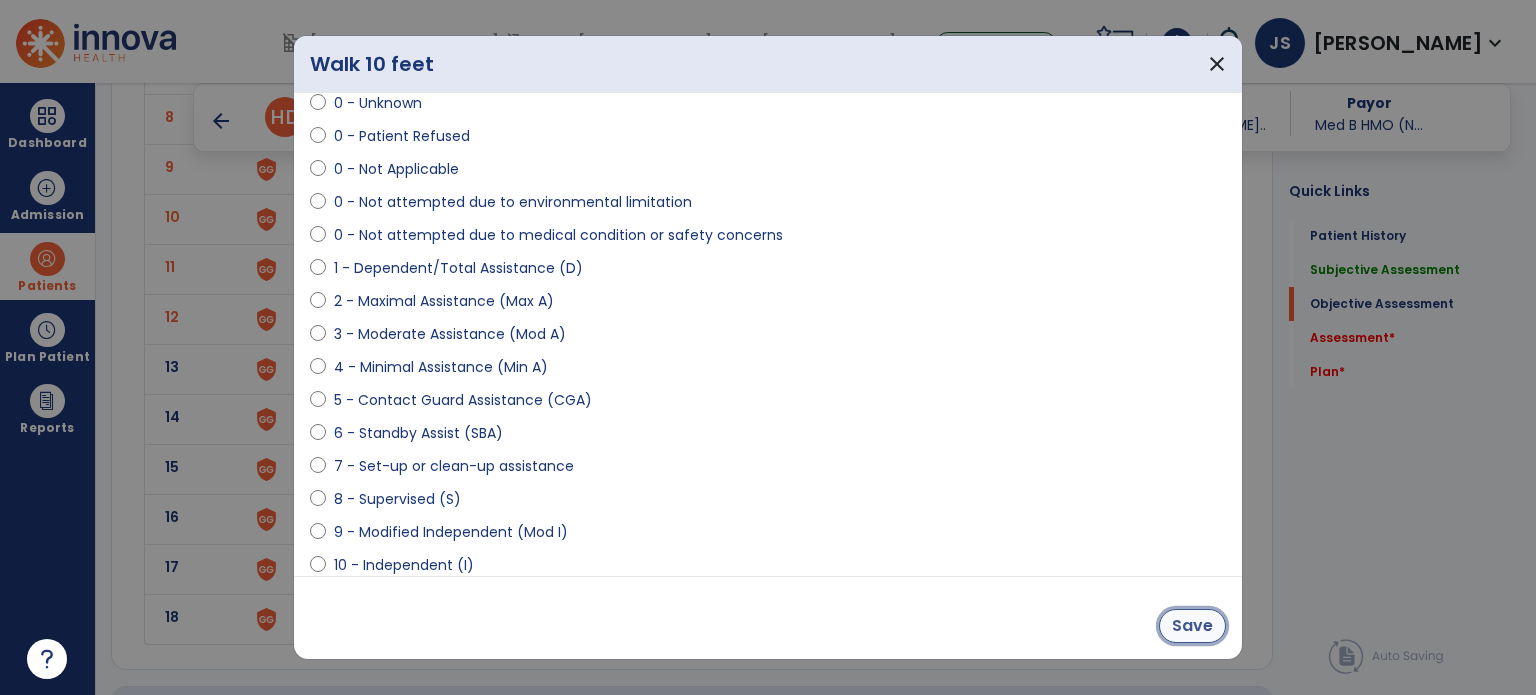click on "Save" at bounding box center [1192, 626] 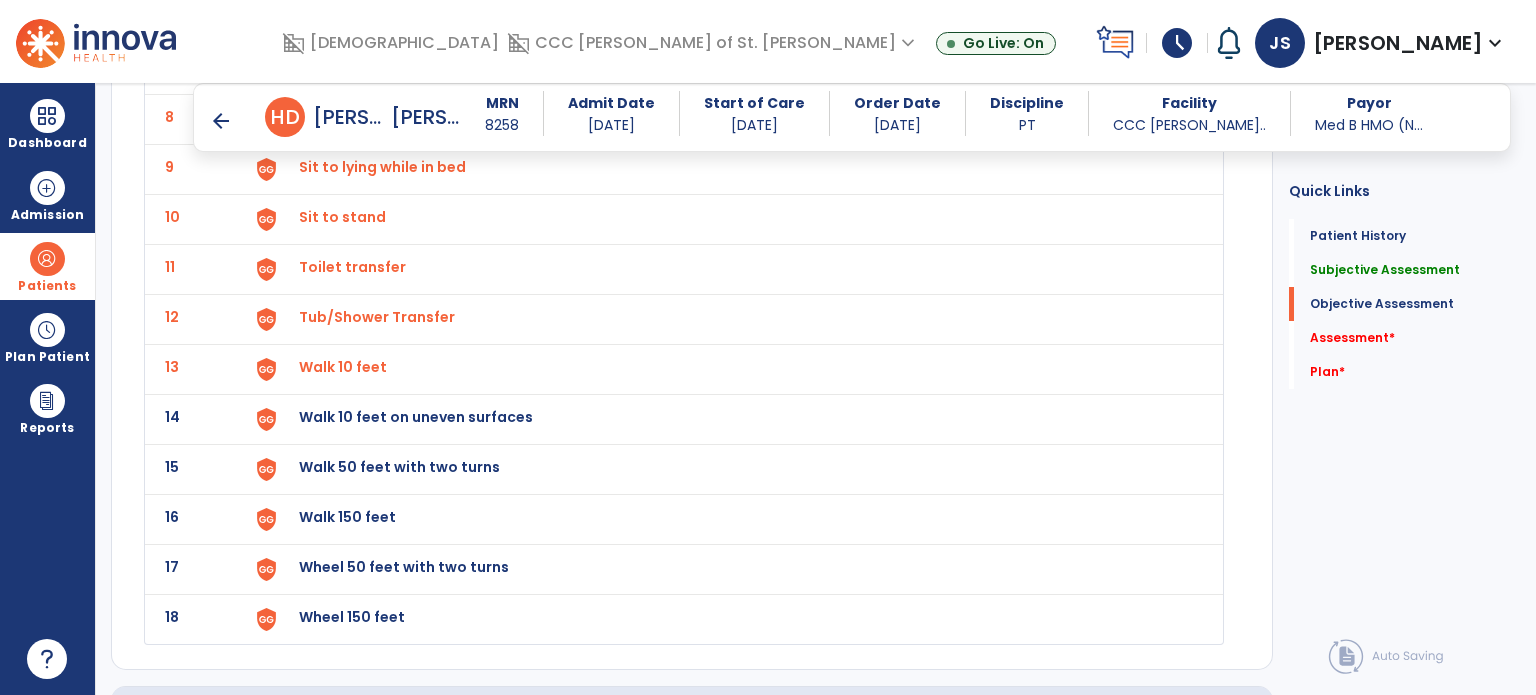 click on "Walk 10 feet on uneven surfaces" at bounding box center [345, -233] 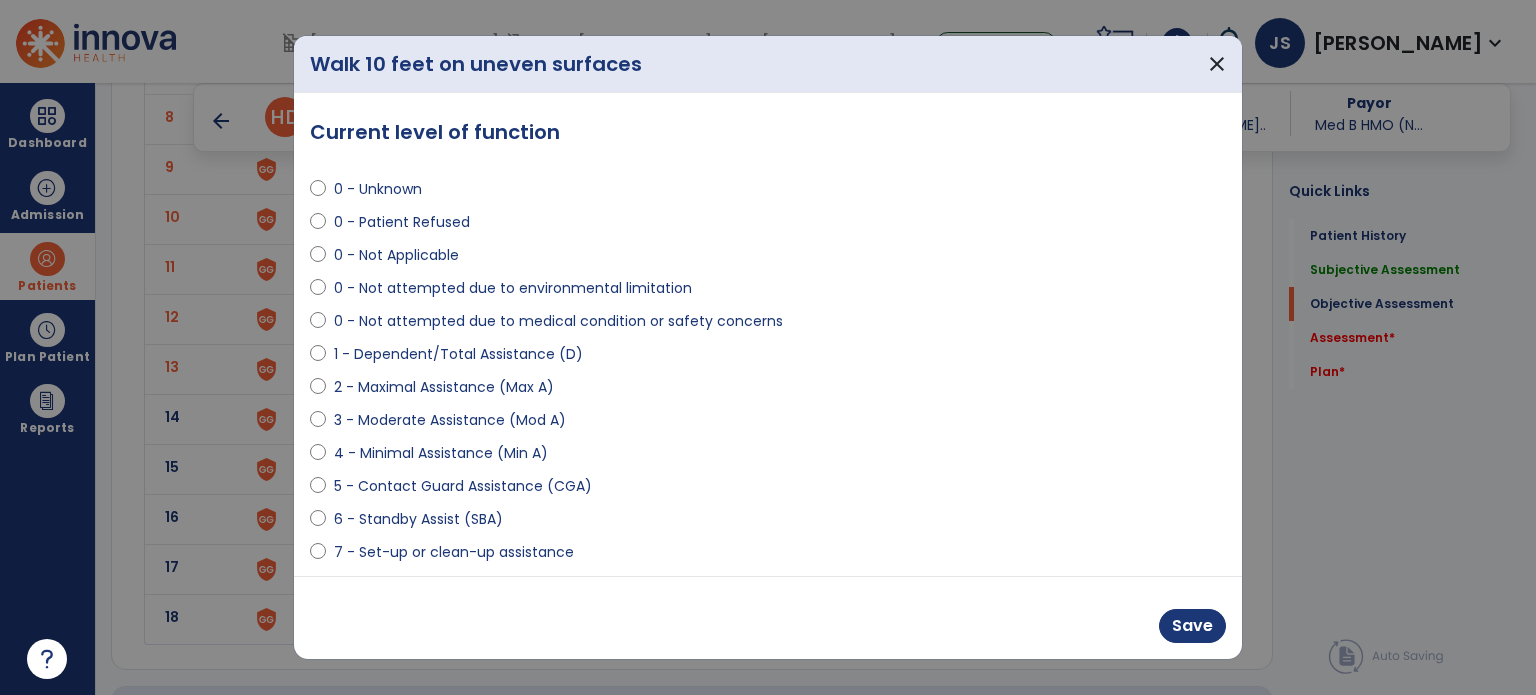 click on "5 - Contact Guard Assistance (CGA)" at bounding box center (463, 486) 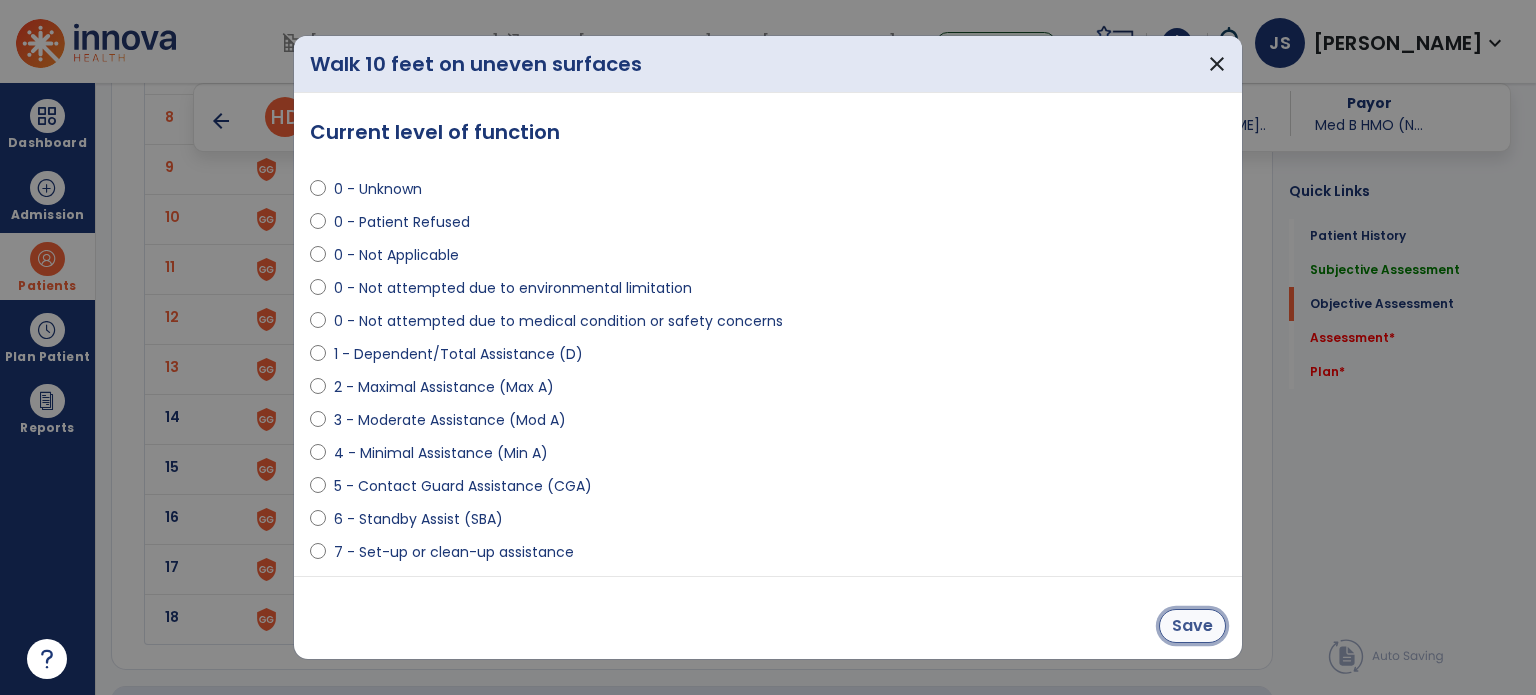 click on "Save" at bounding box center [1192, 626] 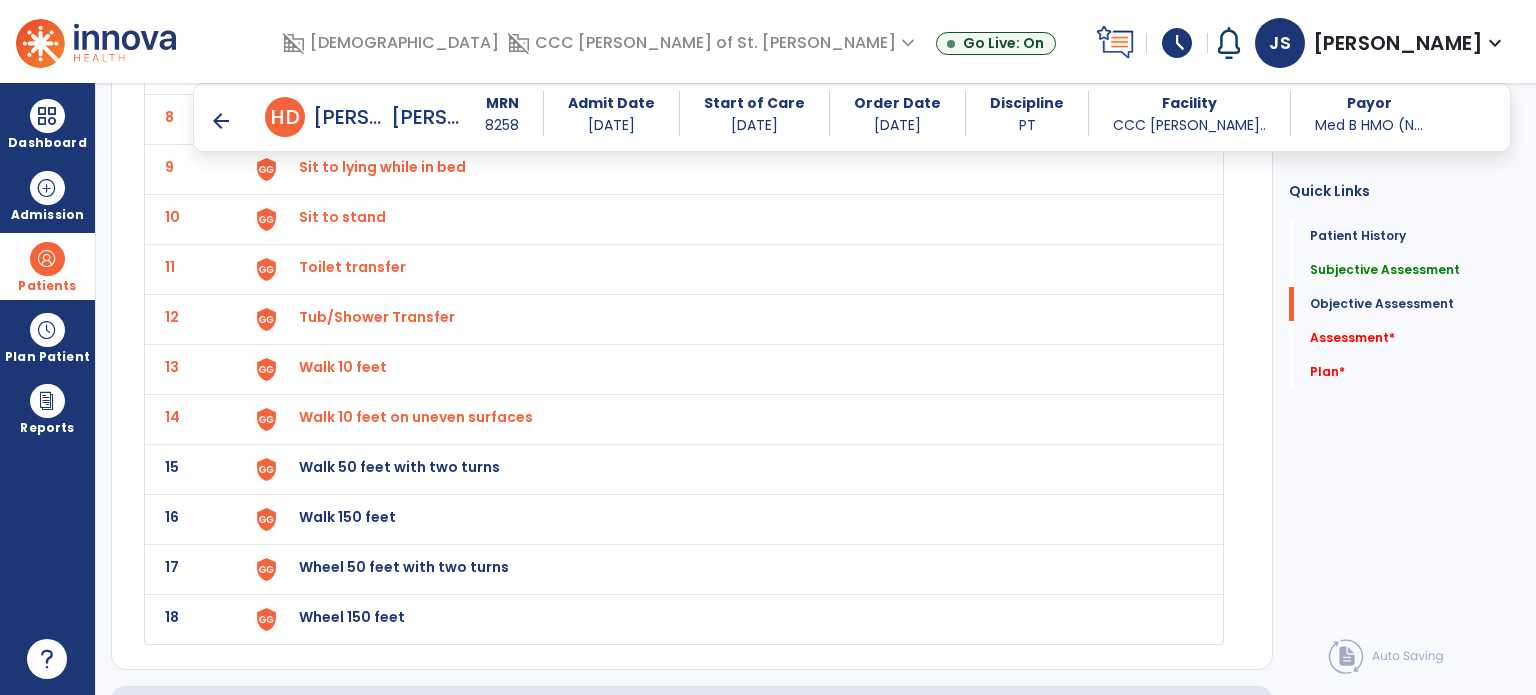 click on "15 Walk 50 feet with two turns" 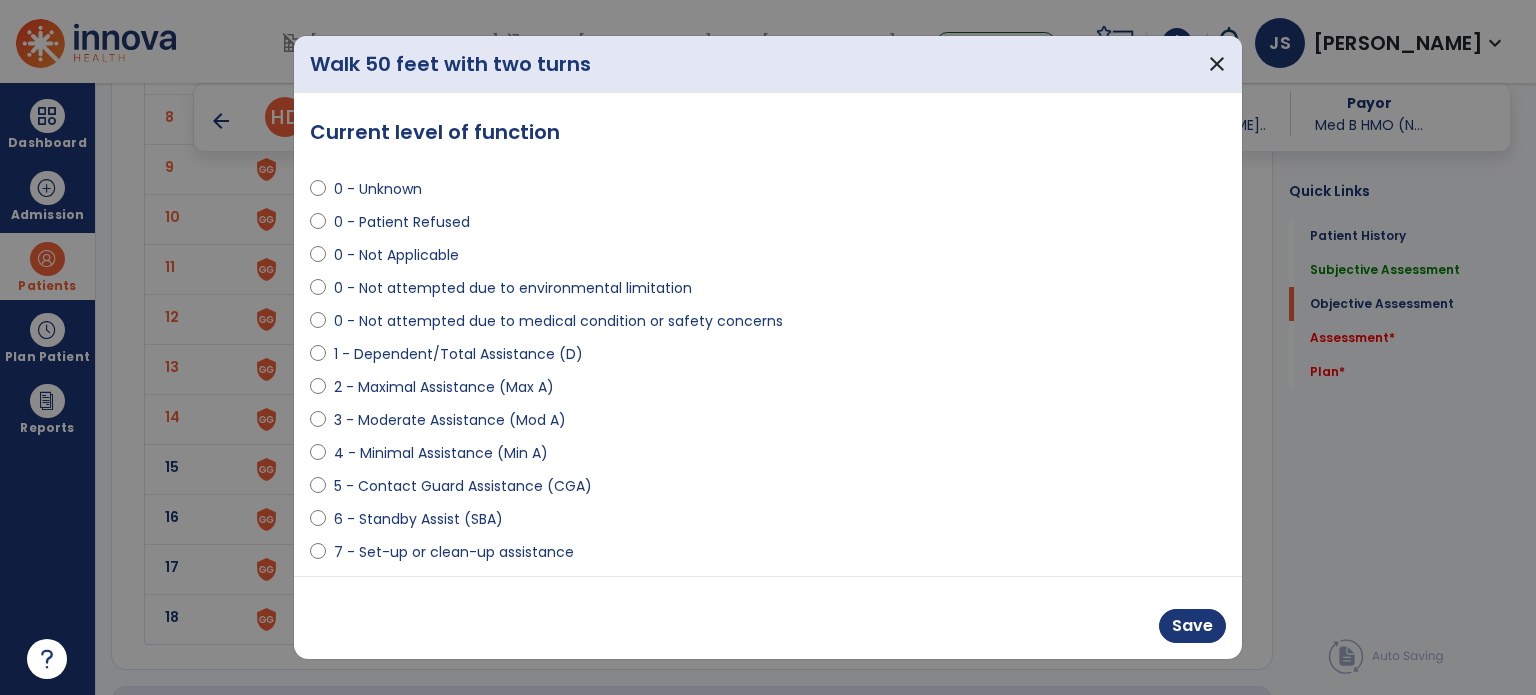 click on "5 - Contact Guard Assistance (CGA)" at bounding box center (463, 486) 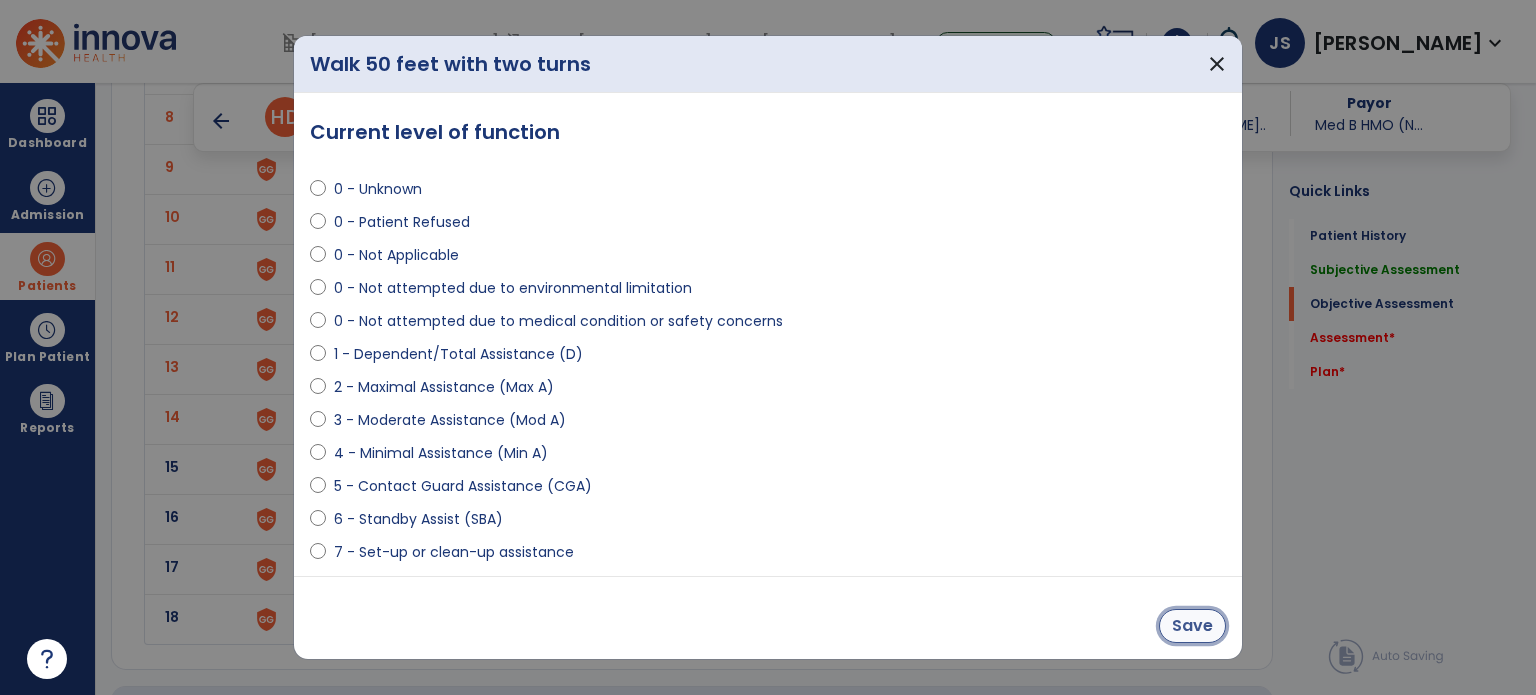 click on "Save" at bounding box center (1192, 626) 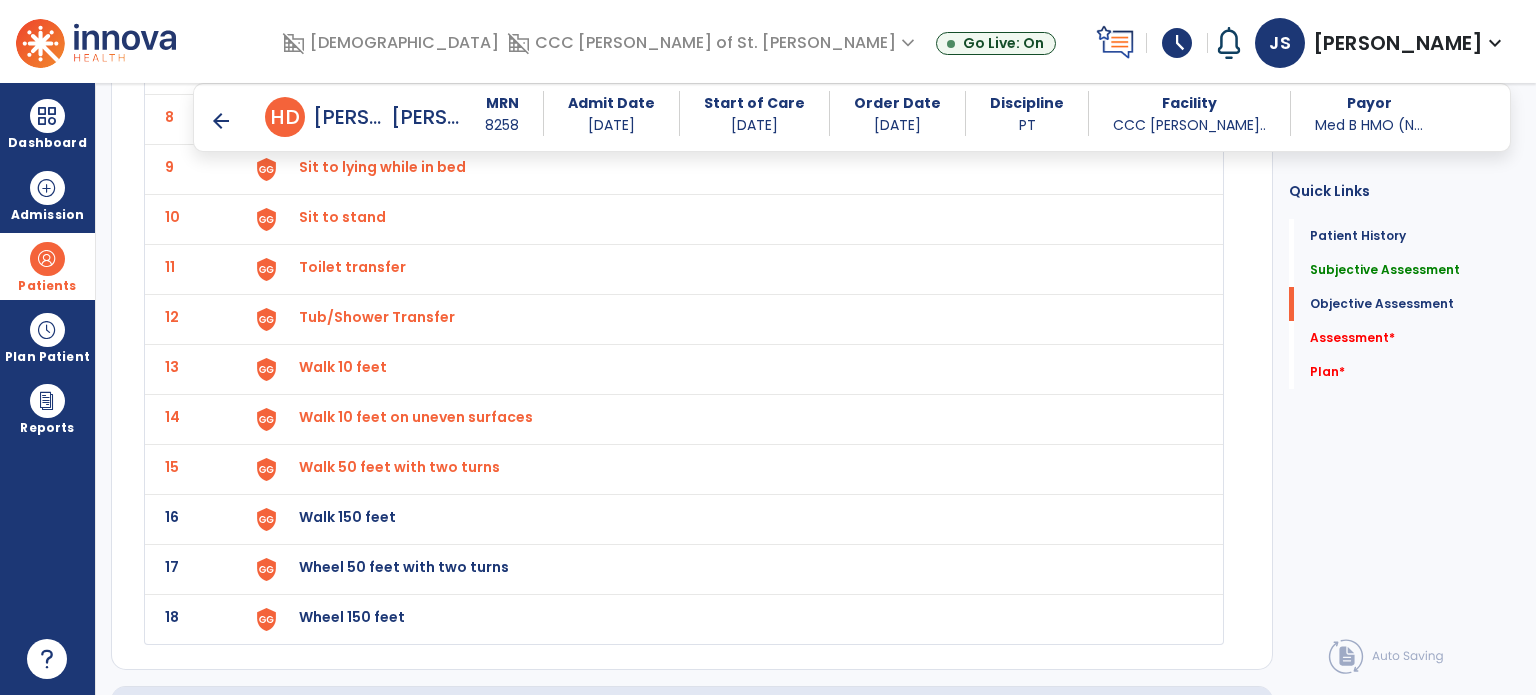 click on "Walk 150 feet" at bounding box center [345, -233] 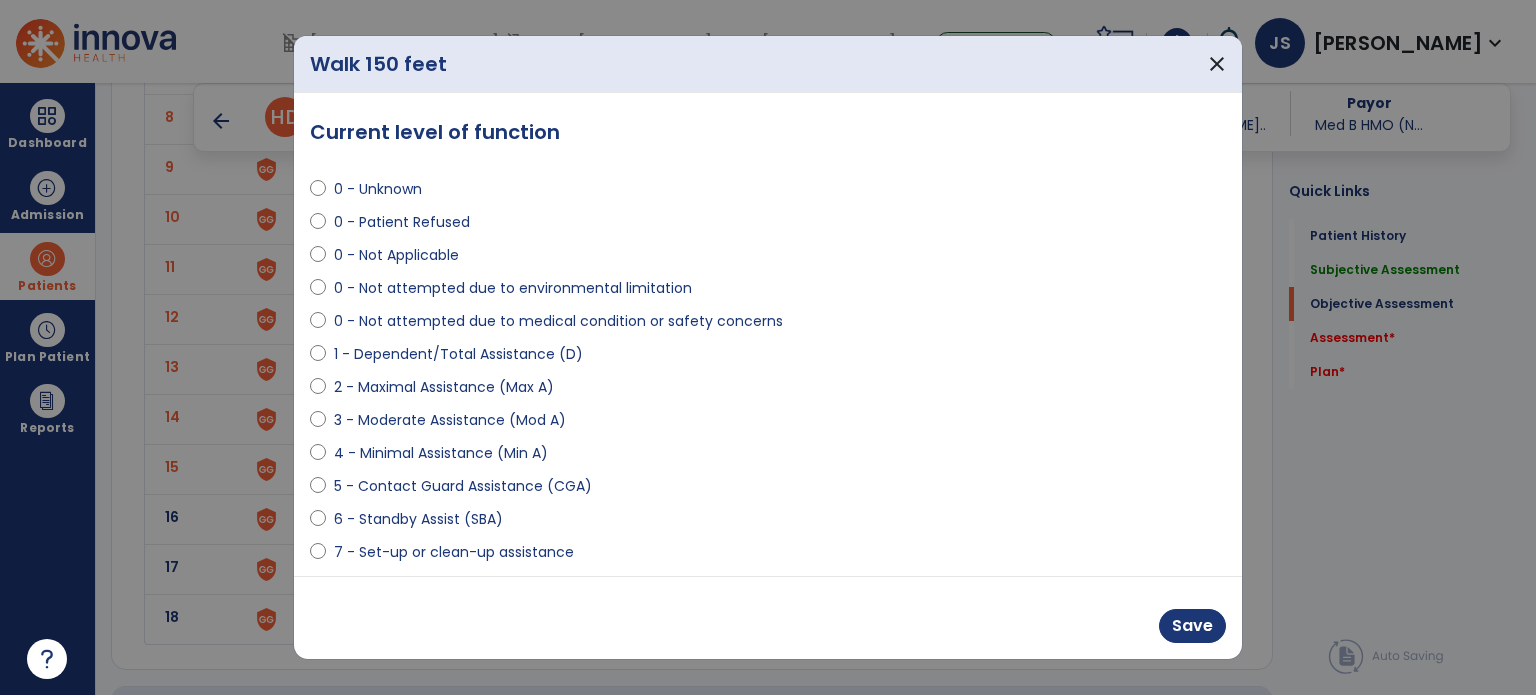 click on "5 - Contact Guard Assistance (CGA)" at bounding box center [768, 490] 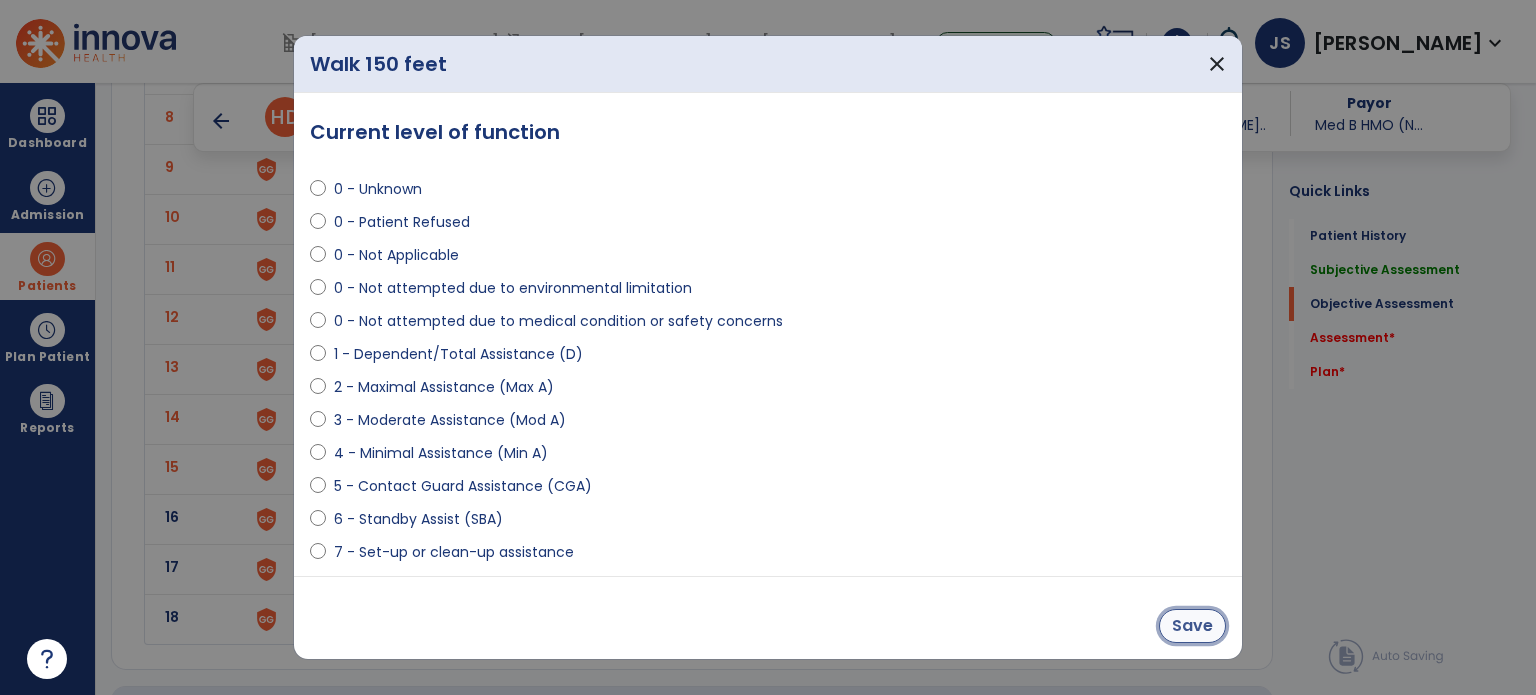 click on "Save" at bounding box center [1192, 626] 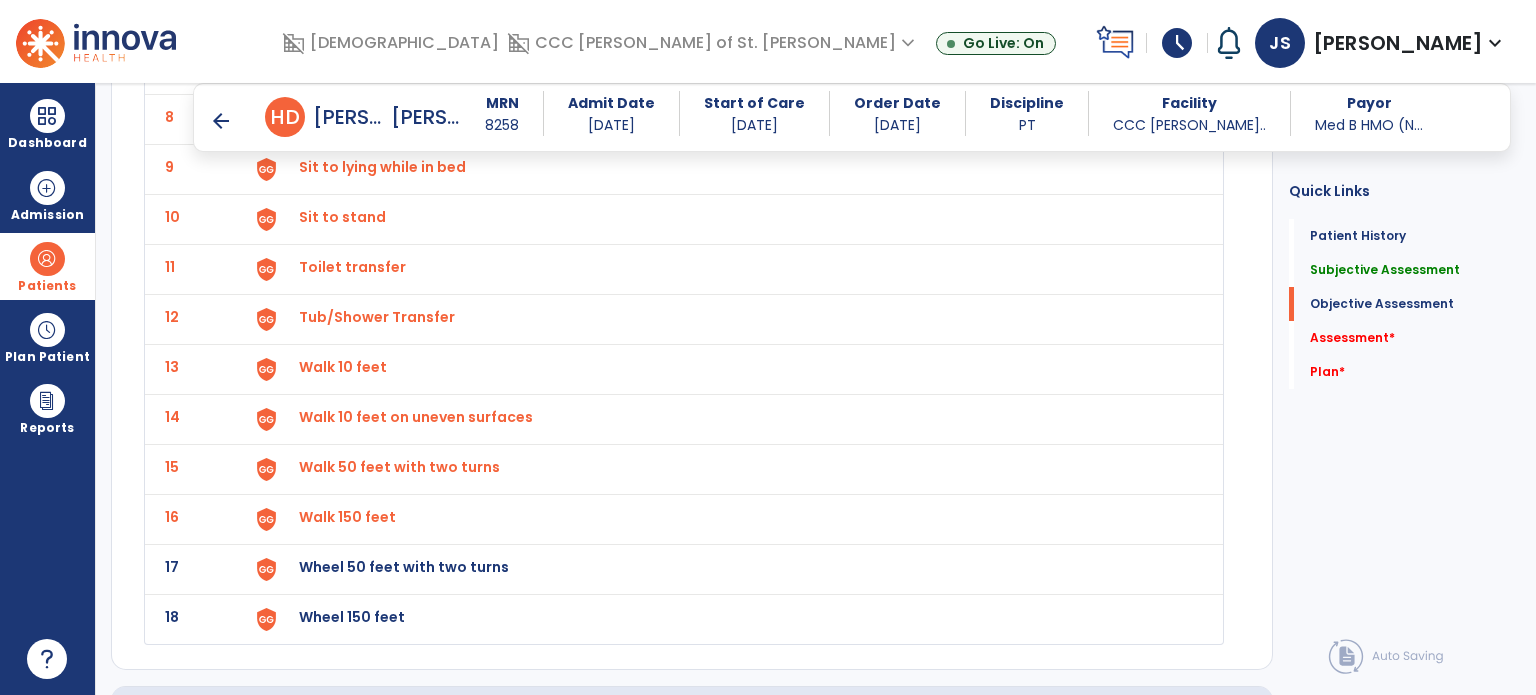 click on "Wheel 50 feet with two turns" at bounding box center (345, -233) 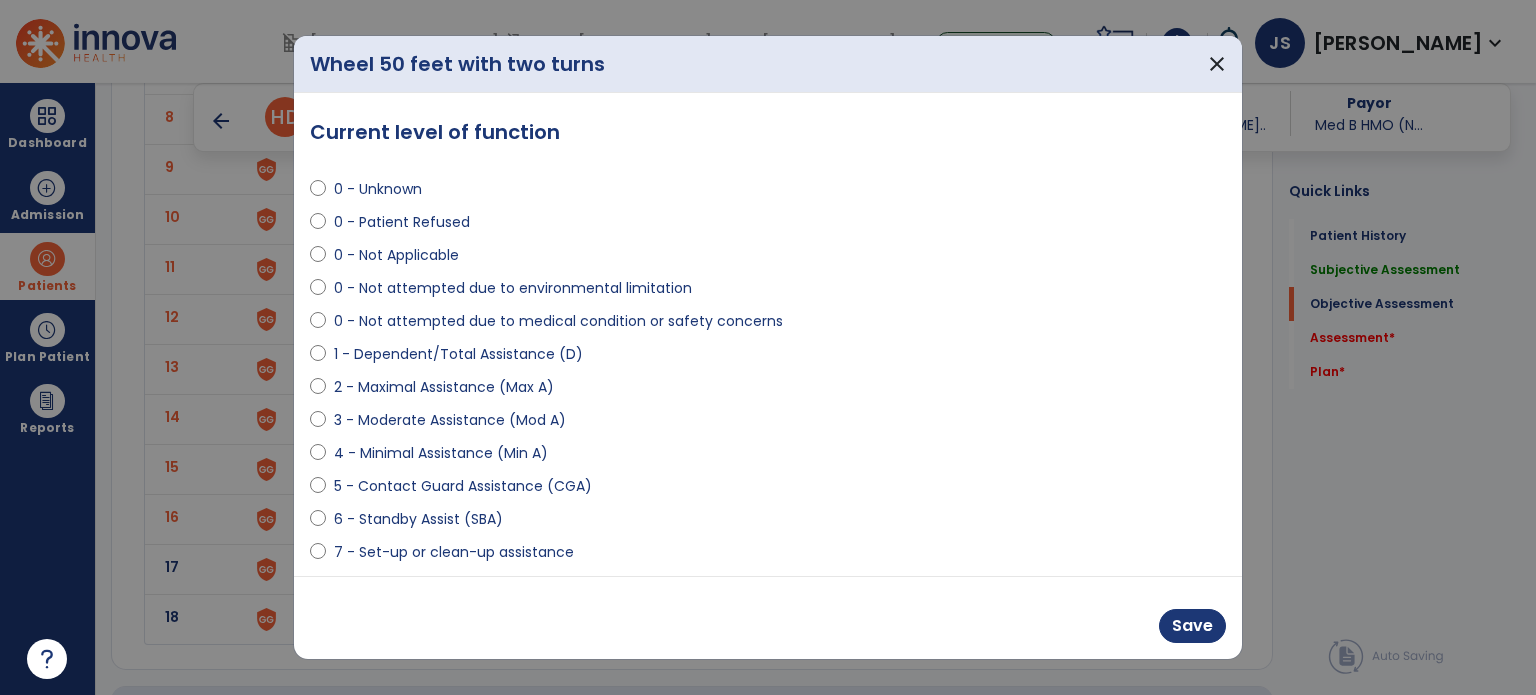 click on "0 - Not Applicable" at bounding box center [396, 255] 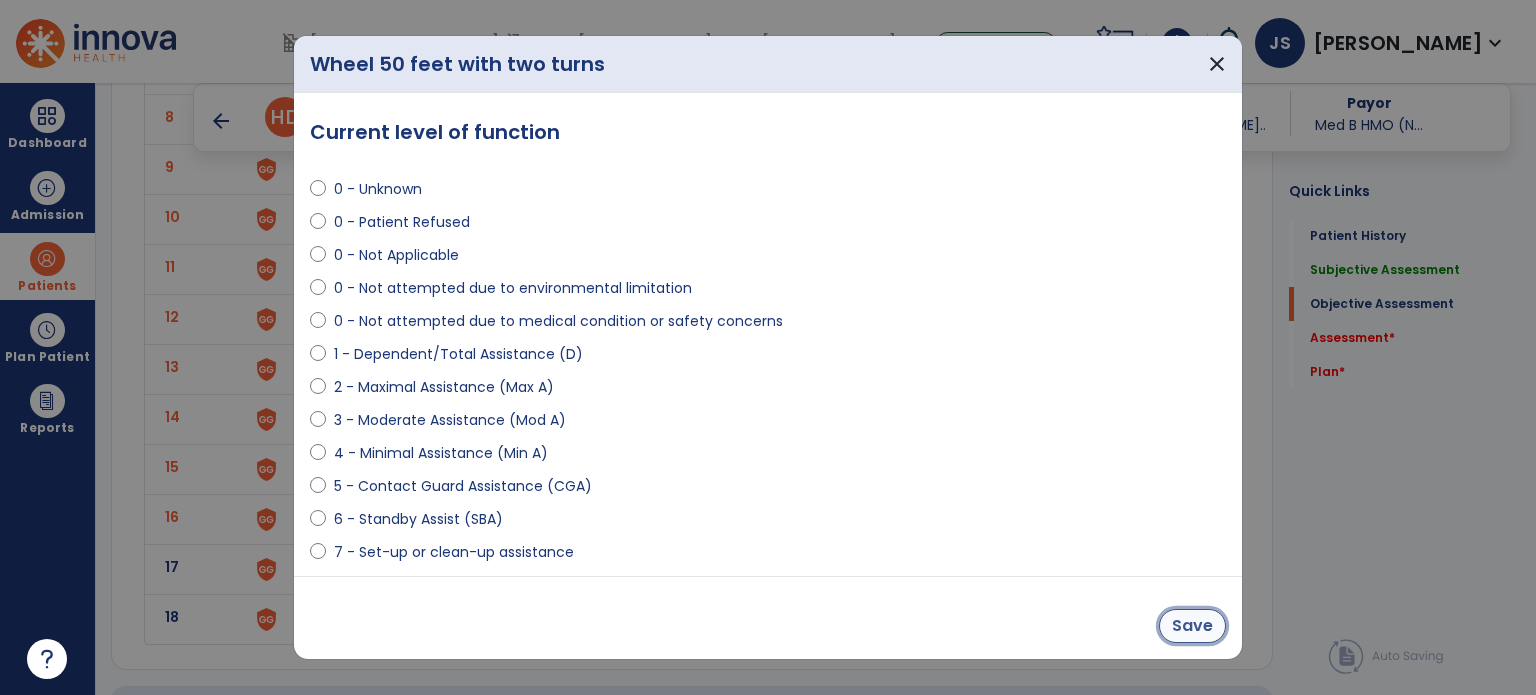 click on "Save" at bounding box center (1192, 626) 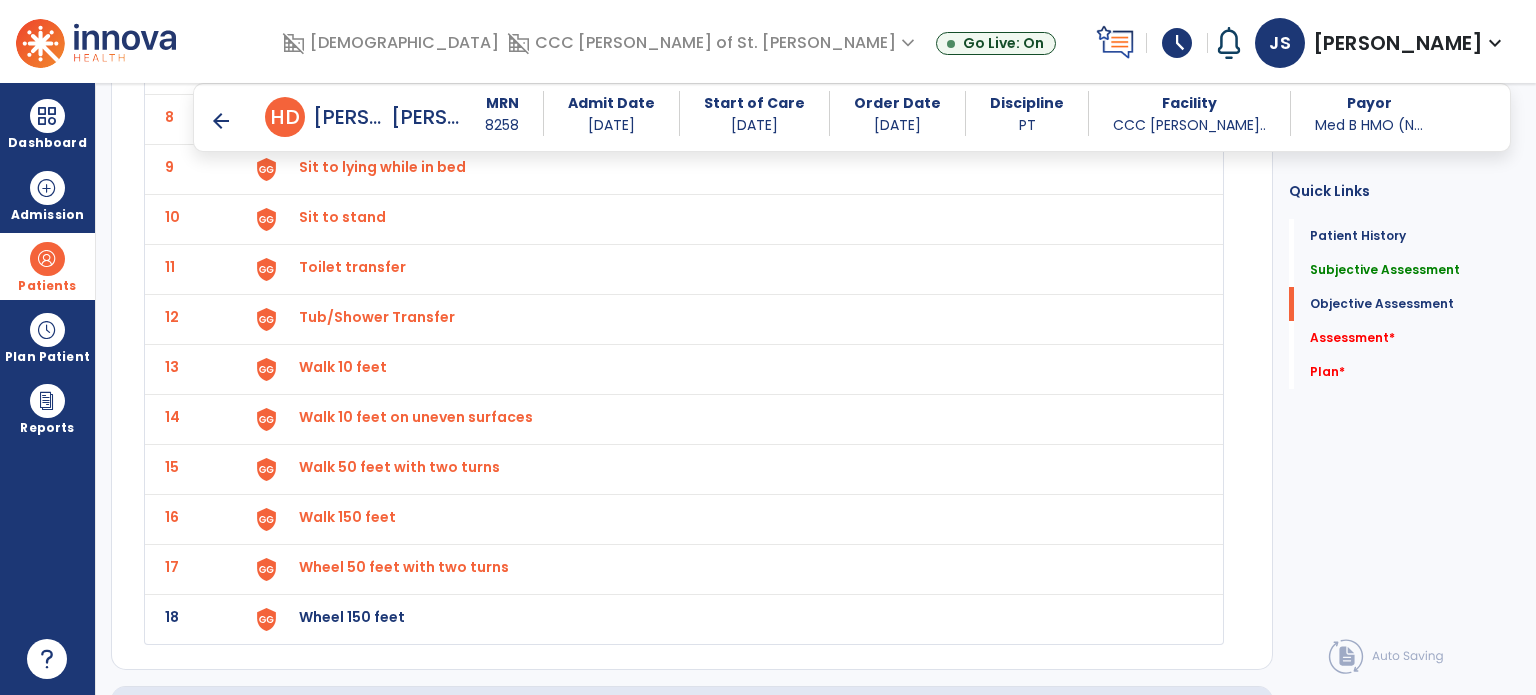 click on "18 Wheel 150 feet" 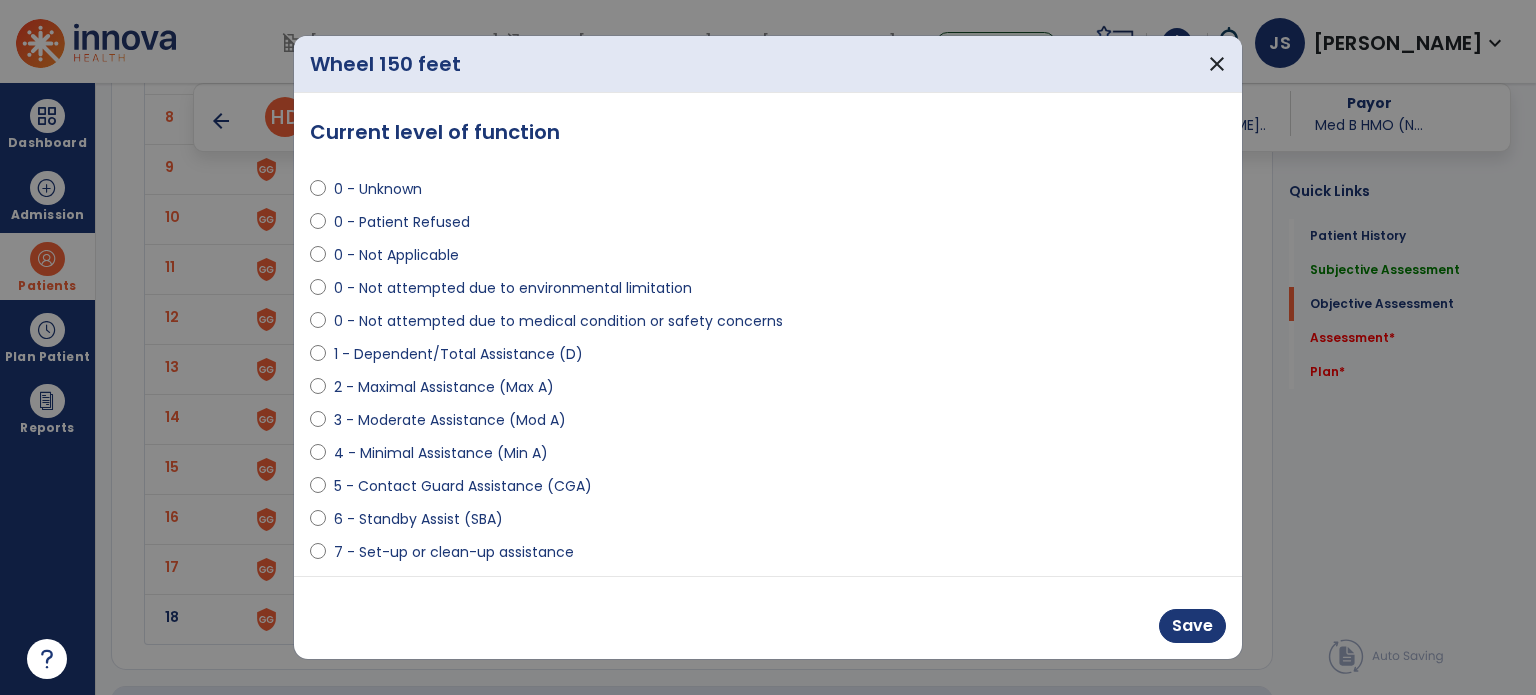 click on "0 - Not Applicable" at bounding box center [396, 255] 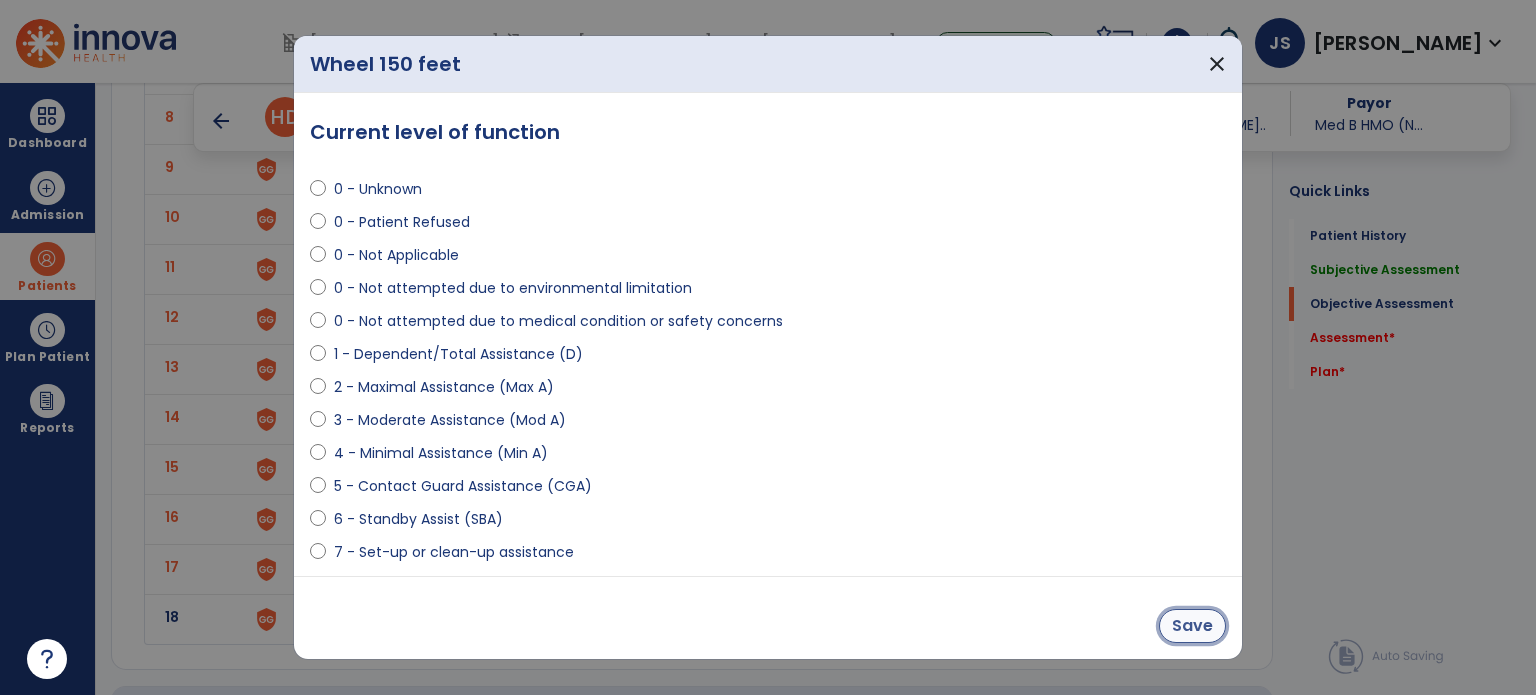 click on "Save" at bounding box center [1192, 626] 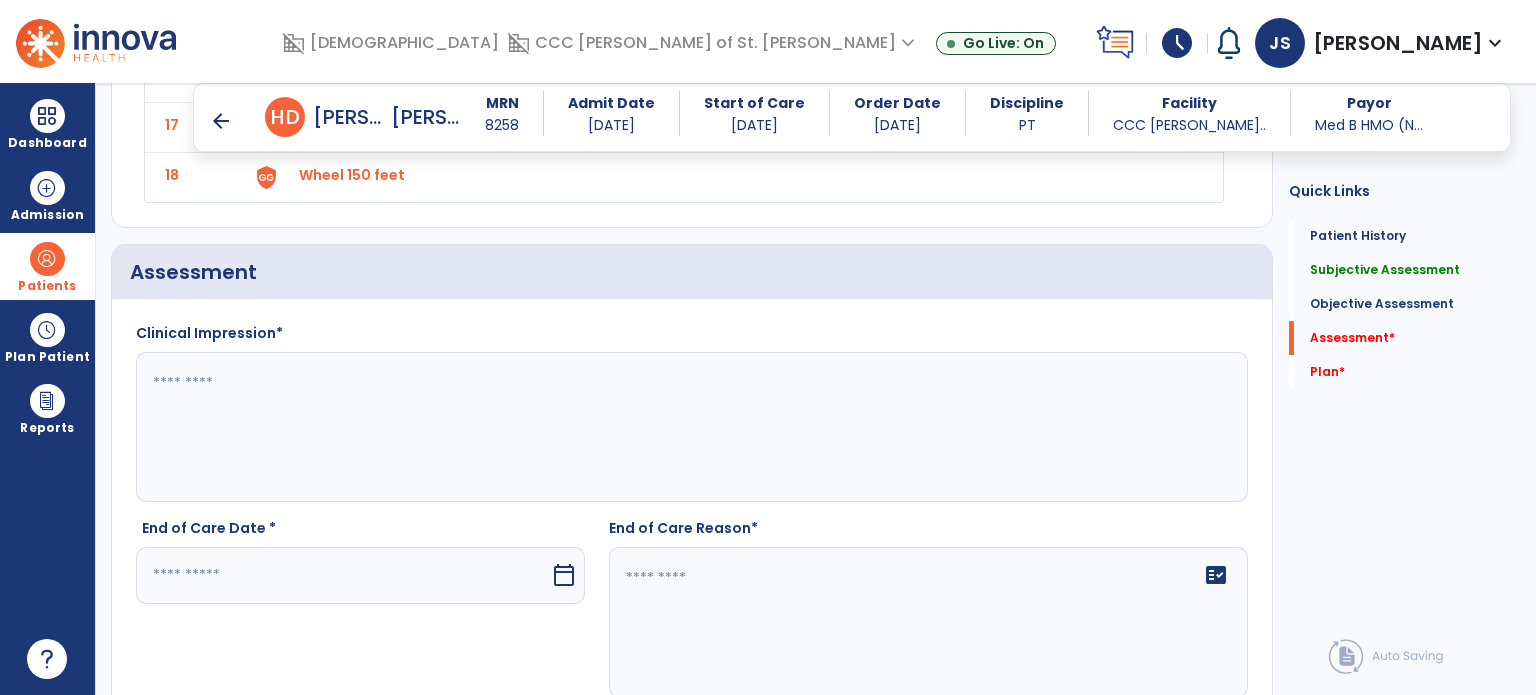 scroll, scrollTop: 2542, scrollLeft: 0, axis: vertical 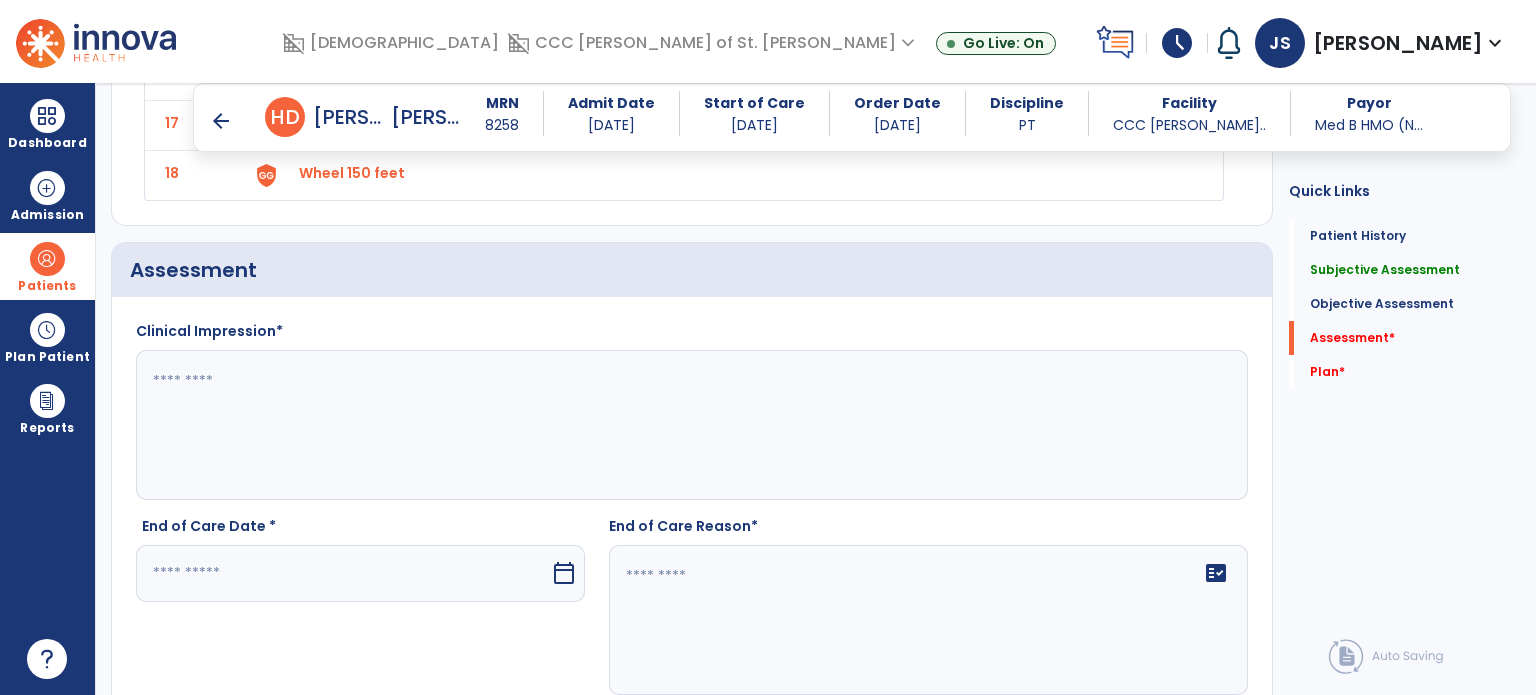 click 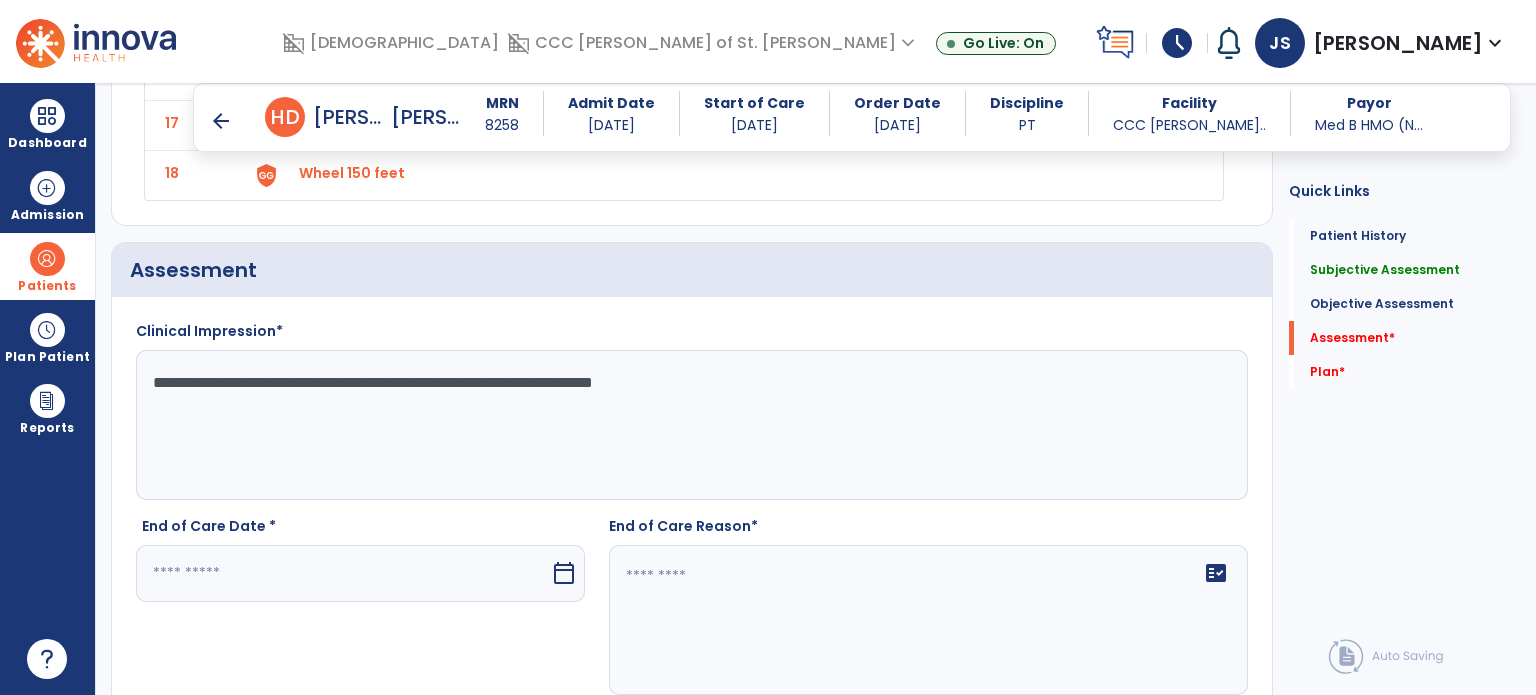 click on "**********" 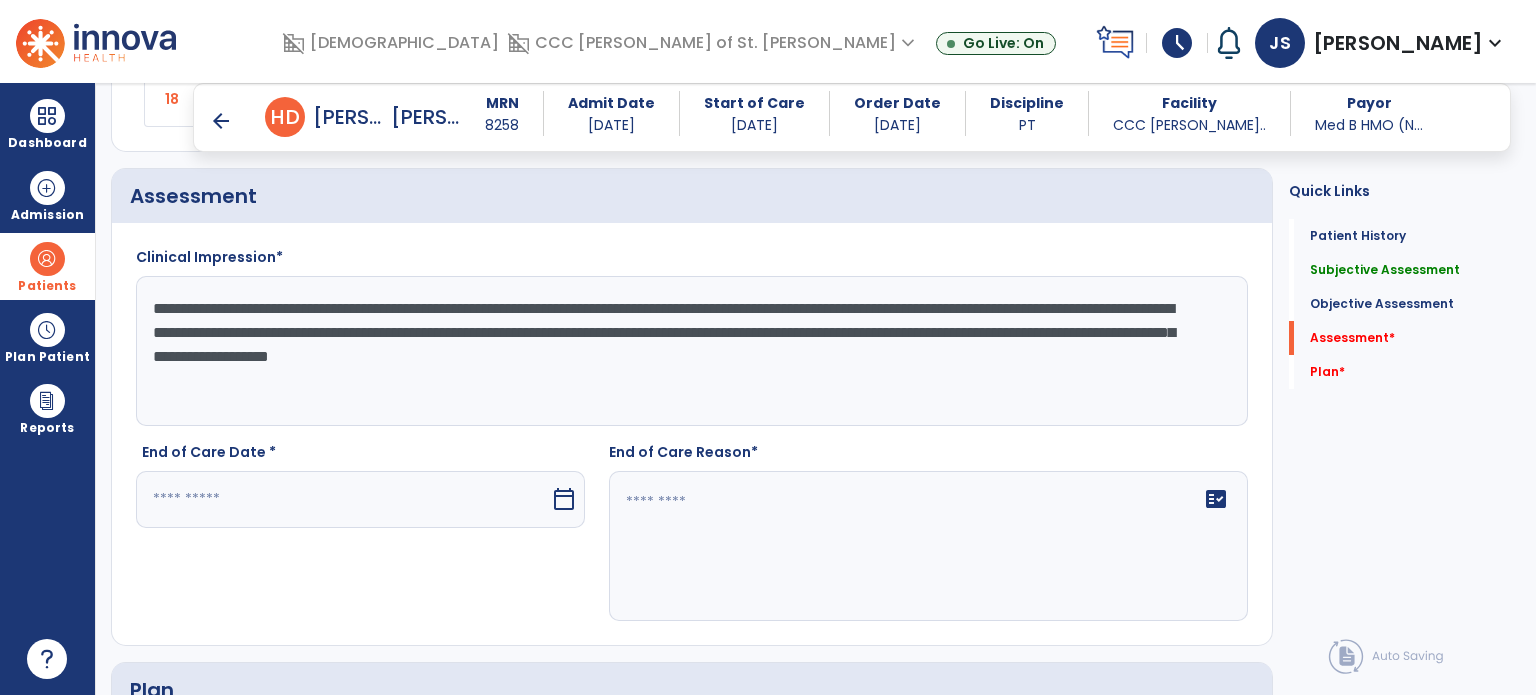 scroll, scrollTop: 2618, scrollLeft: 0, axis: vertical 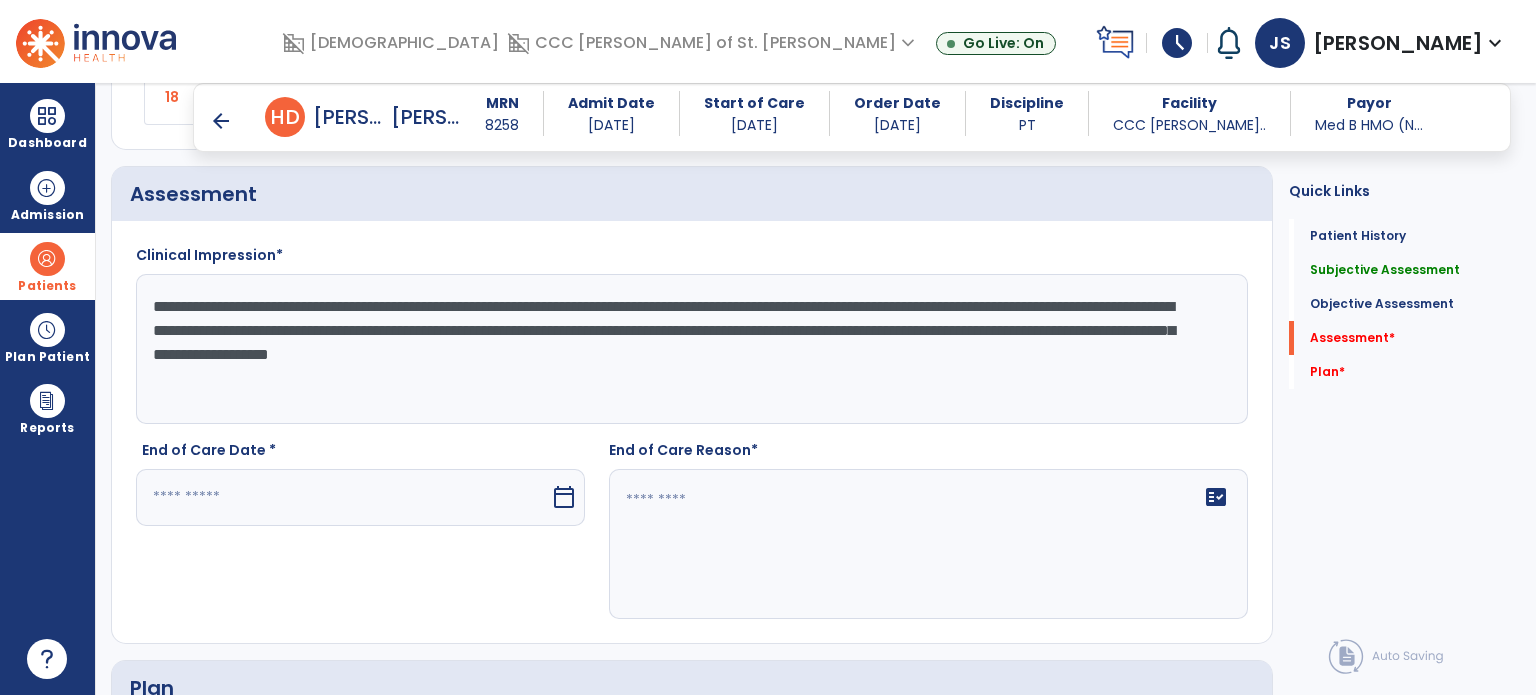 type on "**********" 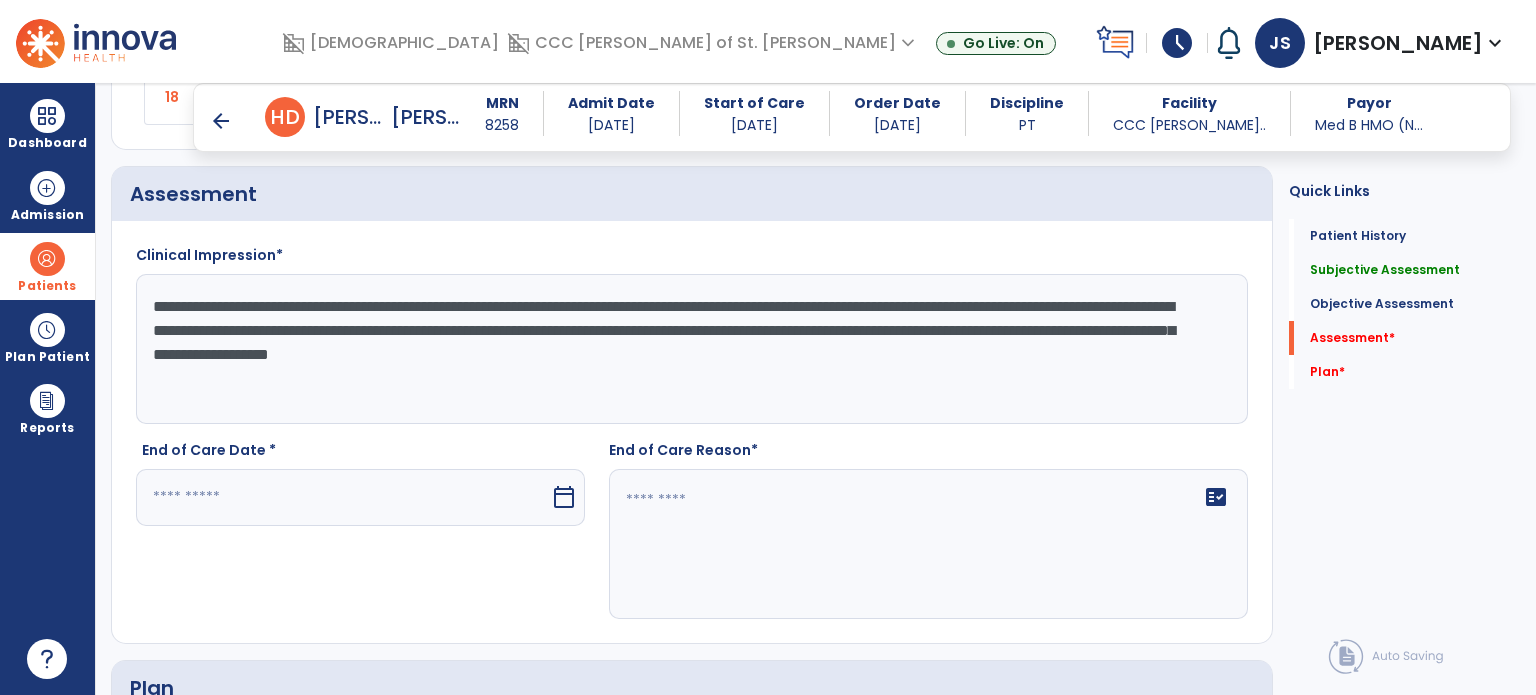 click at bounding box center [343, 497] 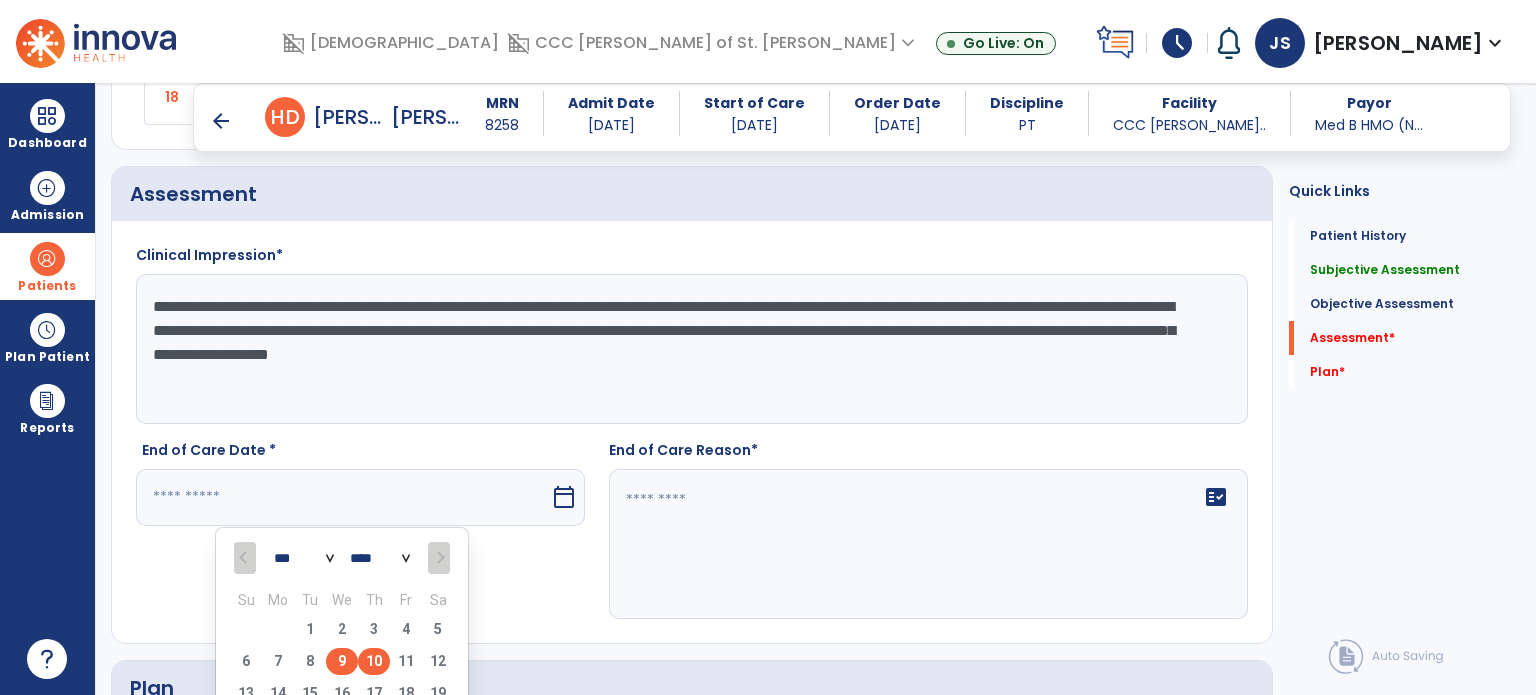 click on "9" at bounding box center (342, 661) 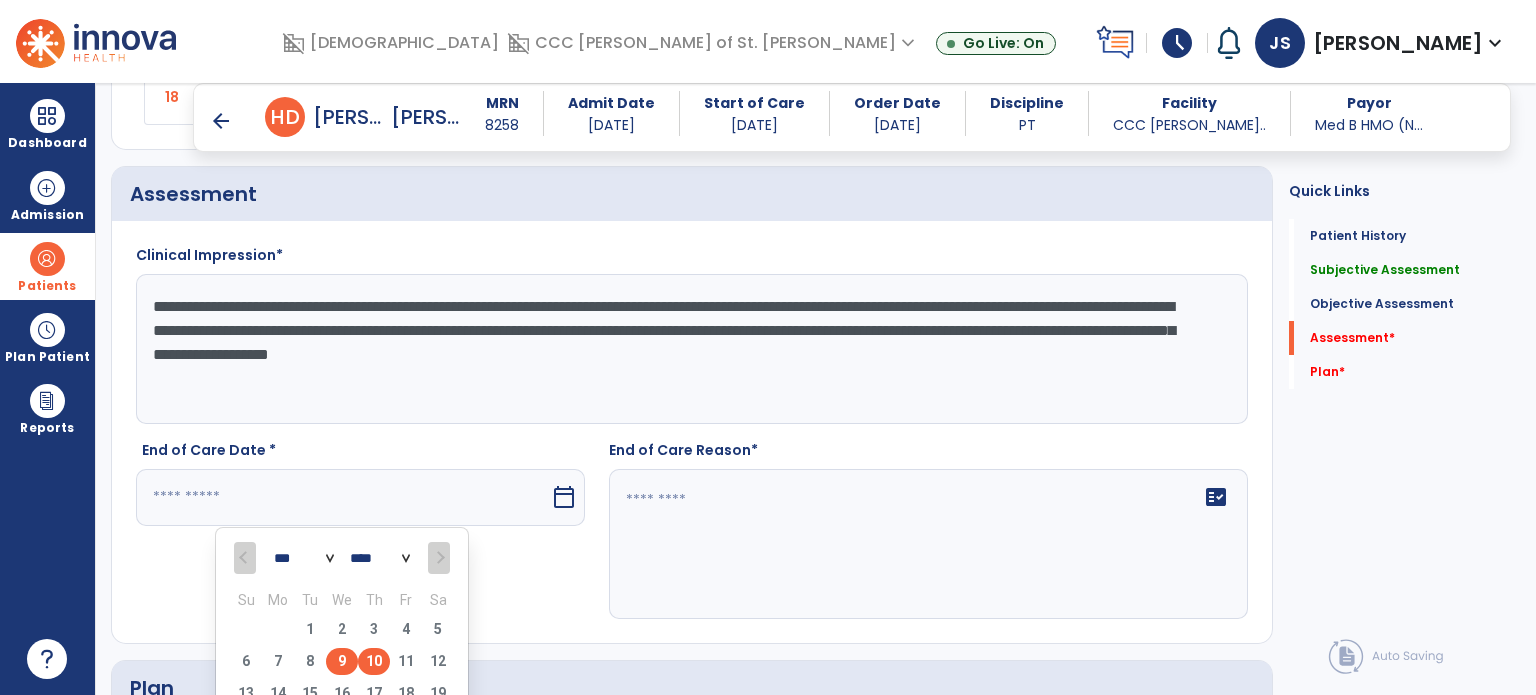 type on "********" 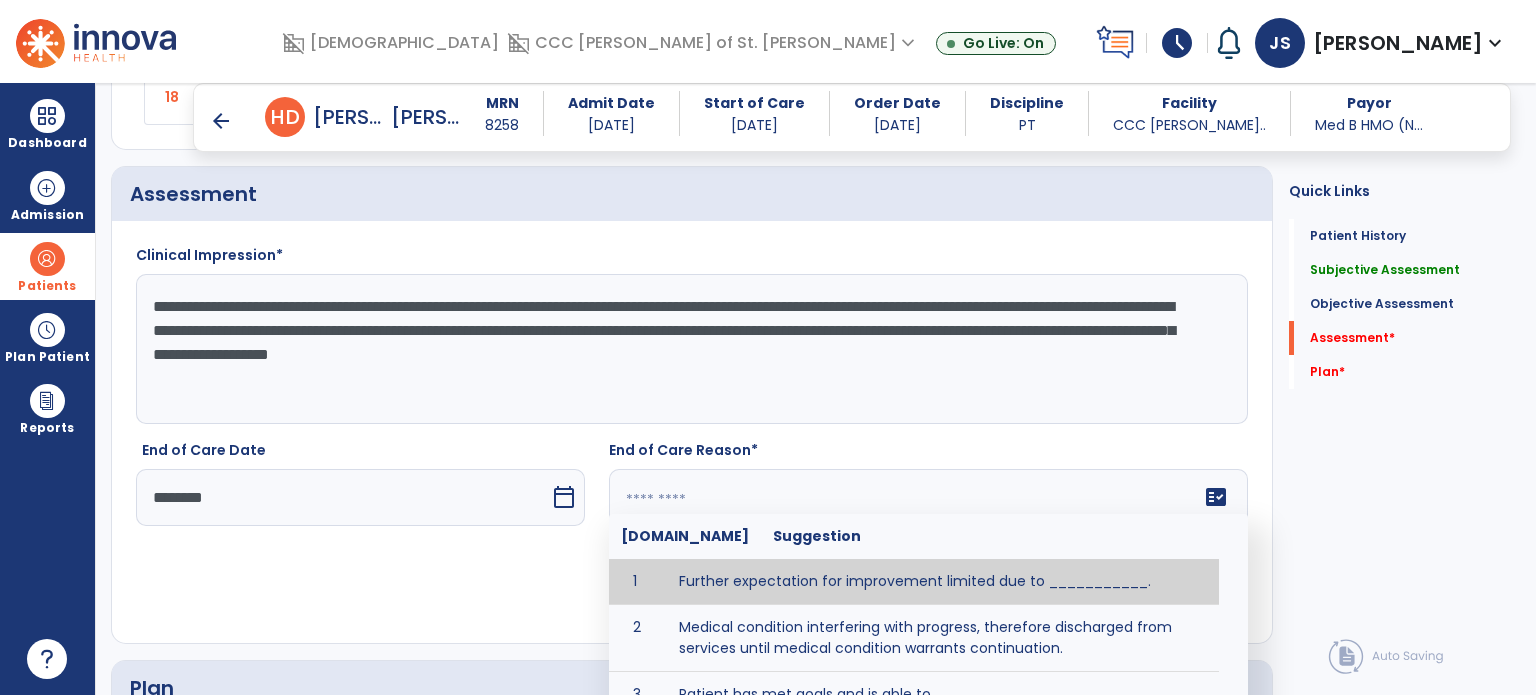 click on "fact_check  [DOMAIN_NAME] Suggestion 1 Further expectation for improvement limited due to ___________. 2 Medical condition interfering with progress, therefore discharged from services until medical condition warrants continuation. 3 Patient has met goals and is able to ________. 4 Patient has reached safe level of _______ and is competent to follow prescribed home exercise program. 5 Patient responded to therapy ____________. 6 Unexpected facility discharge - patient continues to warrant further therapy and will be re-screened upon readmission. 7 Unstable medical condition makes continued services inappropriate at this time." 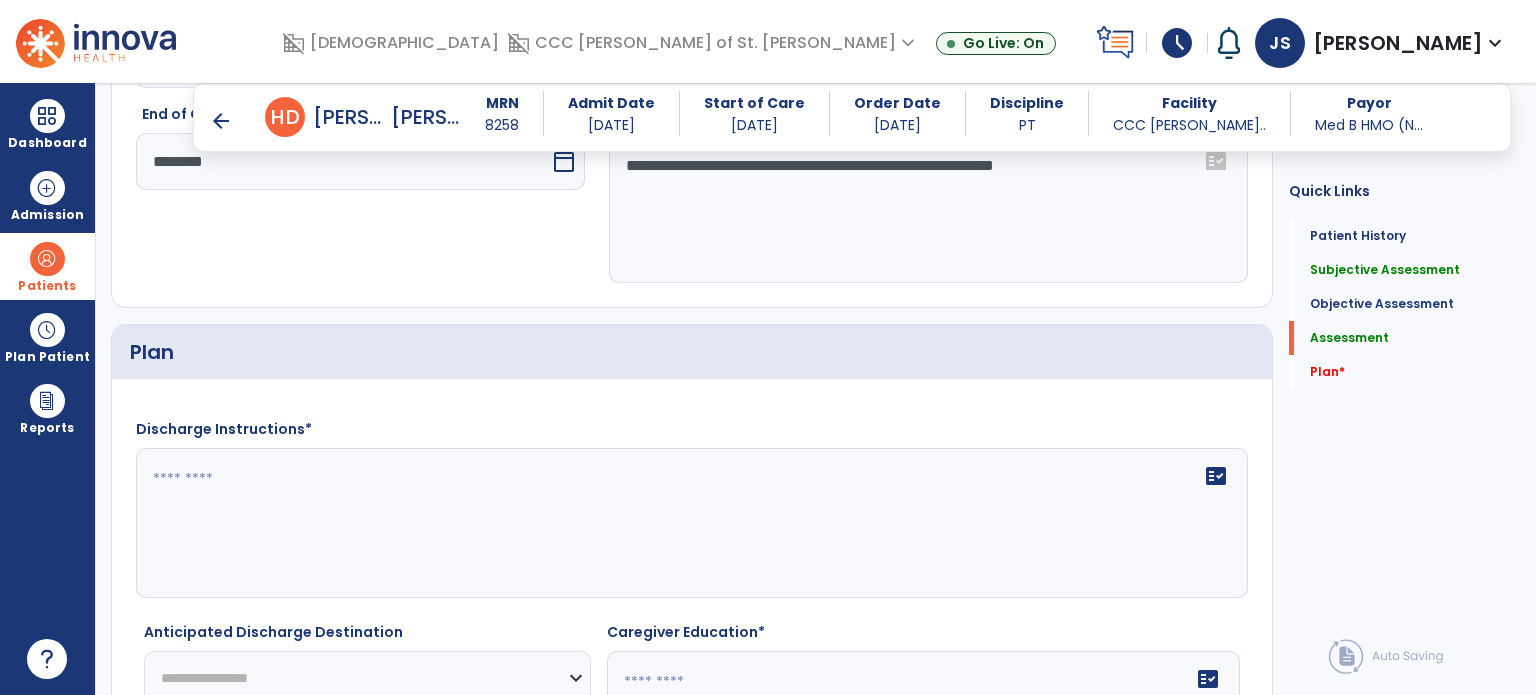 scroll, scrollTop: 2955, scrollLeft: 0, axis: vertical 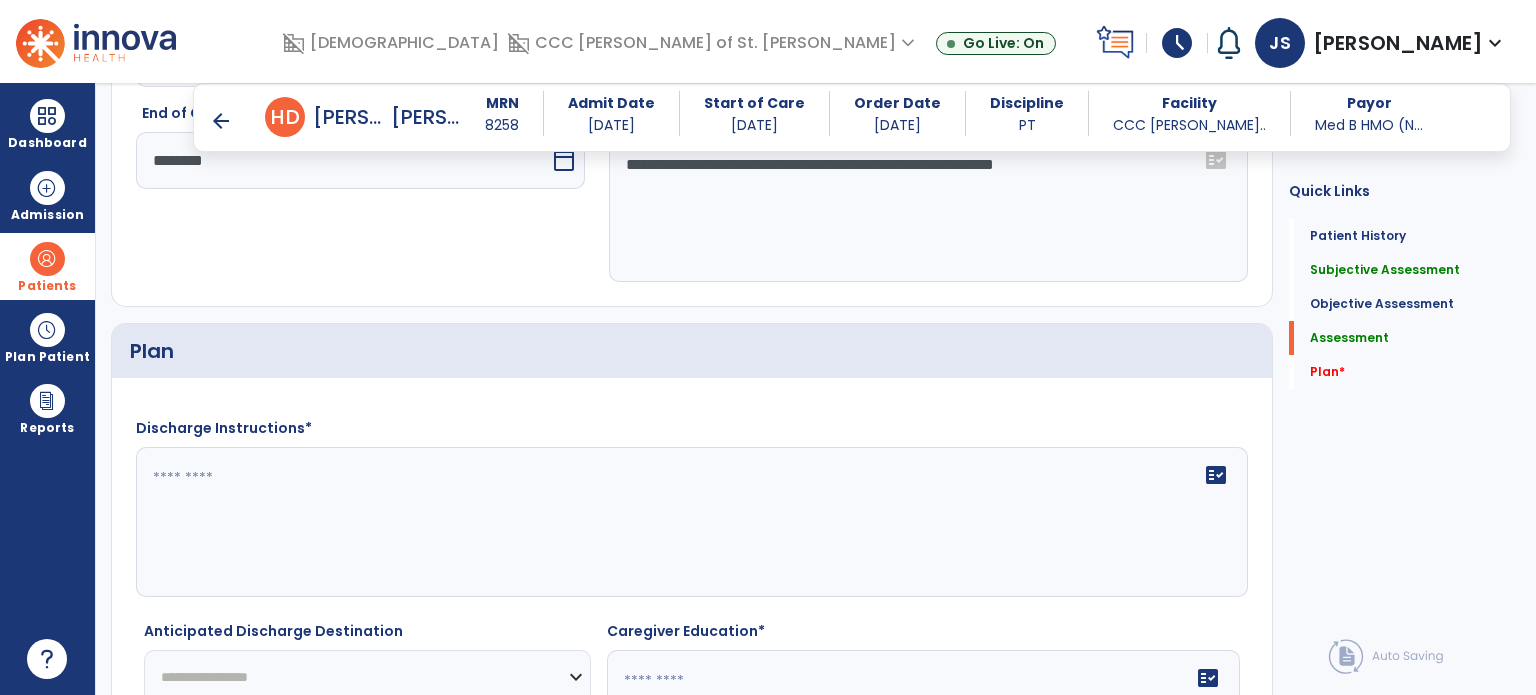 type on "**********" 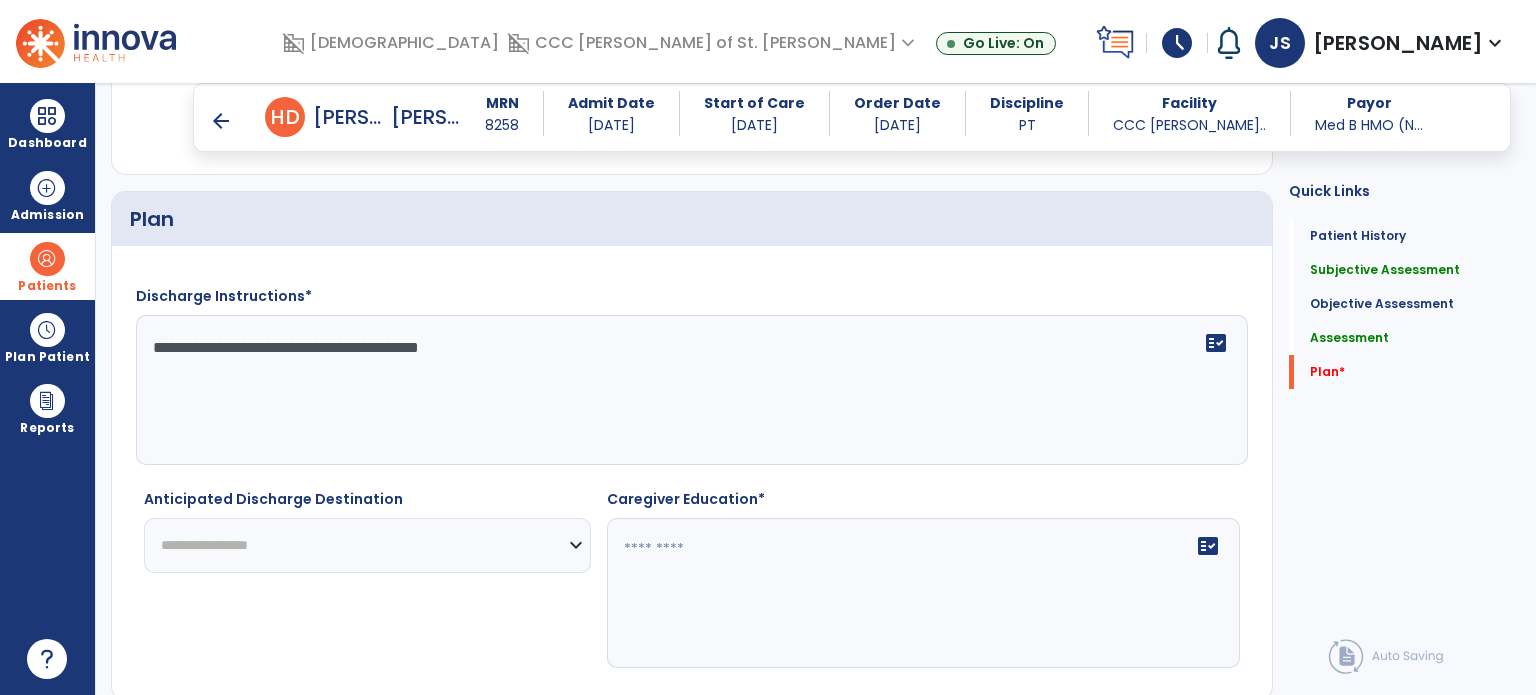 scroll, scrollTop: 3088, scrollLeft: 0, axis: vertical 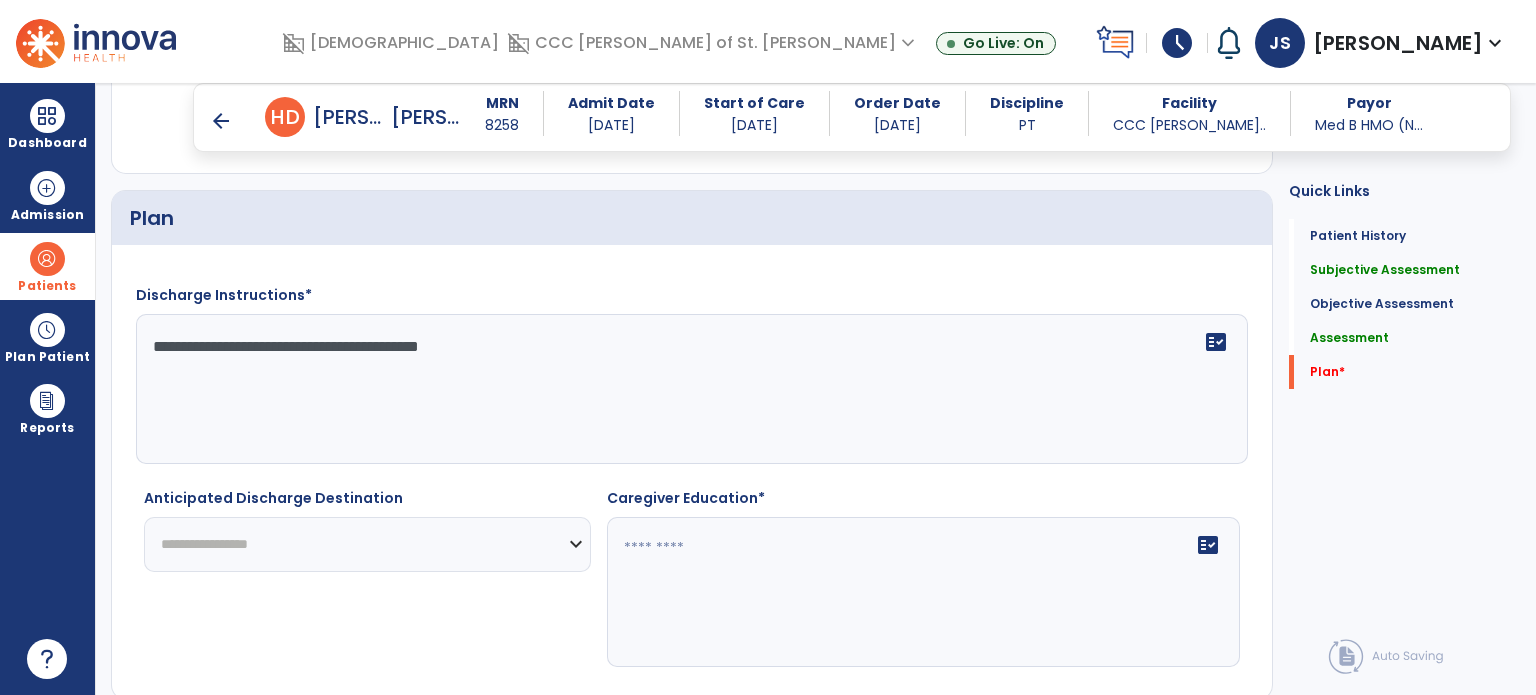 type on "**********" 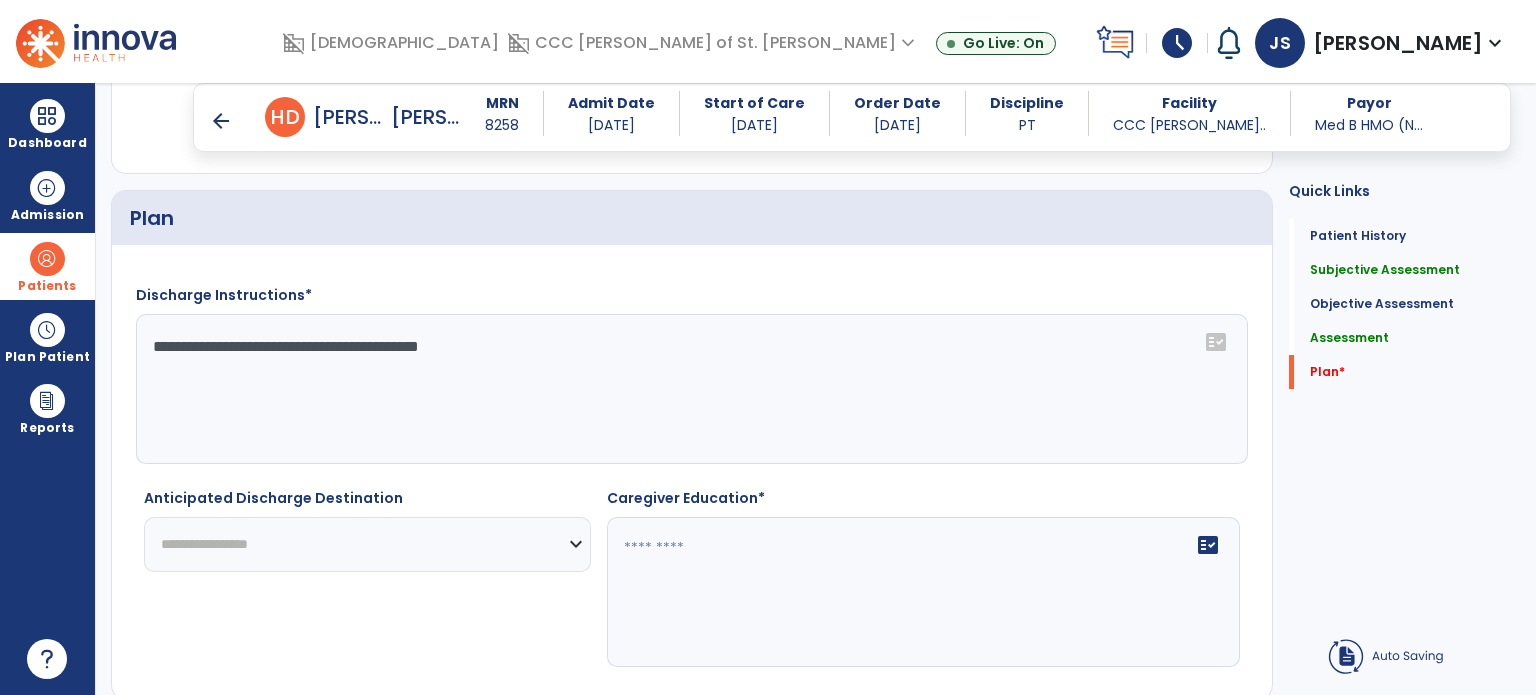 click on "**********" 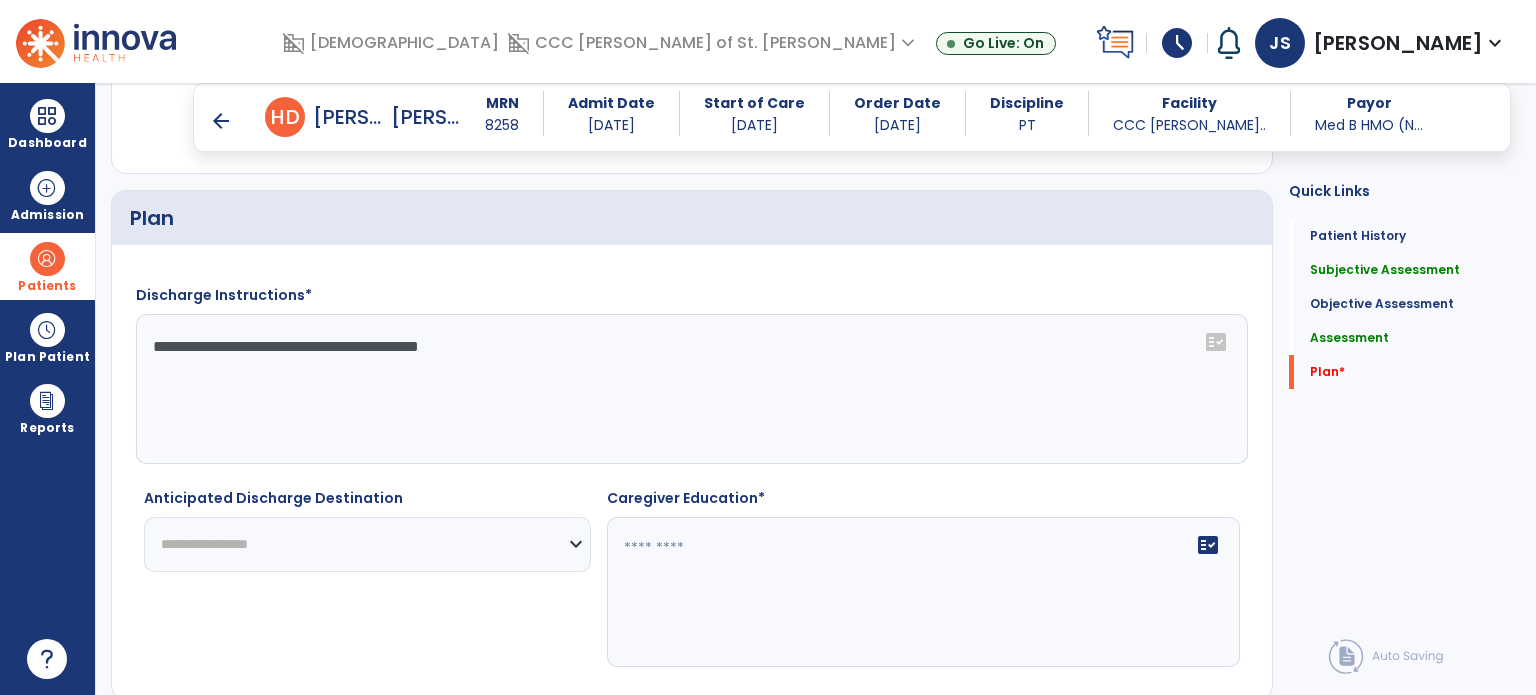 select on "***" 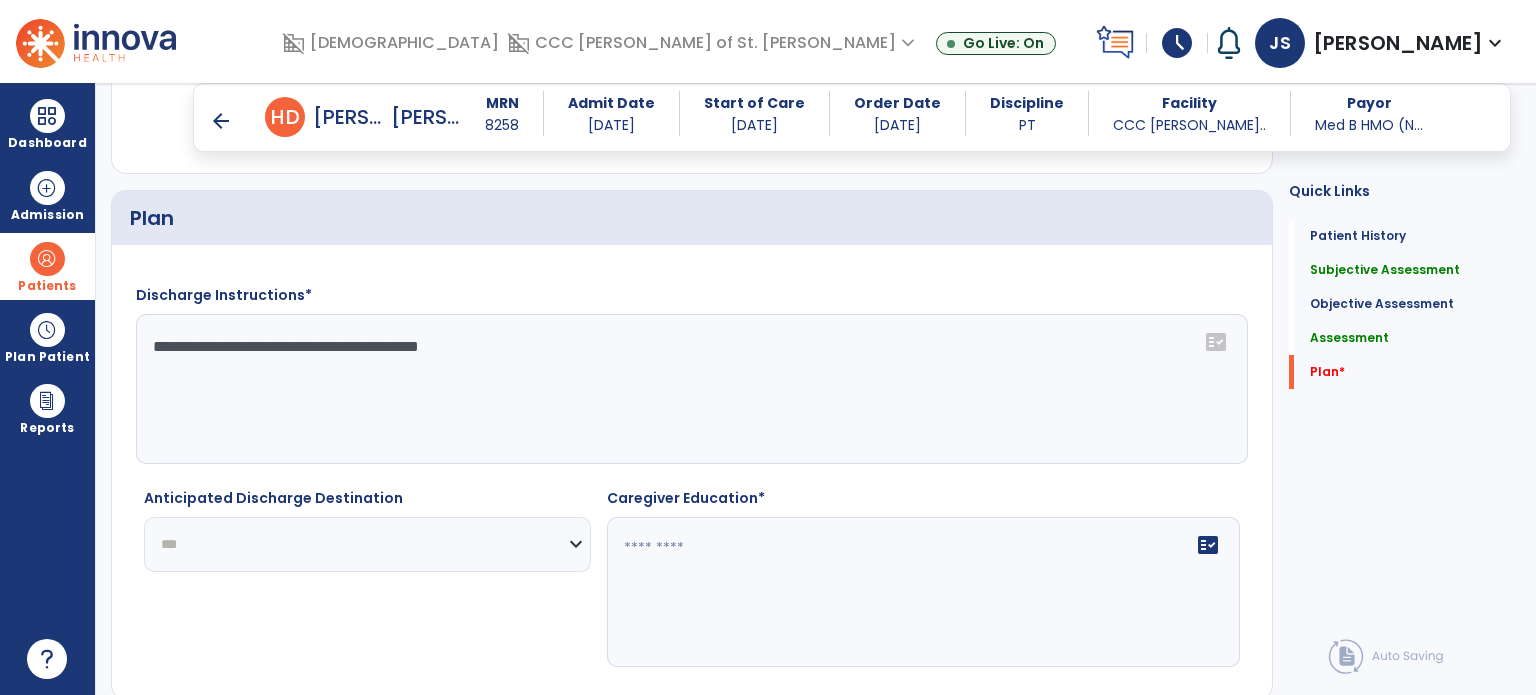 click on "**********" 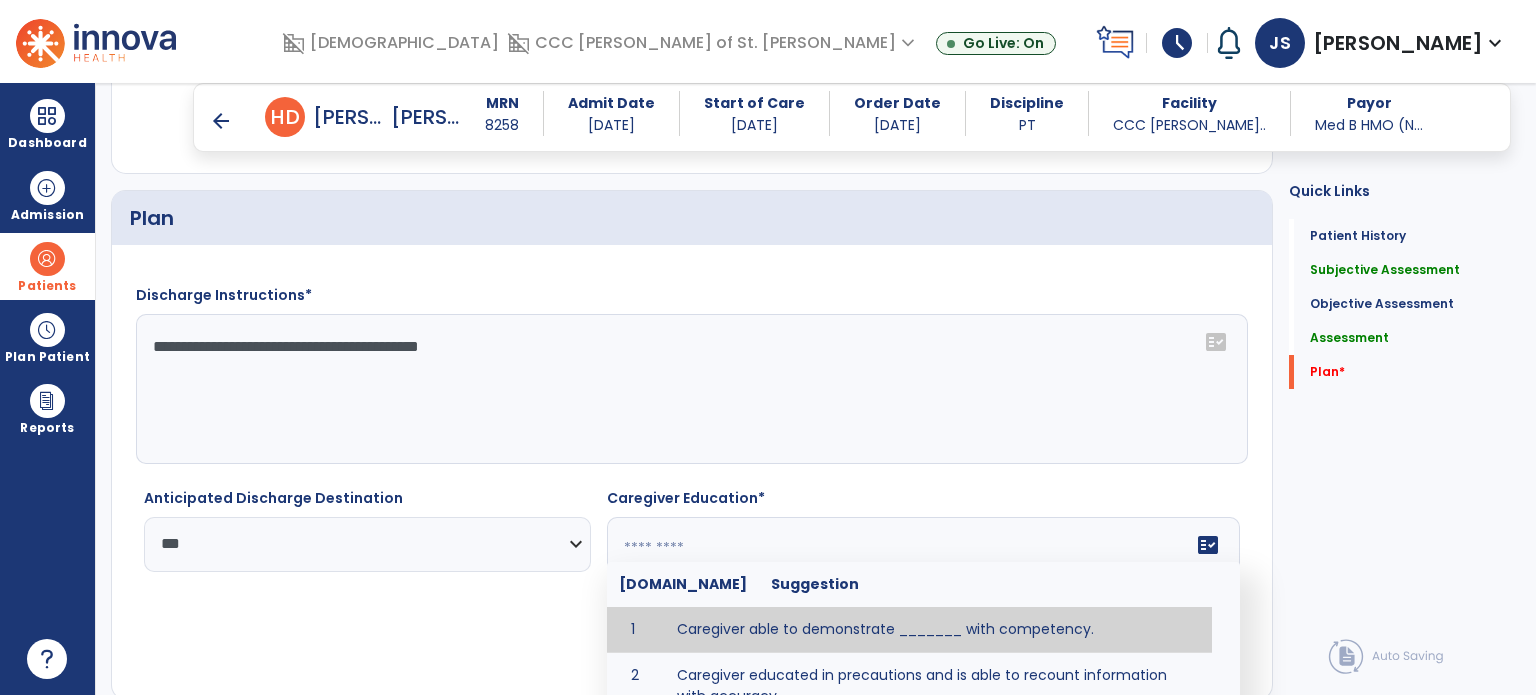 click on "fact_check  [DOMAIN_NAME] Suggestion 1 Caregiver able to demonstrate _______ with competency. 2 Caregiver educated in precautions and is able to recount information with accuracy. 3 Caregiver education initiated with _______ focusing on the following tasks/activities __________. 4 Home exercise program initiated with caregiver focusing on __________. 5 Patient educated in precautions and is able to recount information with [VALUE]% accuracy." 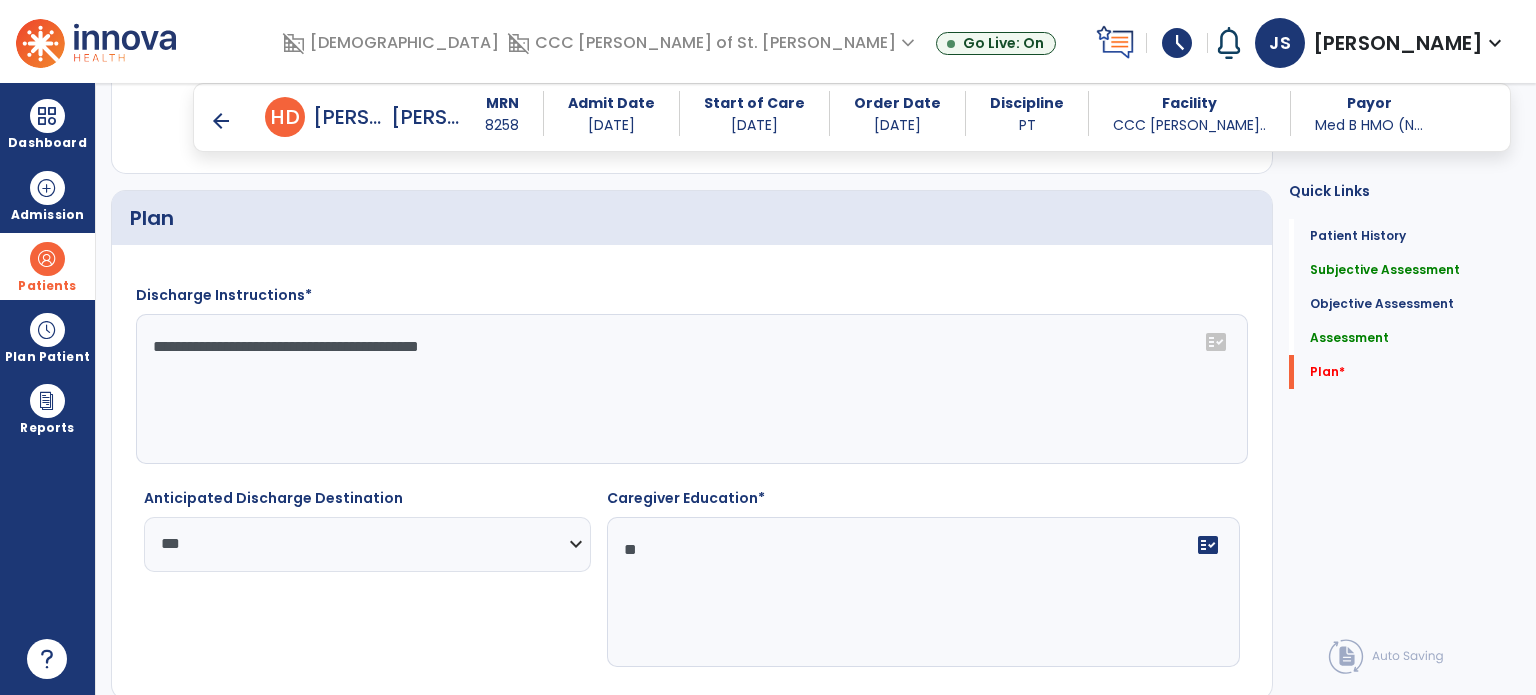 scroll, scrollTop: 3155, scrollLeft: 0, axis: vertical 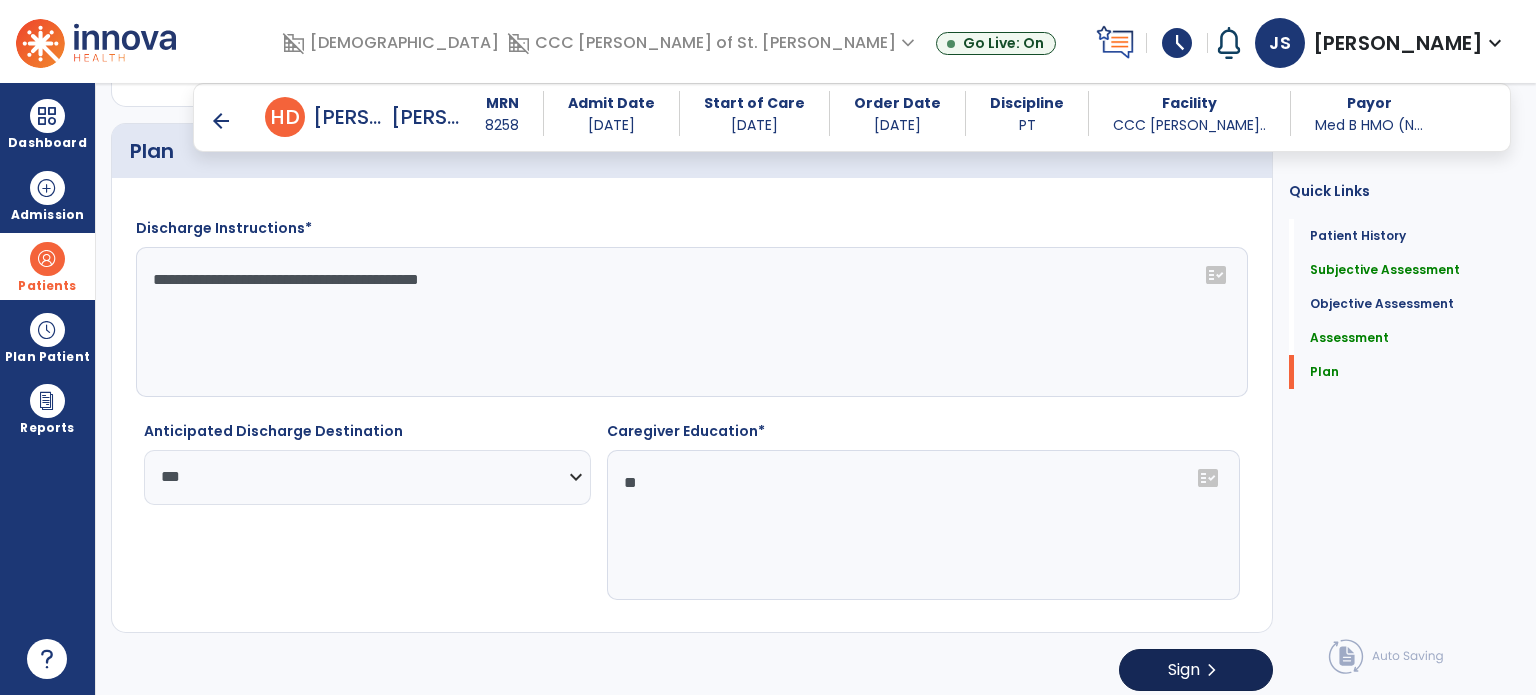 type on "**" 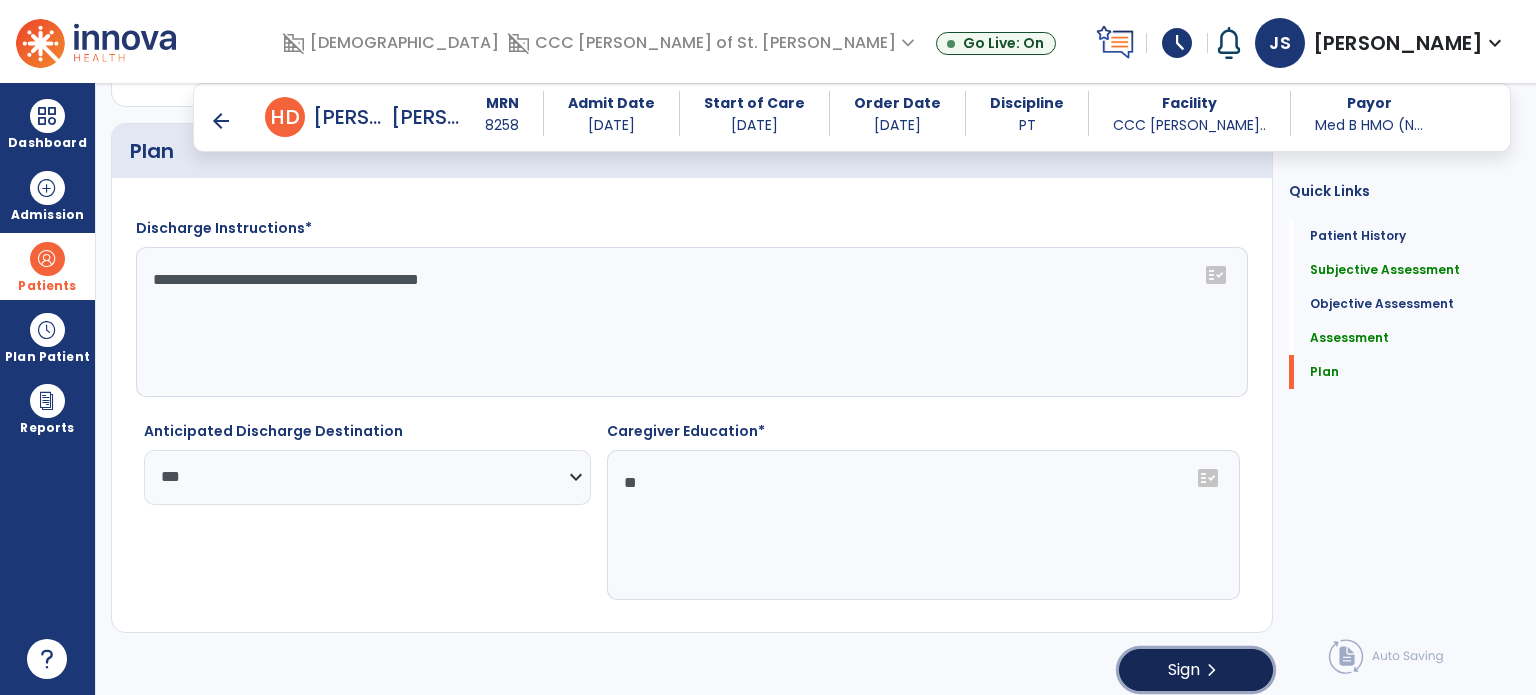 click on "Sign" 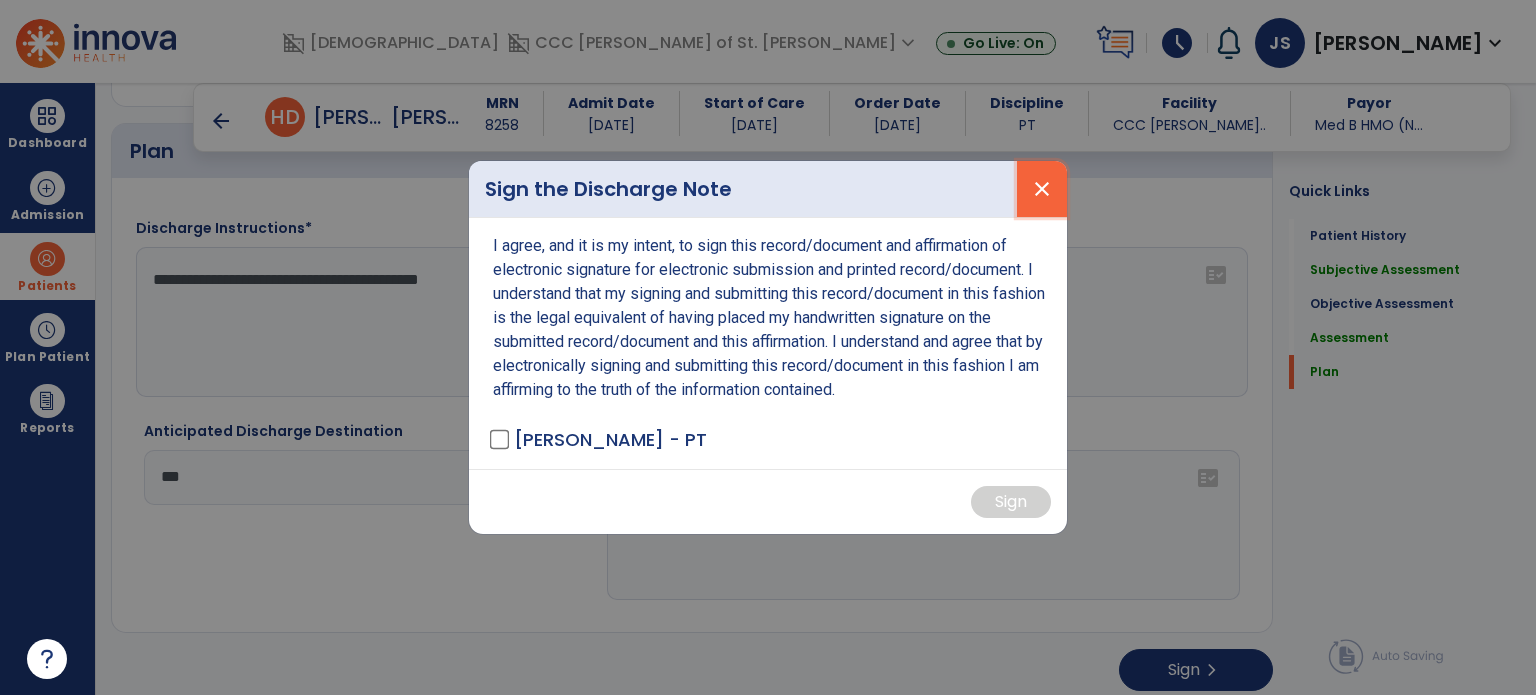 click on "close" at bounding box center (1042, 189) 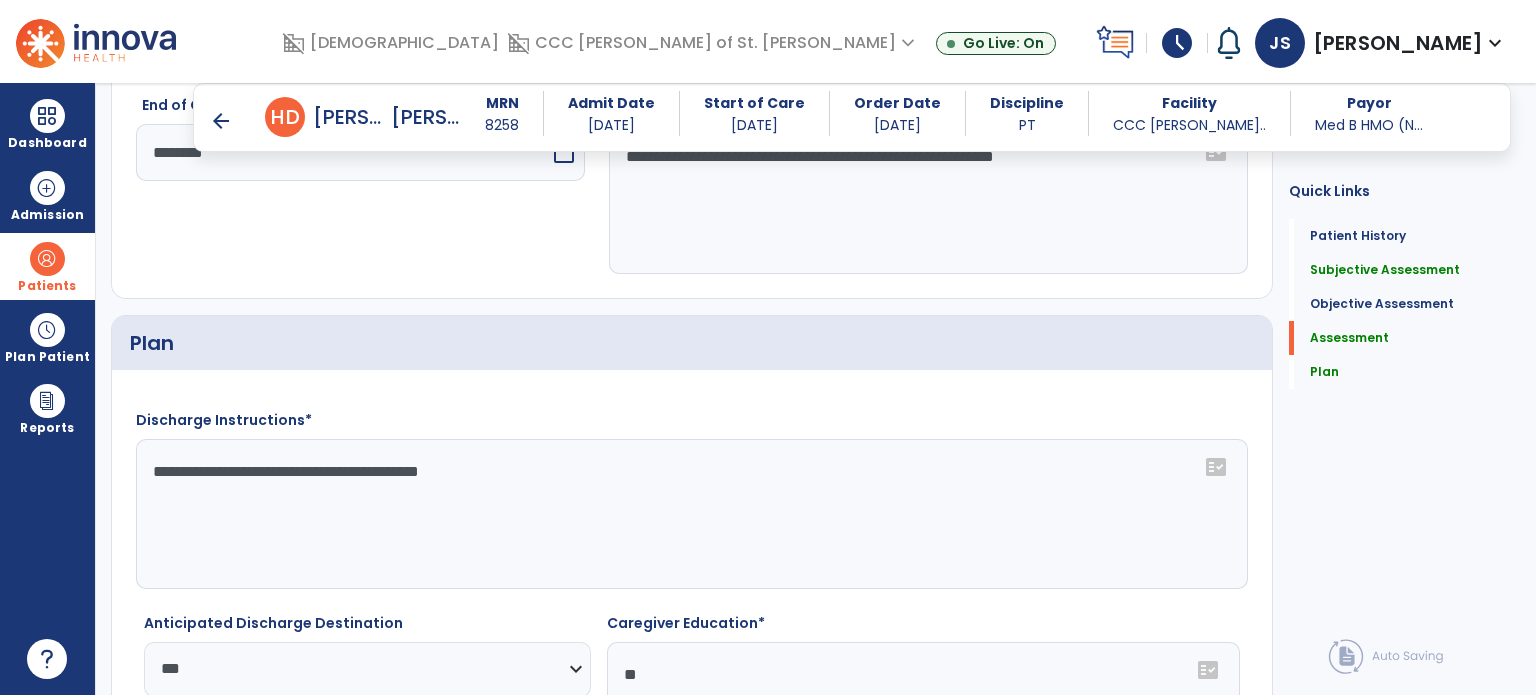 scroll, scrollTop: 3156, scrollLeft: 0, axis: vertical 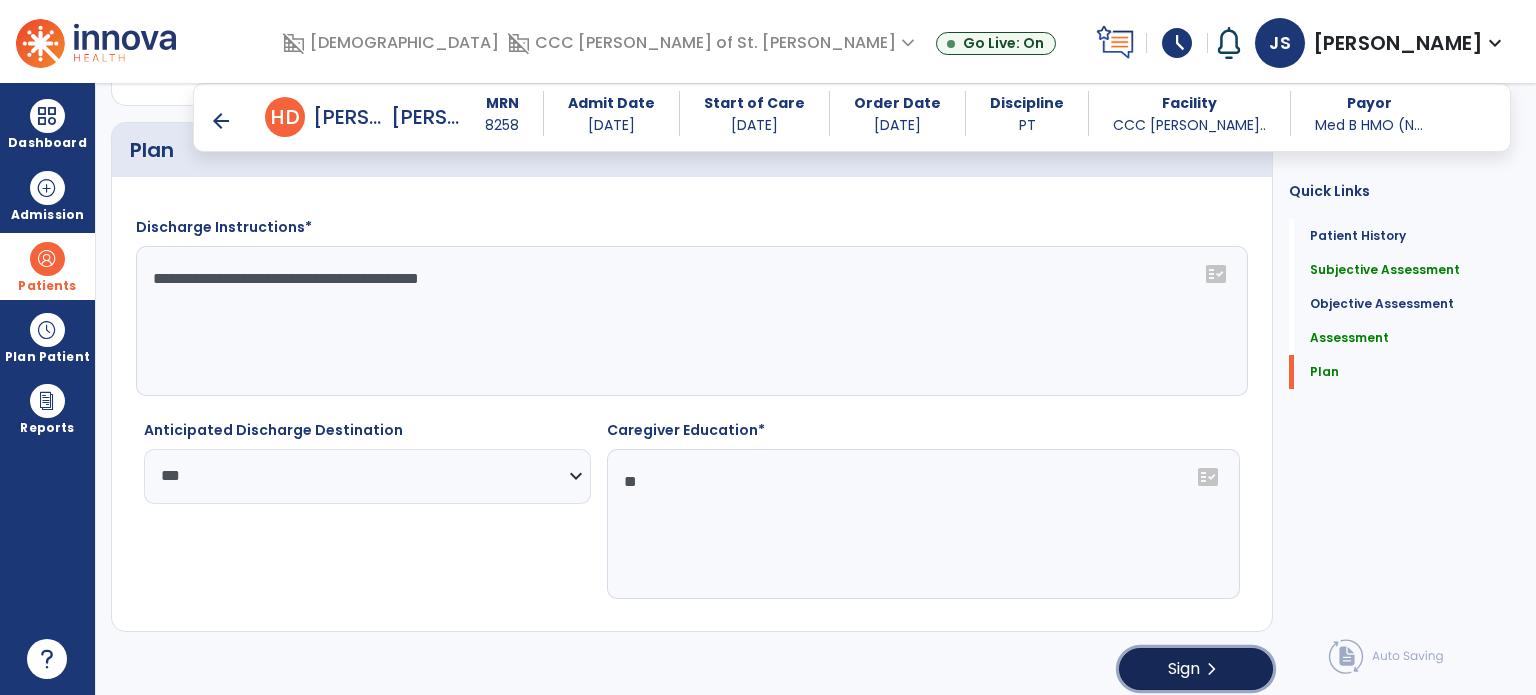 click on "Sign  chevron_right" 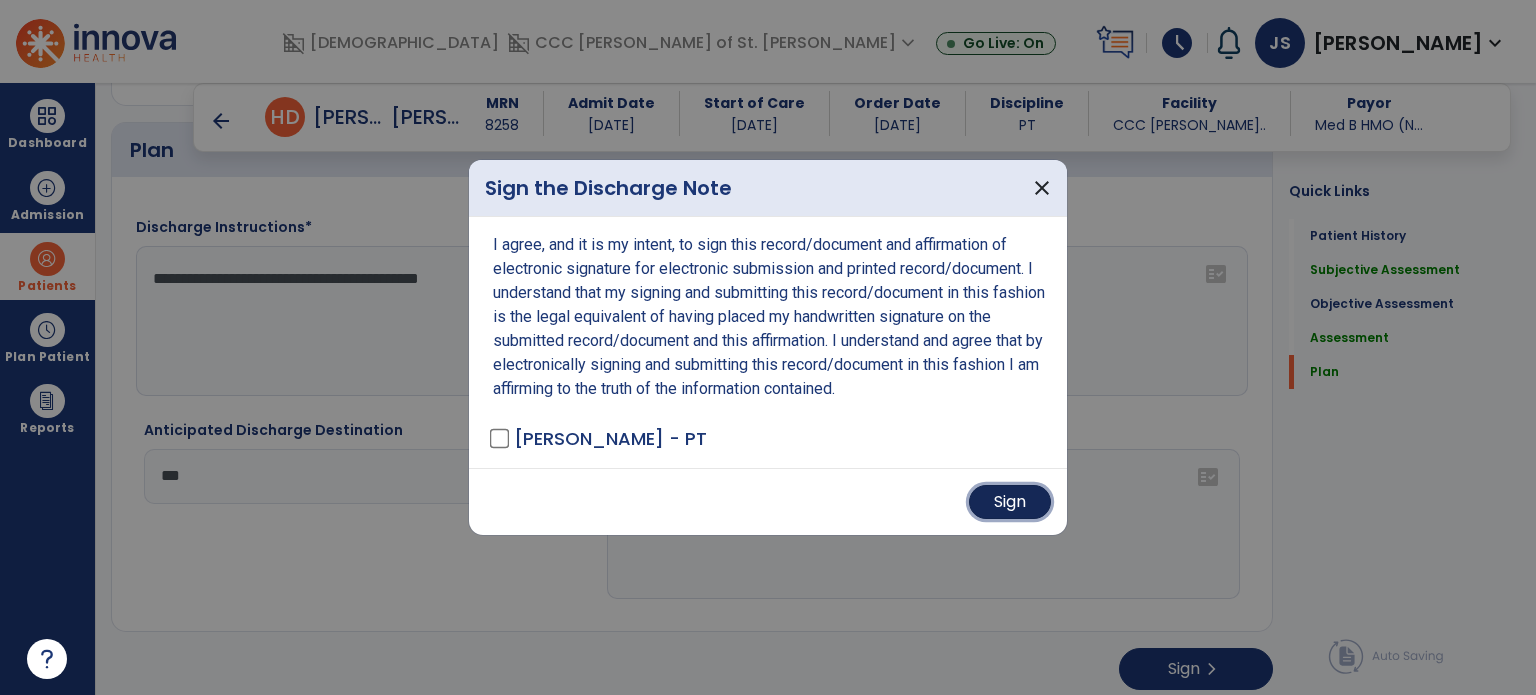 click on "Sign" at bounding box center (1010, 502) 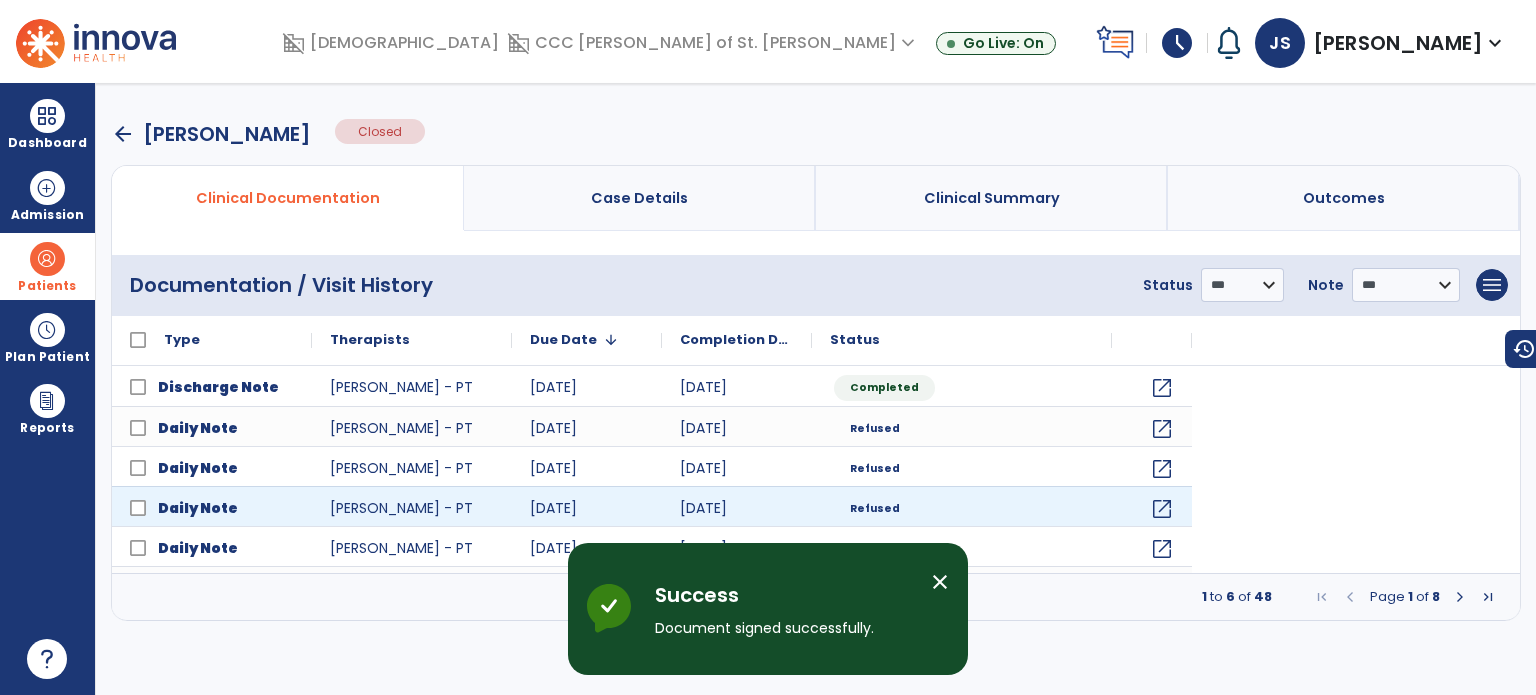 scroll, scrollTop: 0, scrollLeft: 0, axis: both 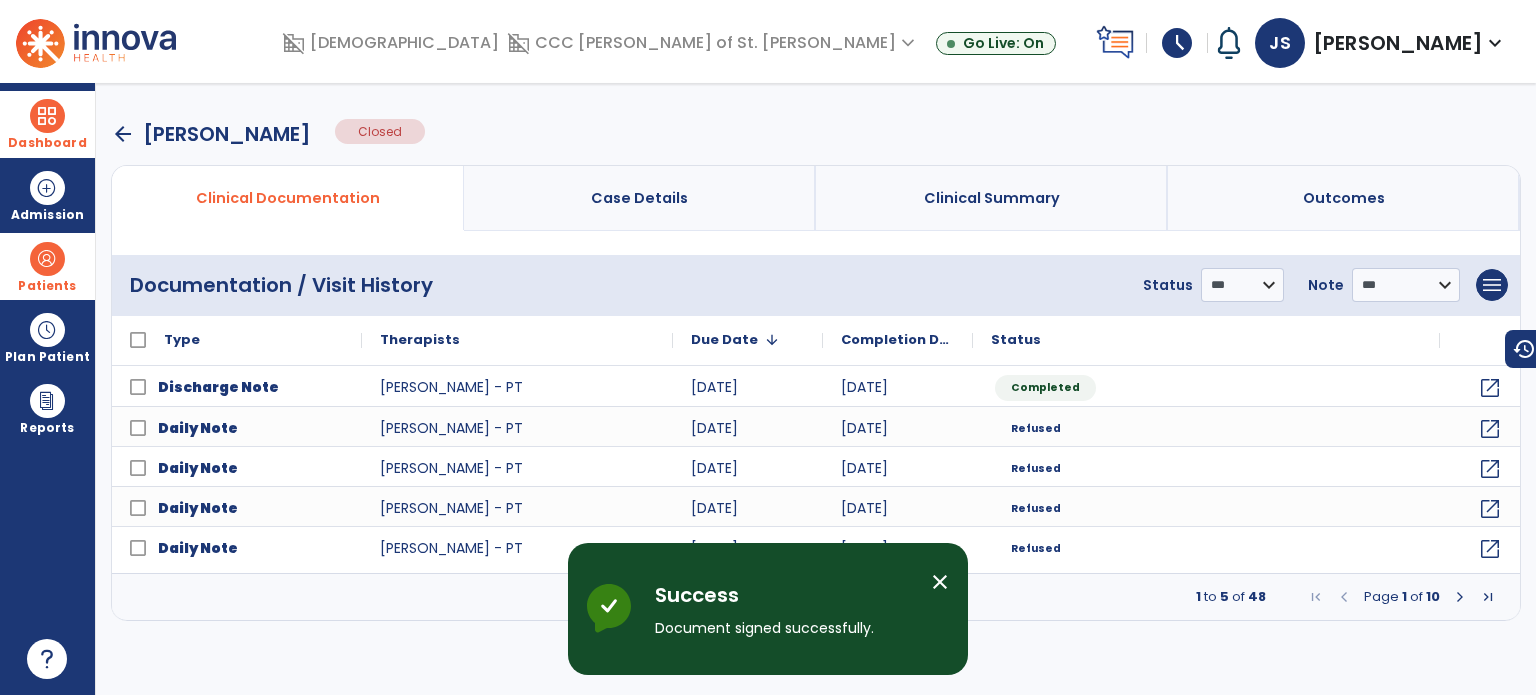 click at bounding box center (47, 116) 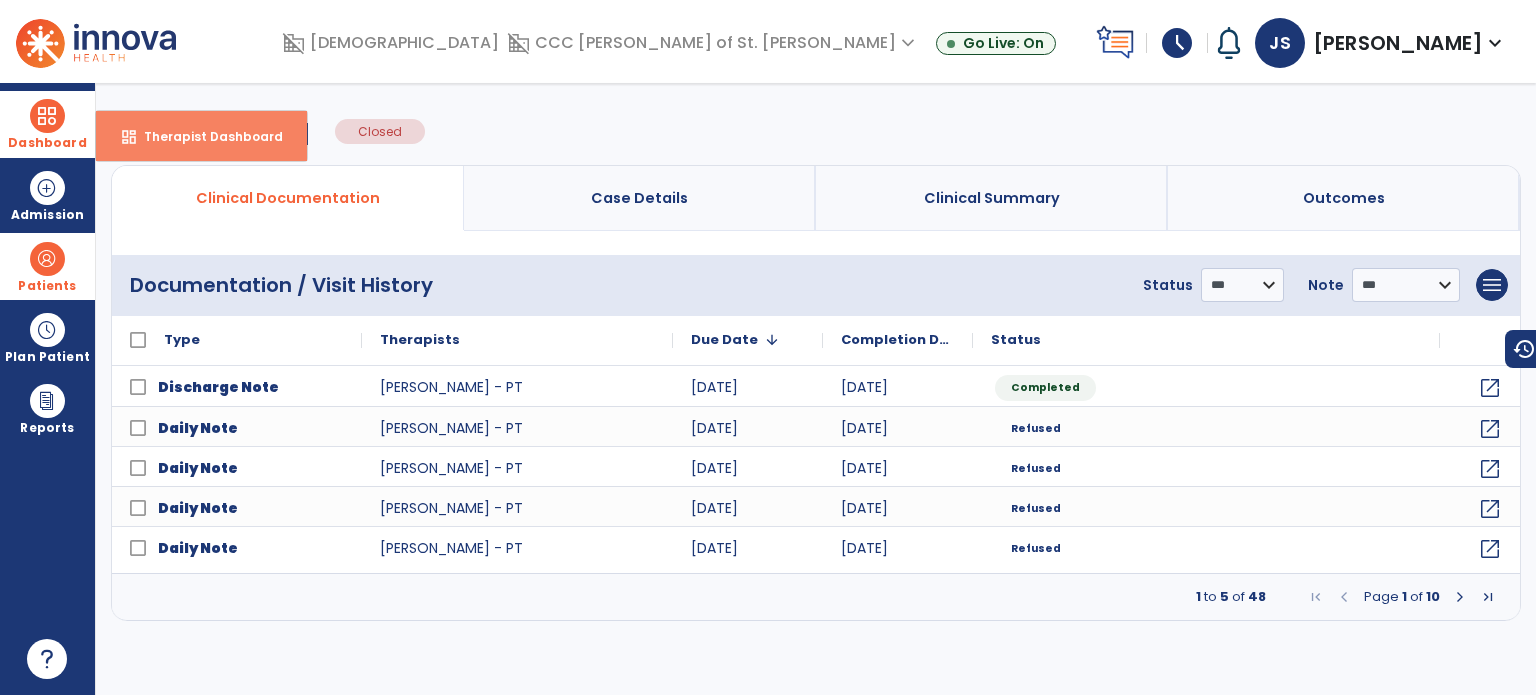 click on "Therapist Dashboard" at bounding box center (205, 136) 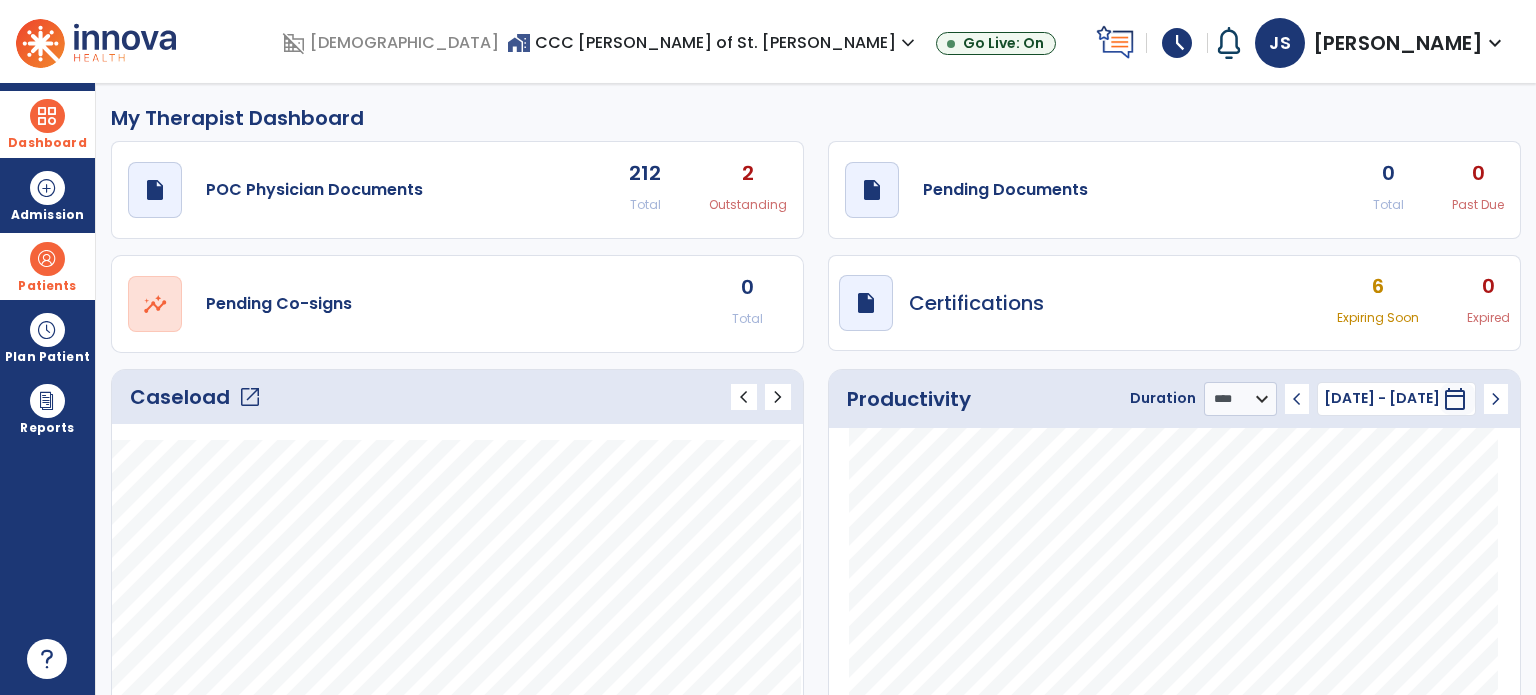 click on "open_in_new" 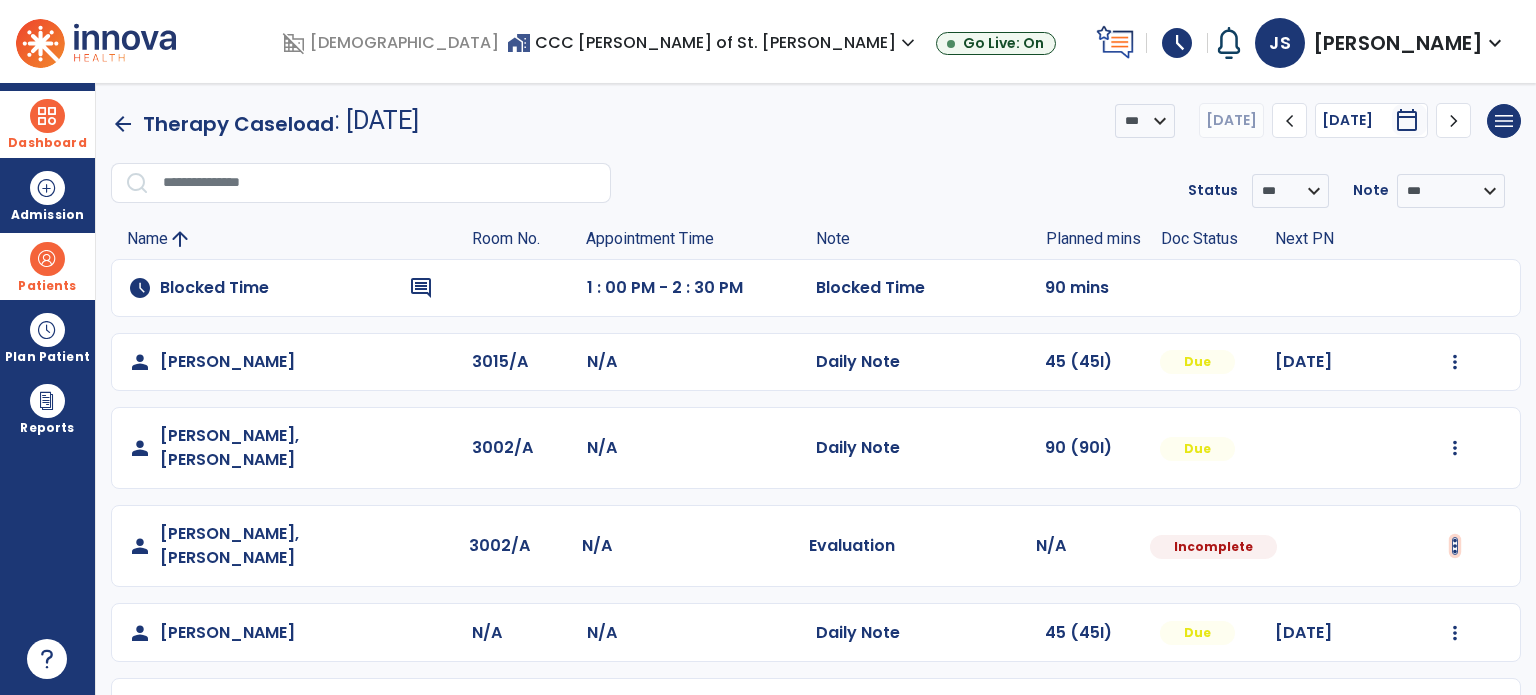 click at bounding box center (1455, 362) 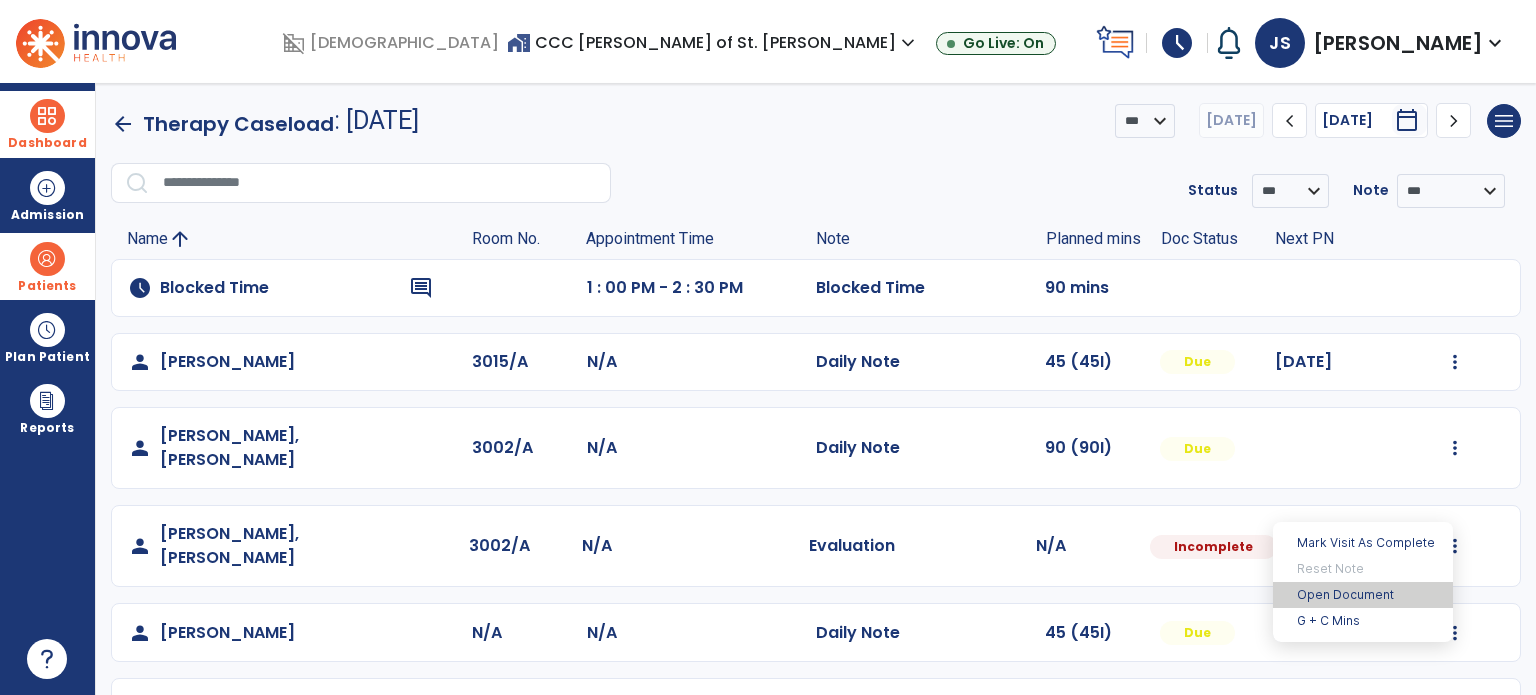 click on "Open Document" at bounding box center [1363, 595] 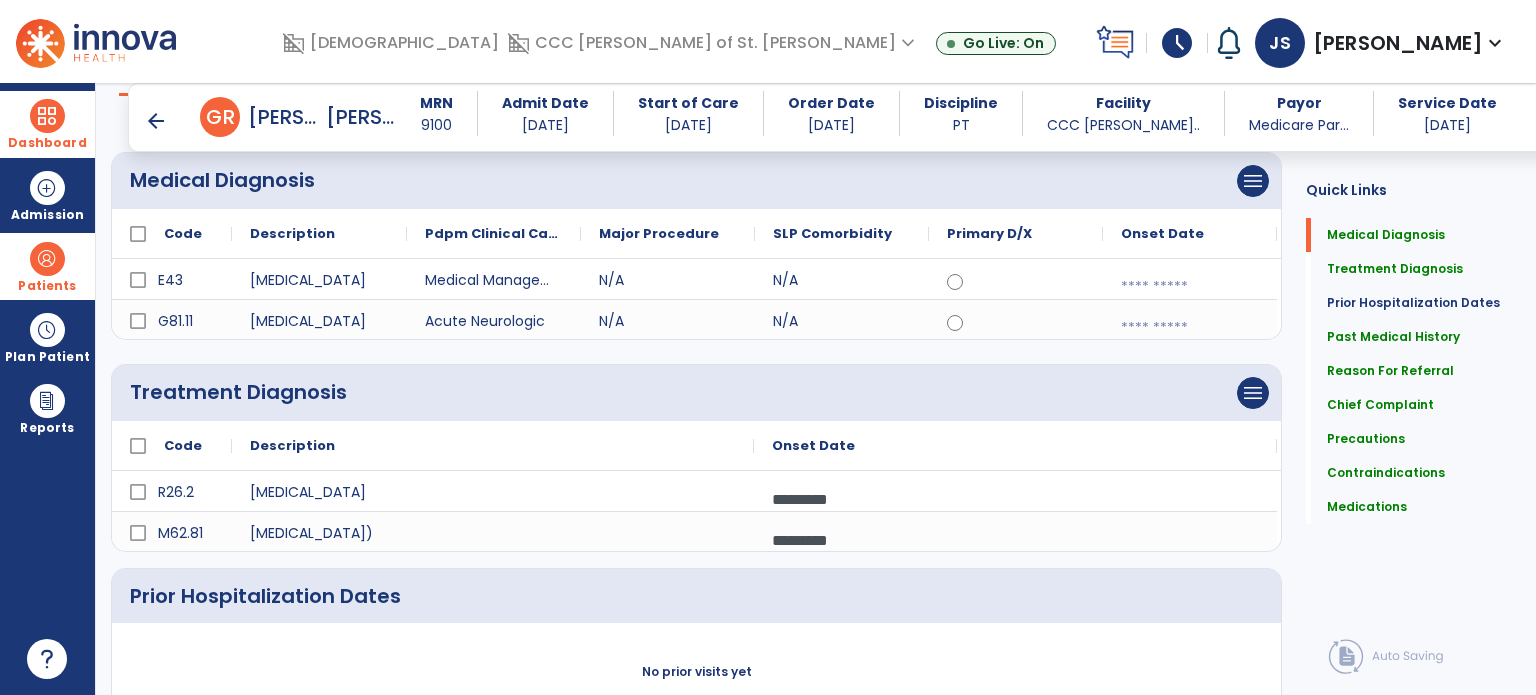 scroll, scrollTop: 176, scrollLeft: 0, axis: vertical 